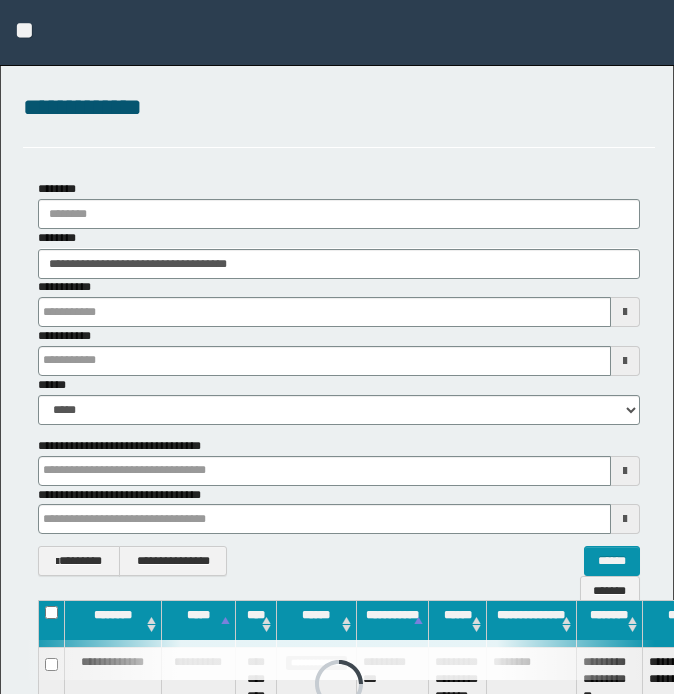 scroll, scrollTop: 0, scrollLeft: 0, axis: both 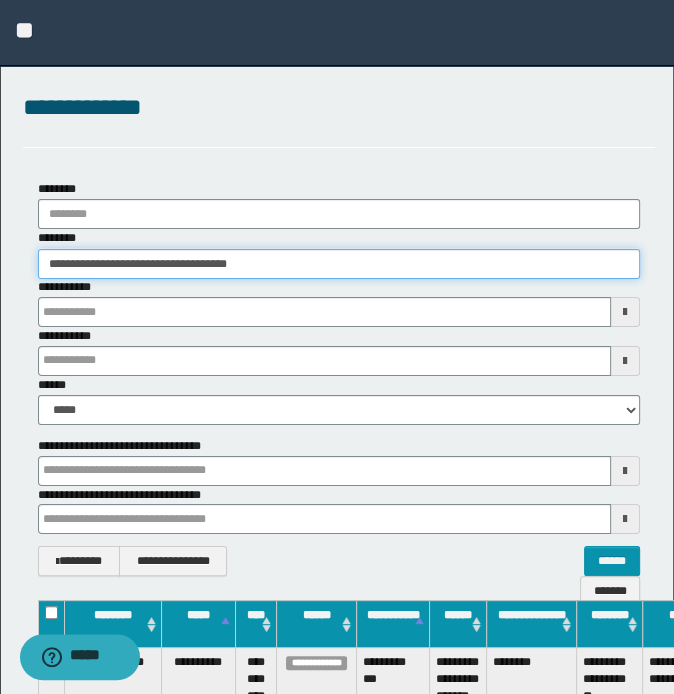 drag, startPoint x: 332, startPoint y: 271, endPoint x: 41, endPoint y: 262, distance: 291.13913 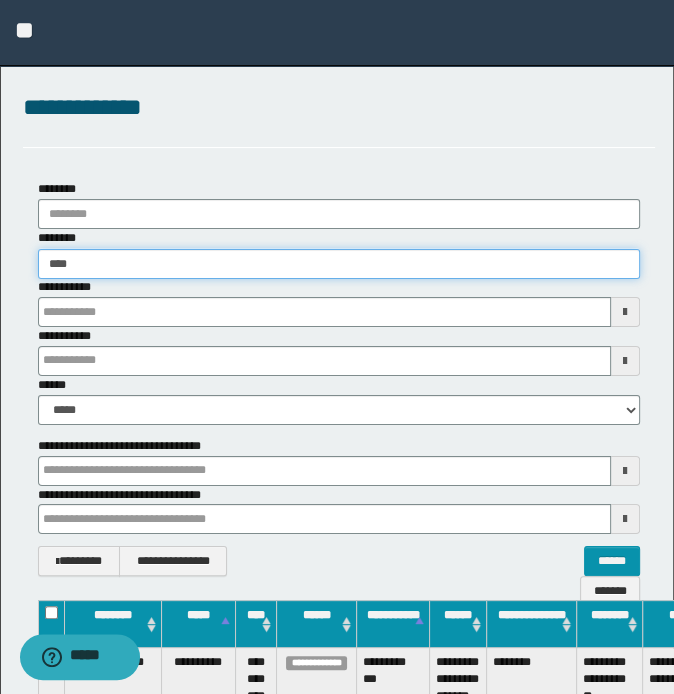 type on "*****" 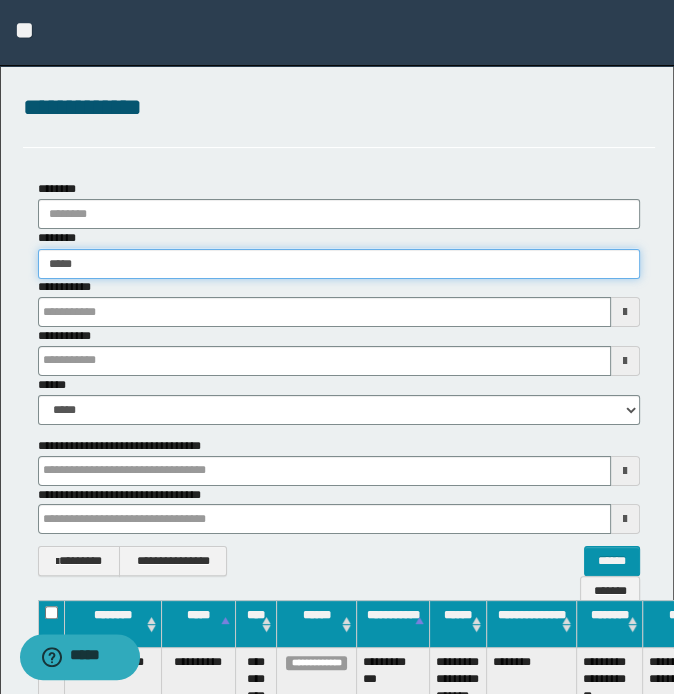 type on "*****" 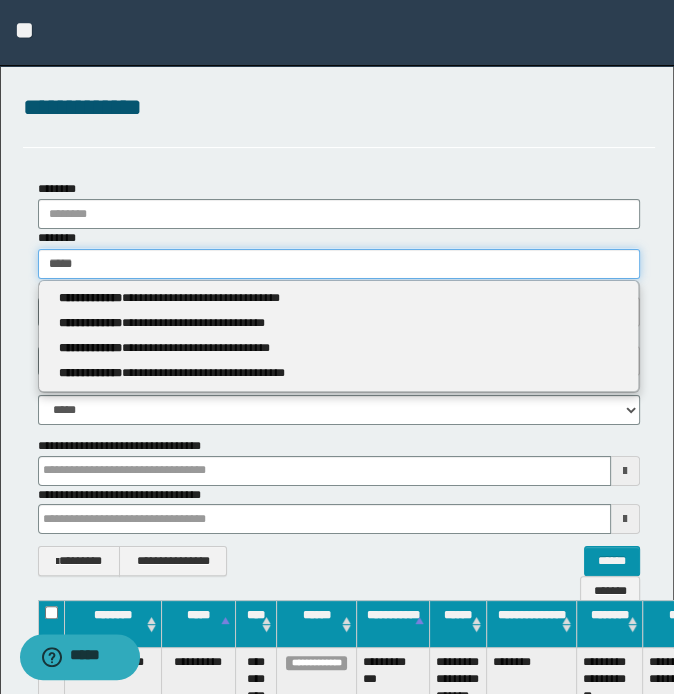 type 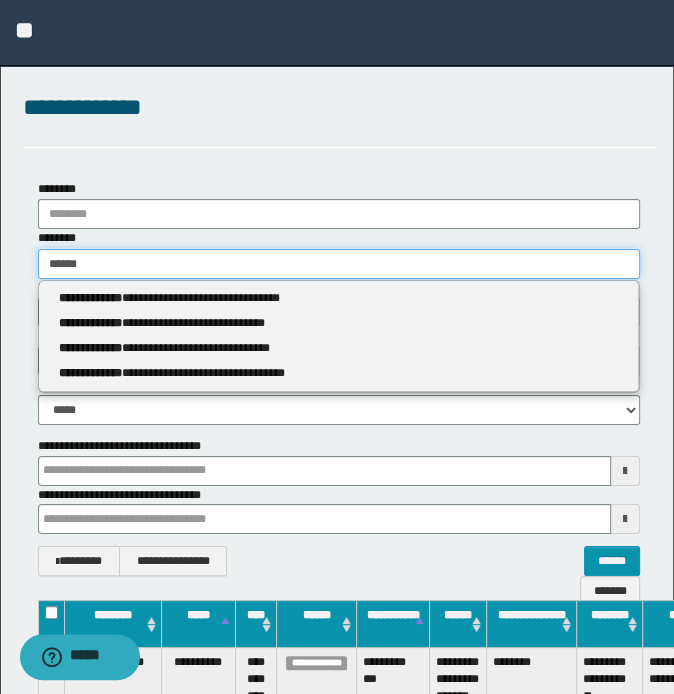 type on "*******" 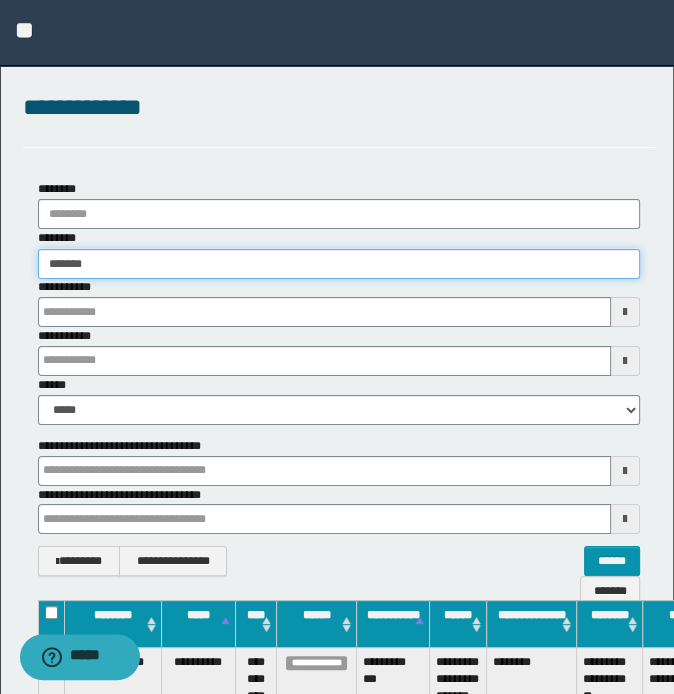 type on "*******" 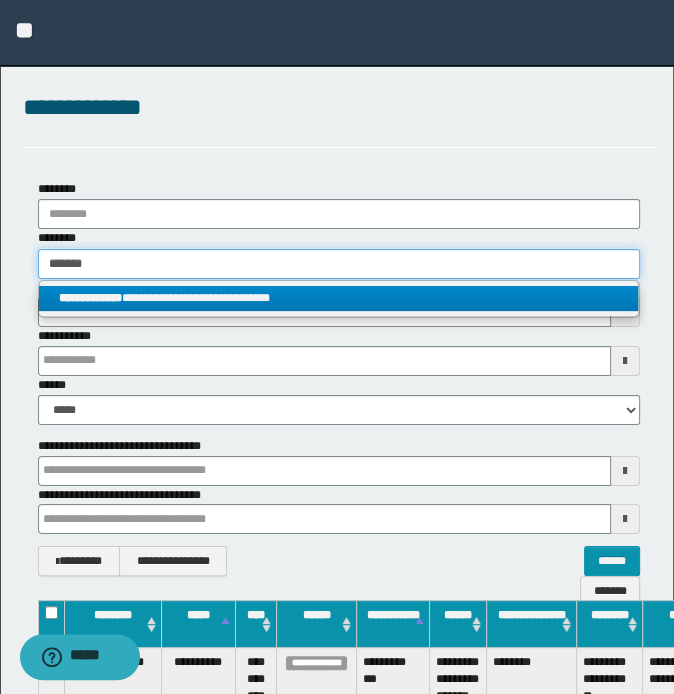 type on "*******" 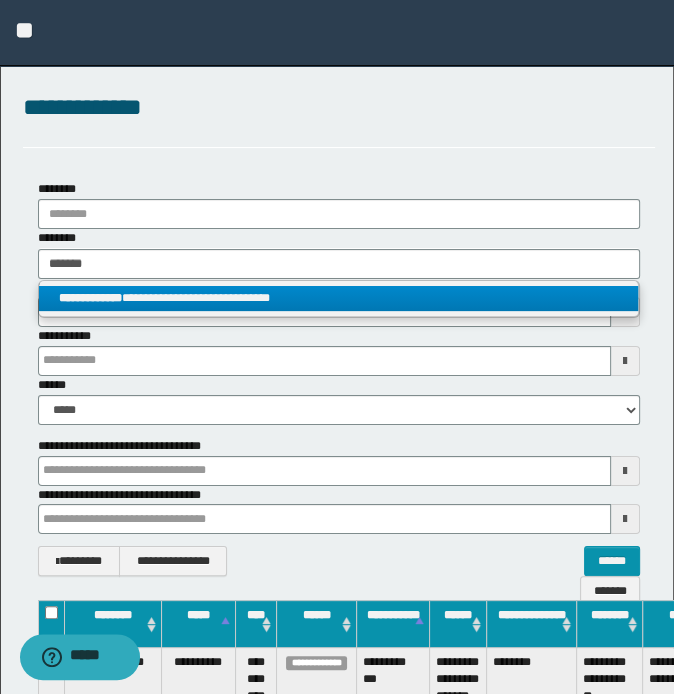 click on "**********" at bounding box center [339, 299] 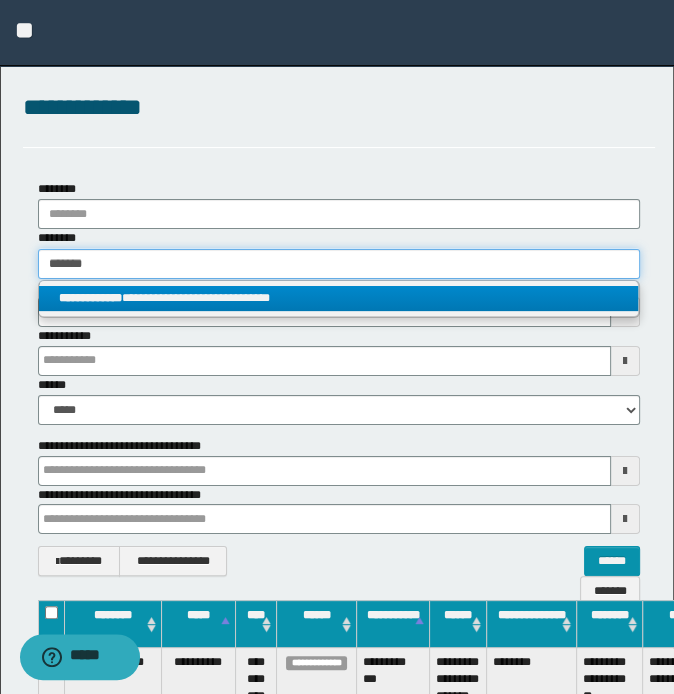 type 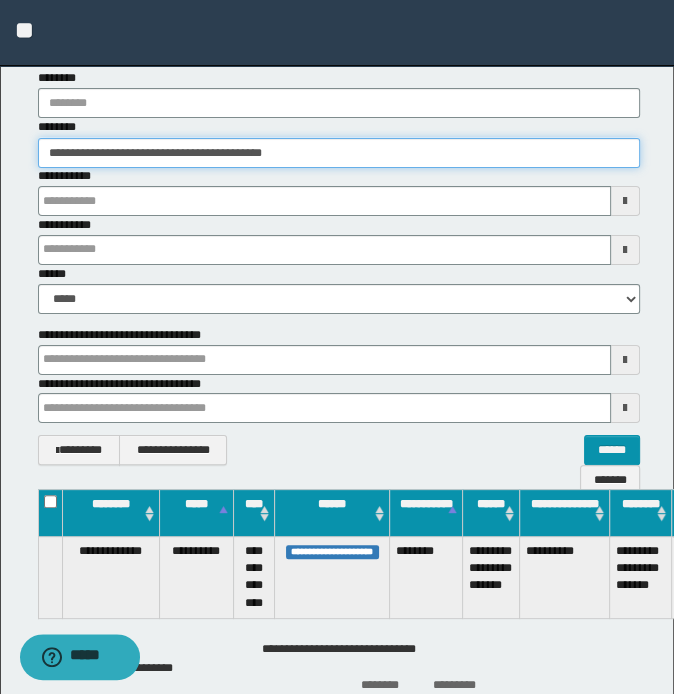scroll, scrollTop: 225, scrollLeft: 0, axis: vertical 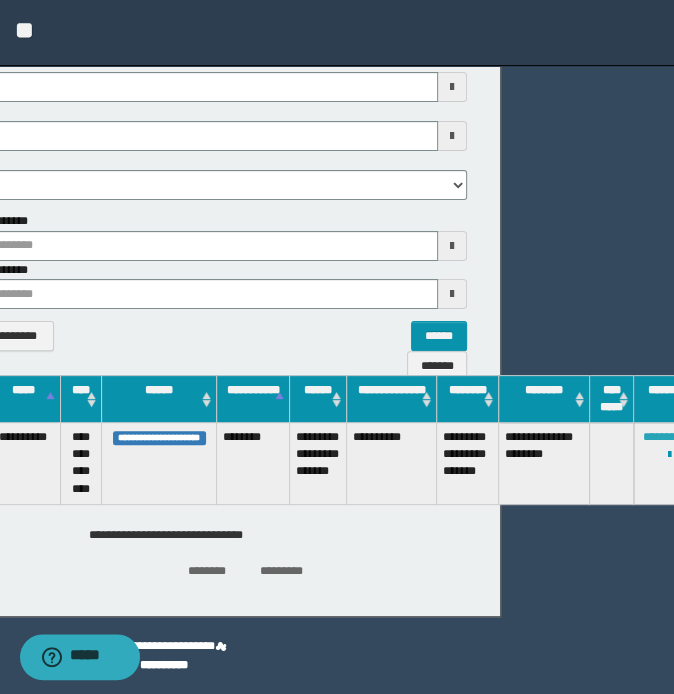 click on "********" at bounding box center [662, 437] 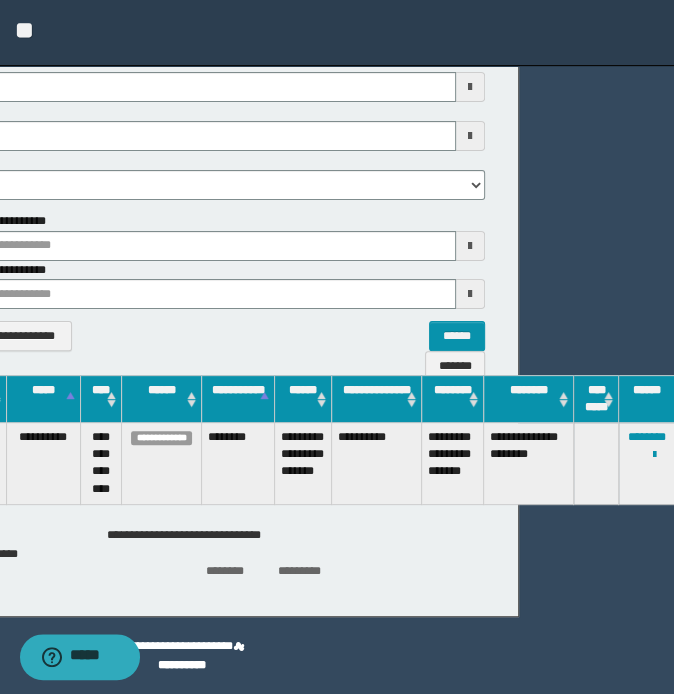 scroll, scrollTop: 0, scrollLeft: 0, axis: both 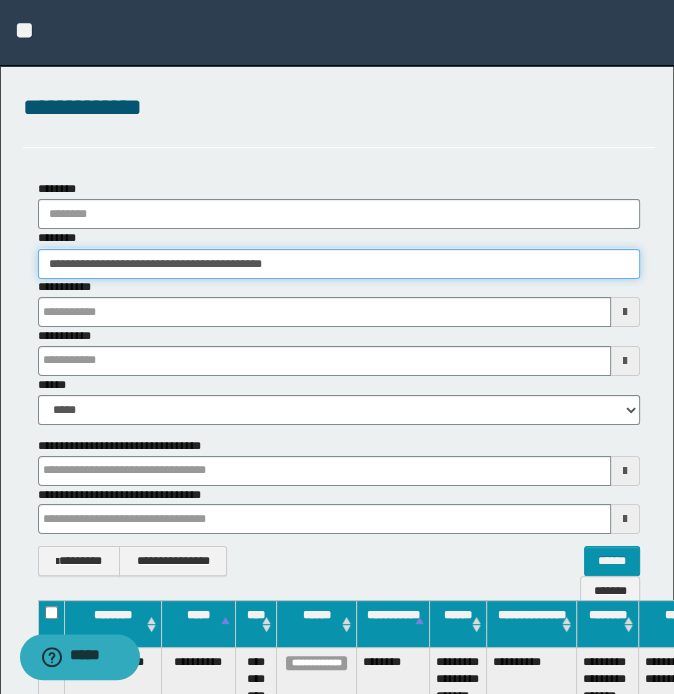 drag, startPoint x: 382, startPoint y: 257, endPoint x: -5, endPoint y: 257, distance: 387 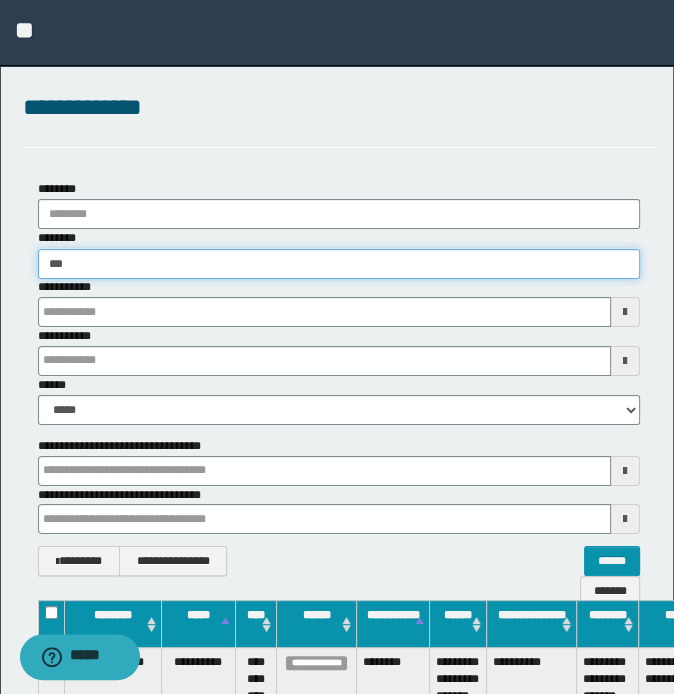 type on "****" 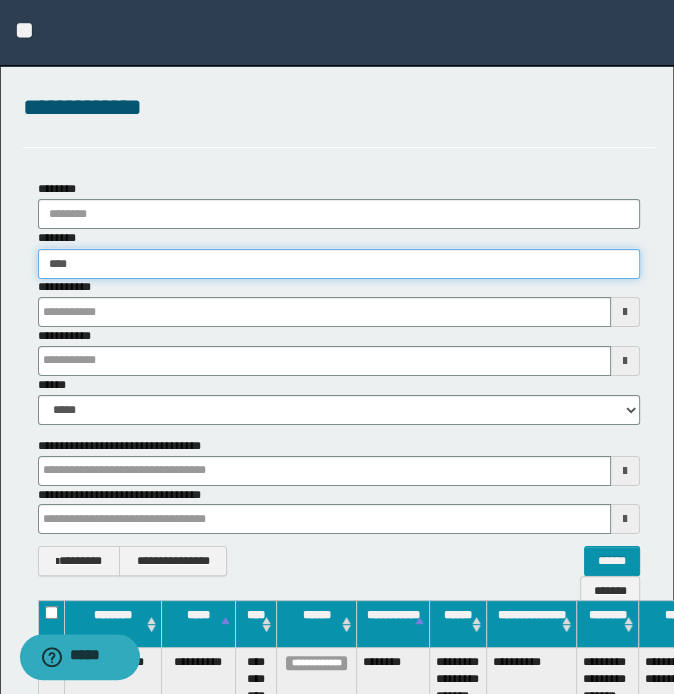type on "****" 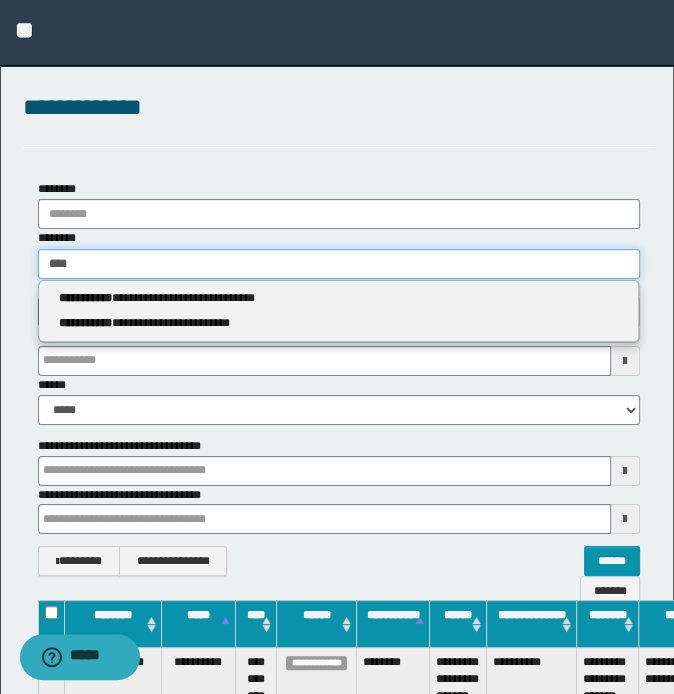type 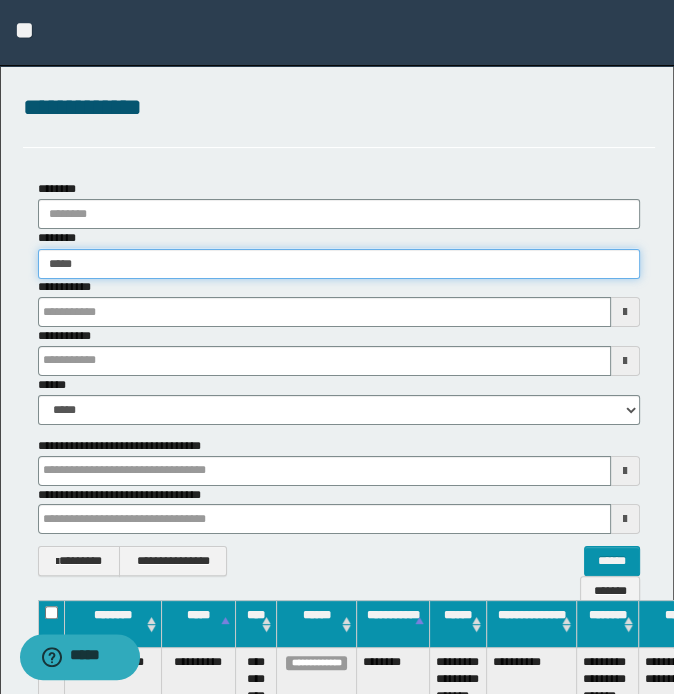 type on "******" 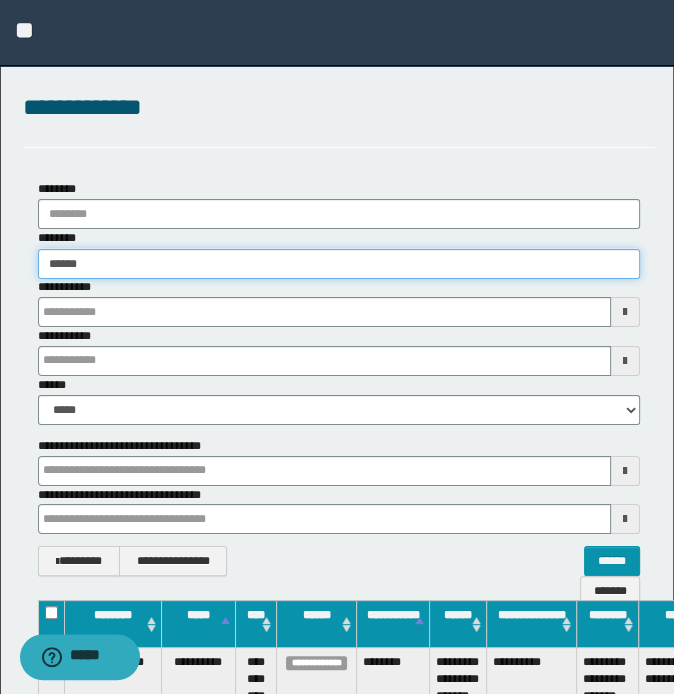 type on "******" 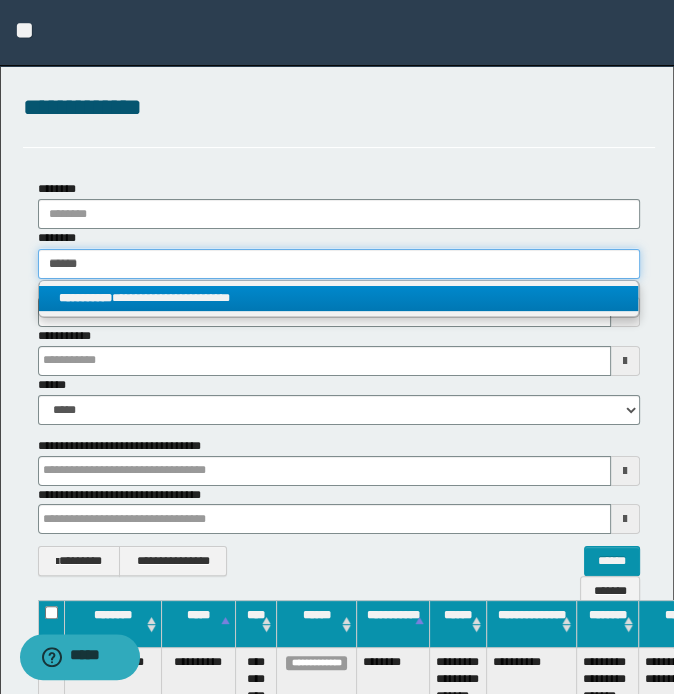 type on "******" 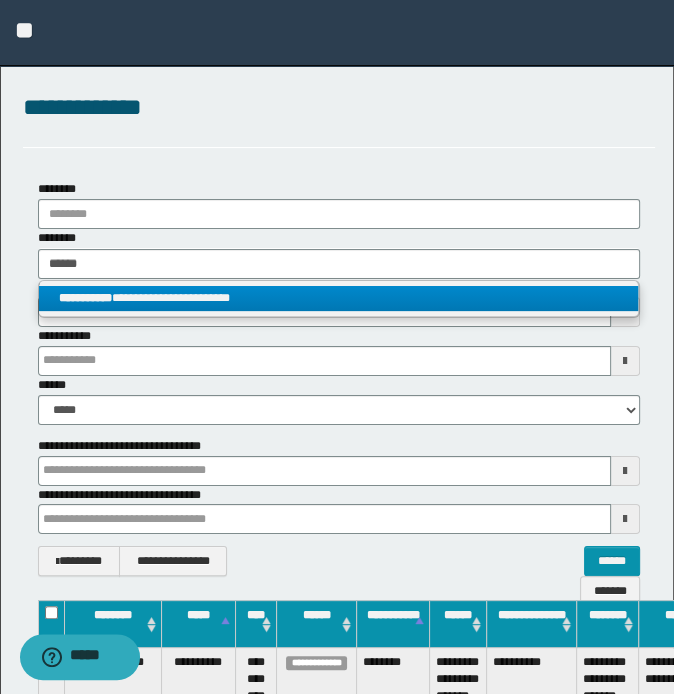 click on "**********" at bounding box center (339, 298) 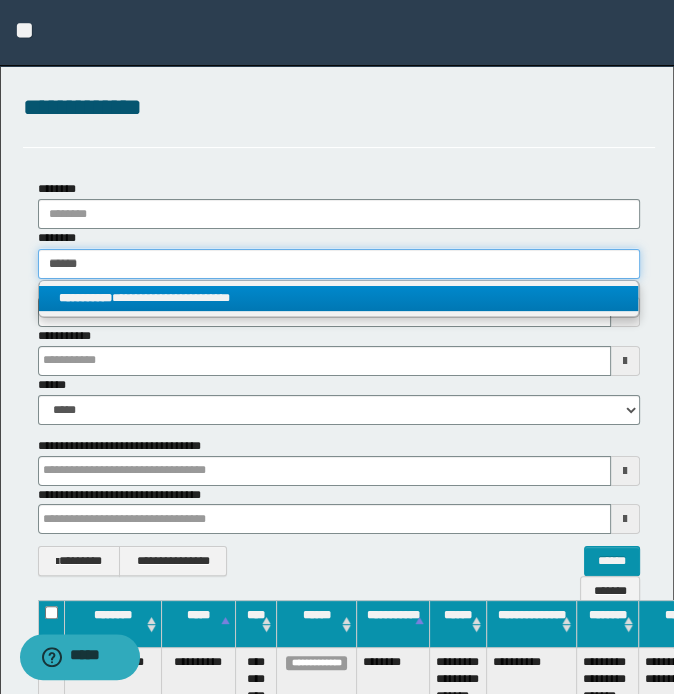type 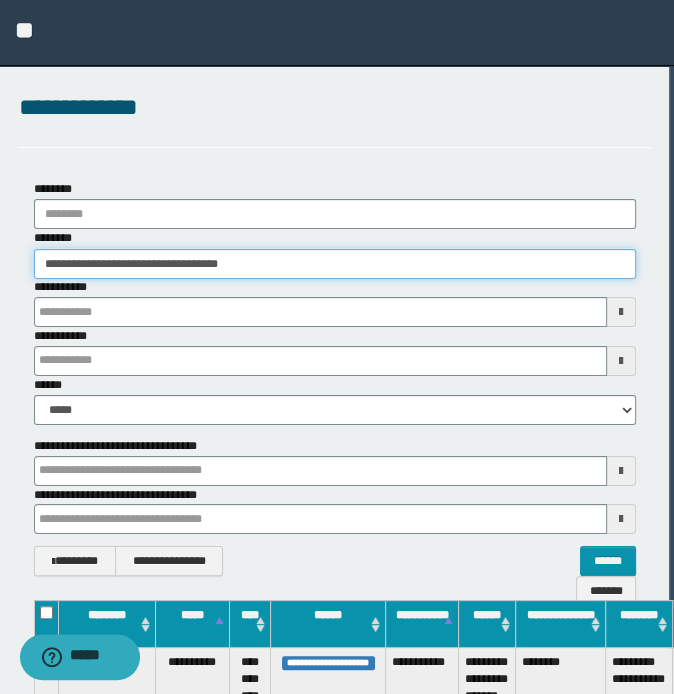 scroll, scrollTop: 0, scrollLeft: 193, axis: horizontal 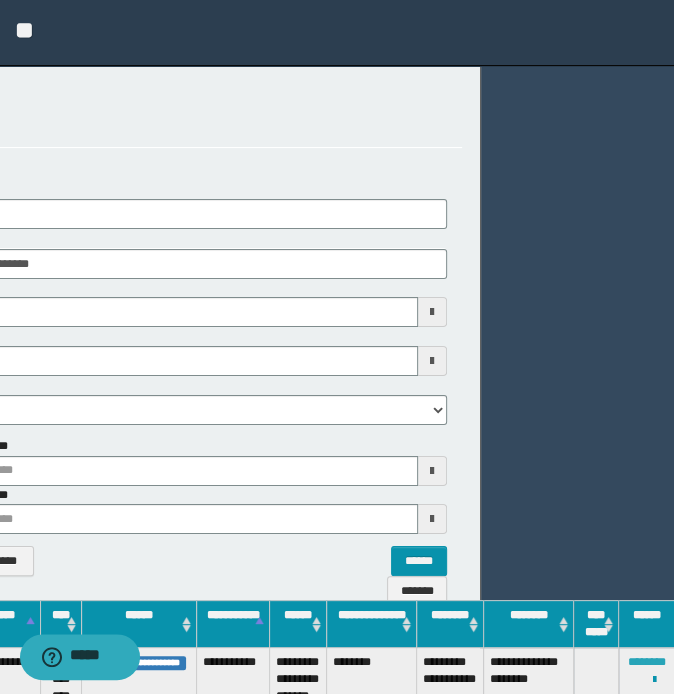 click on "********" at bounding box center [646, 662] 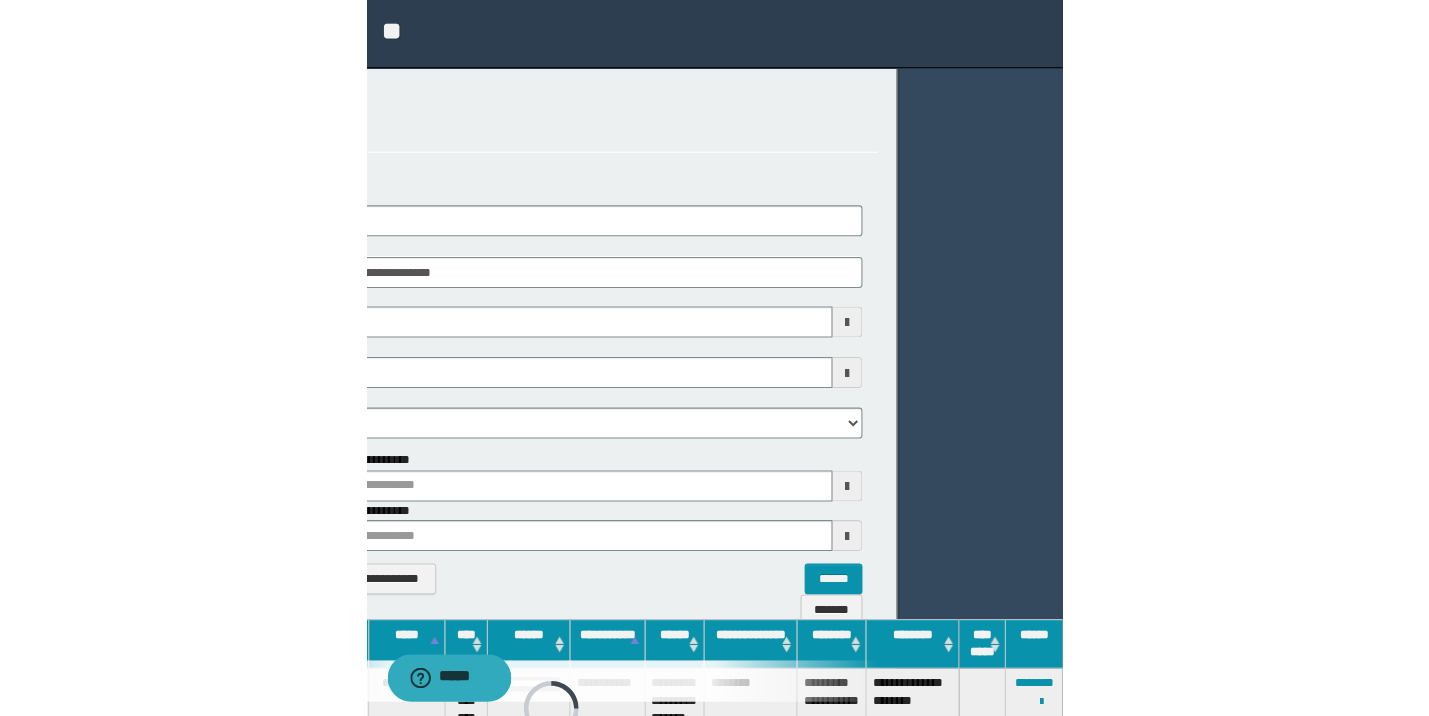 scroll, scrollTop: 0, scrollLeft: 0, axis: both 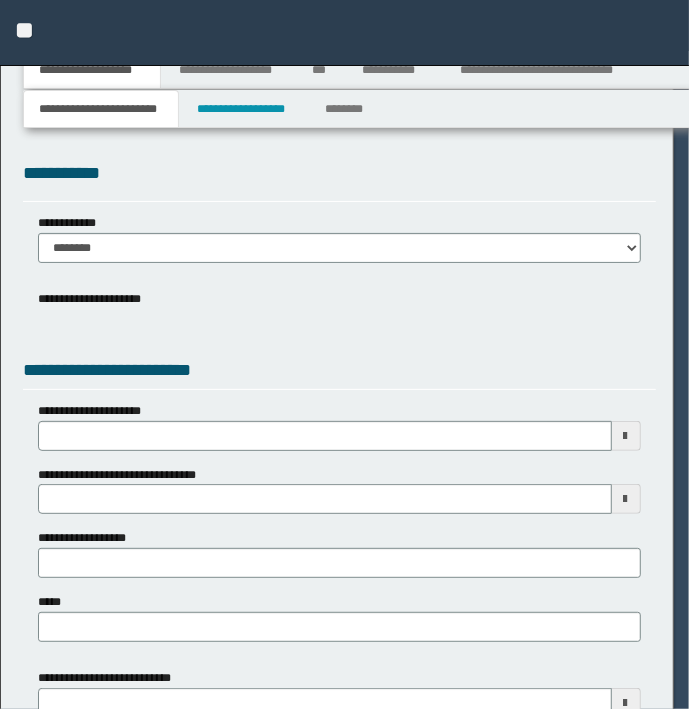 select on "*" 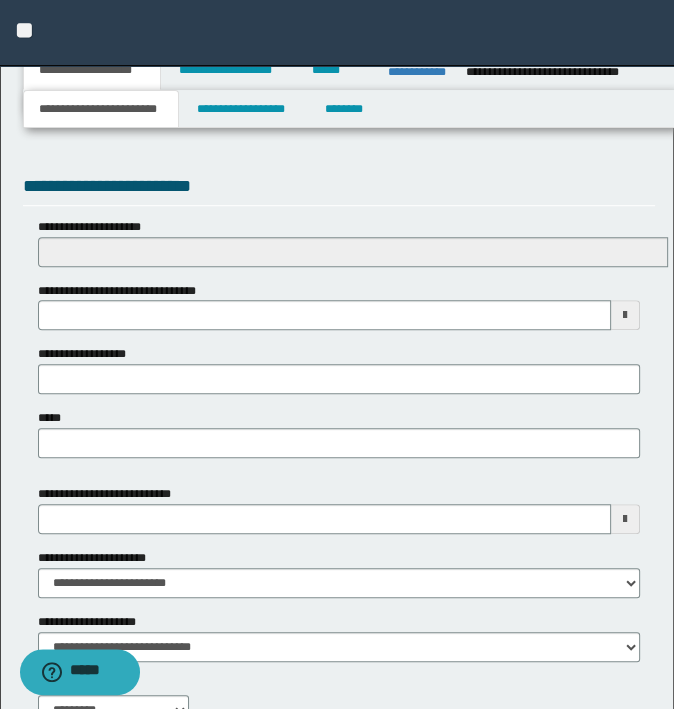 scroll, scrollTop: 700, scrollLeft: 0, axis: vertical 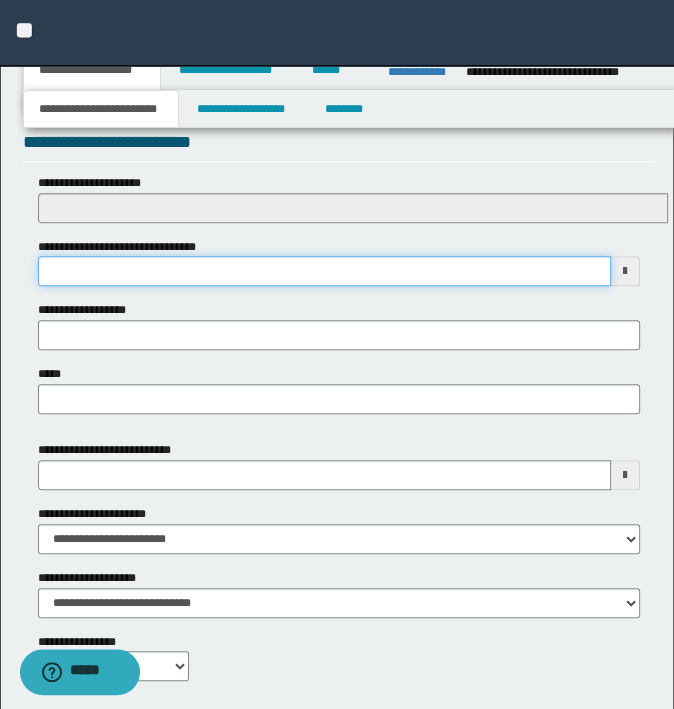 click on "**********" at bounding box center [325, 271] 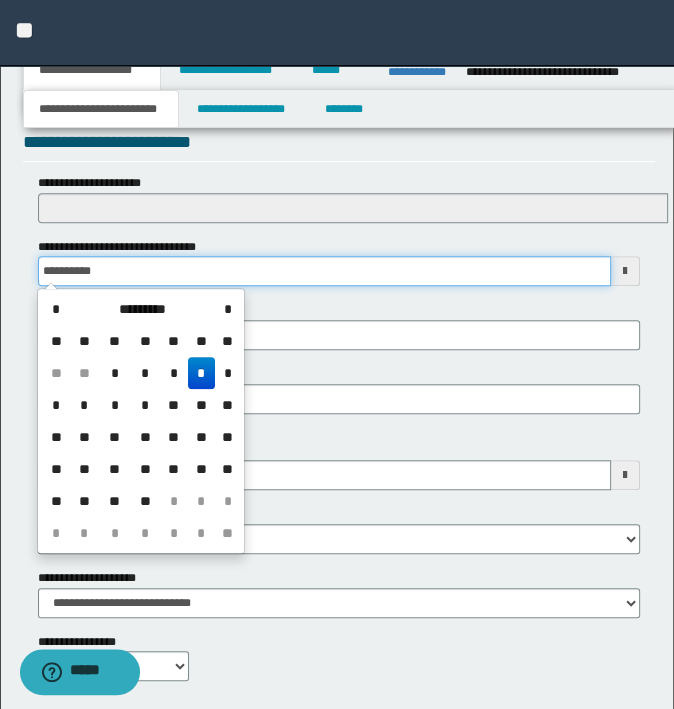 type on "**********" 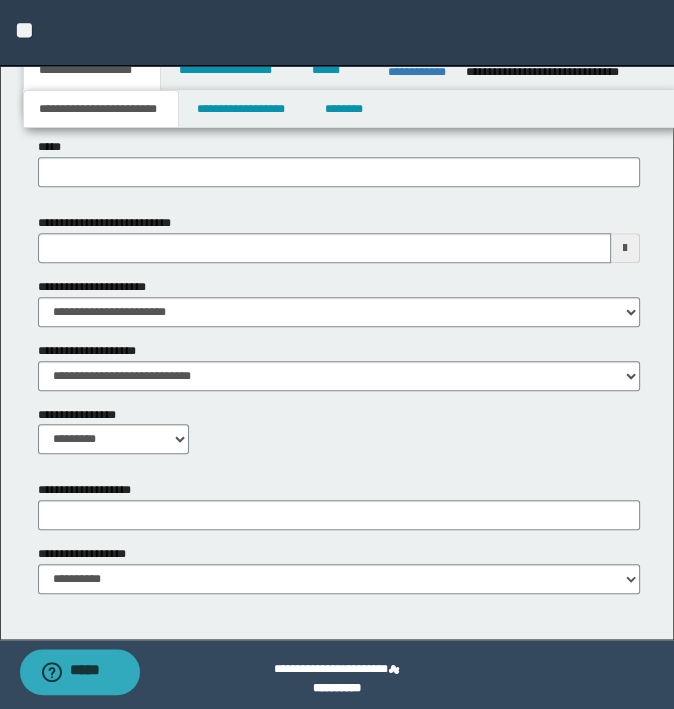 scroll, scrollTop: 935, scrollLeft: 0, axis: vertical 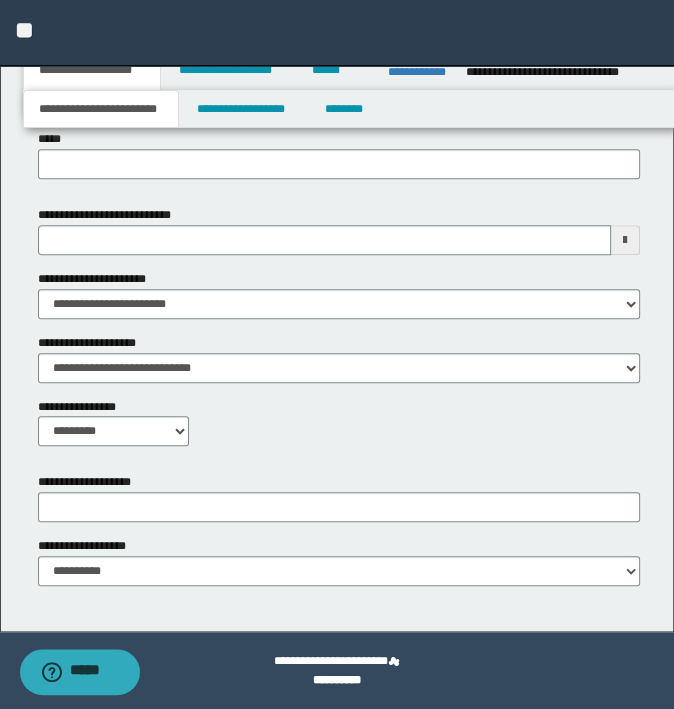 click on "**********" at bounding box center [114, 422] 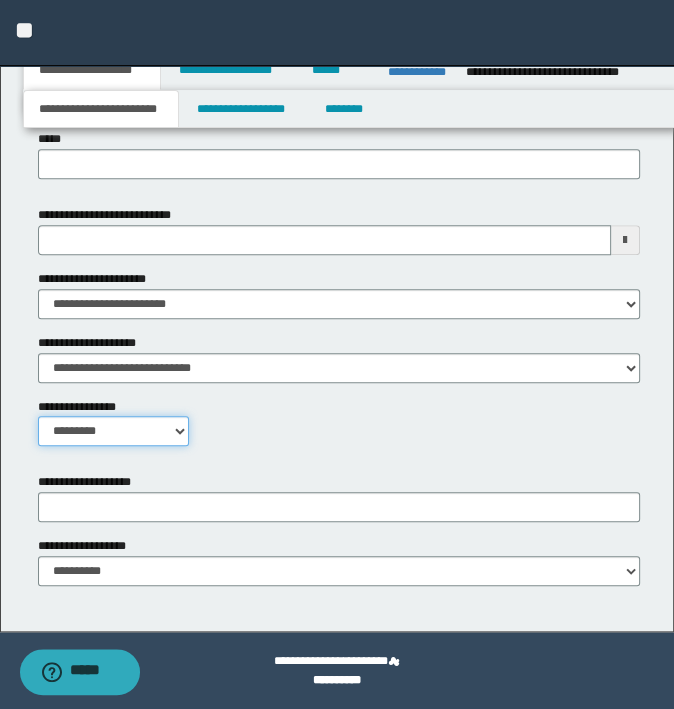drag, startPoint x: 135, startPoint y: 433, endPoint x: 135, endPoint y: 446, distance: 13 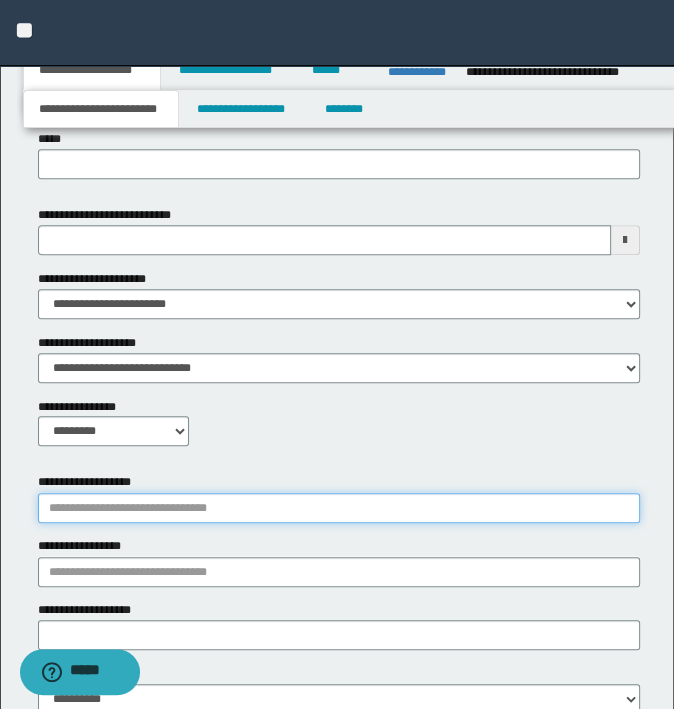 click on "**********" at bounding box center [339, 508] 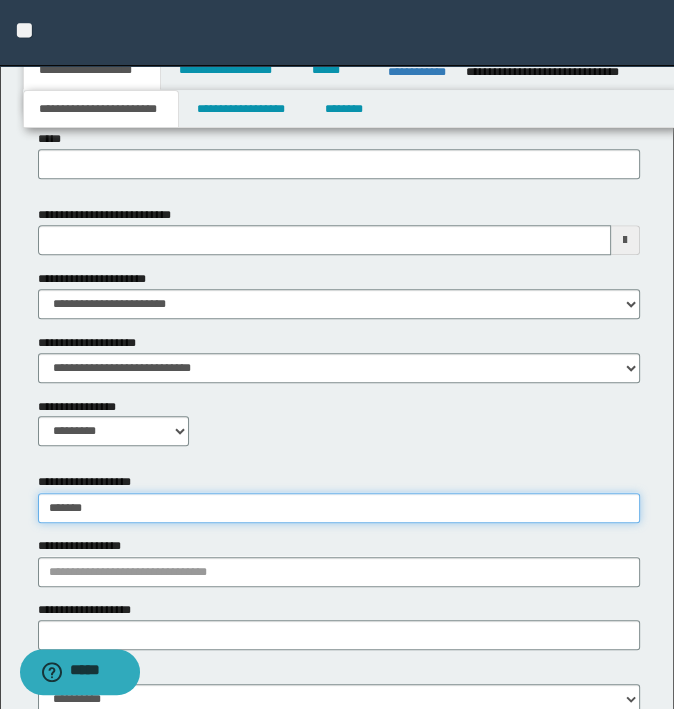 type on "********" 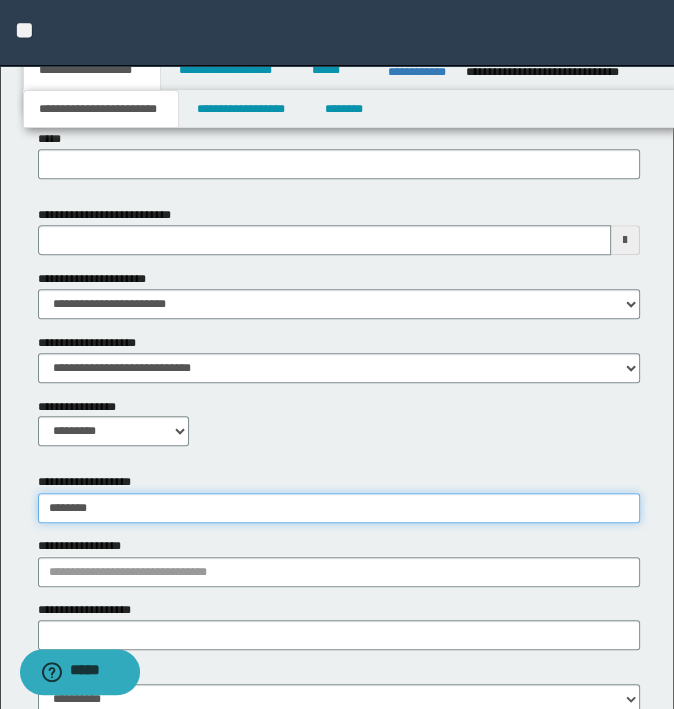 type on "**********" 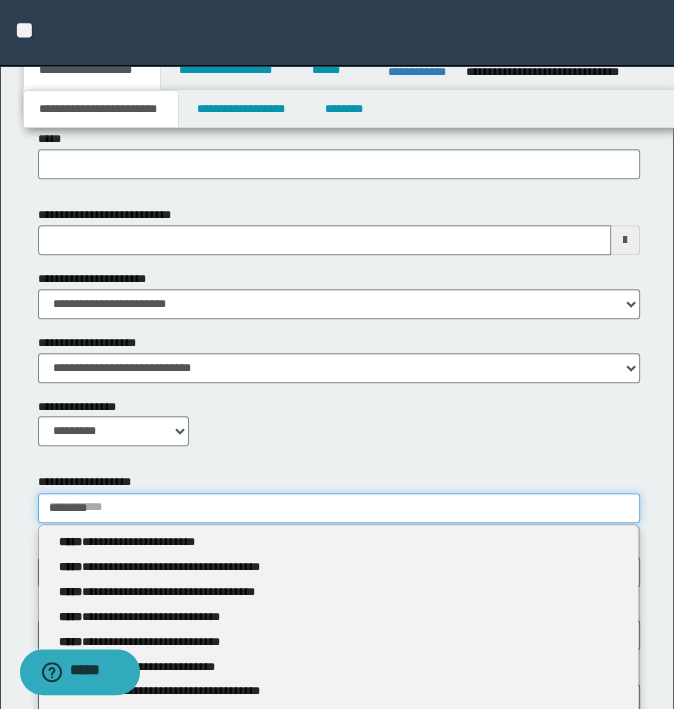 type 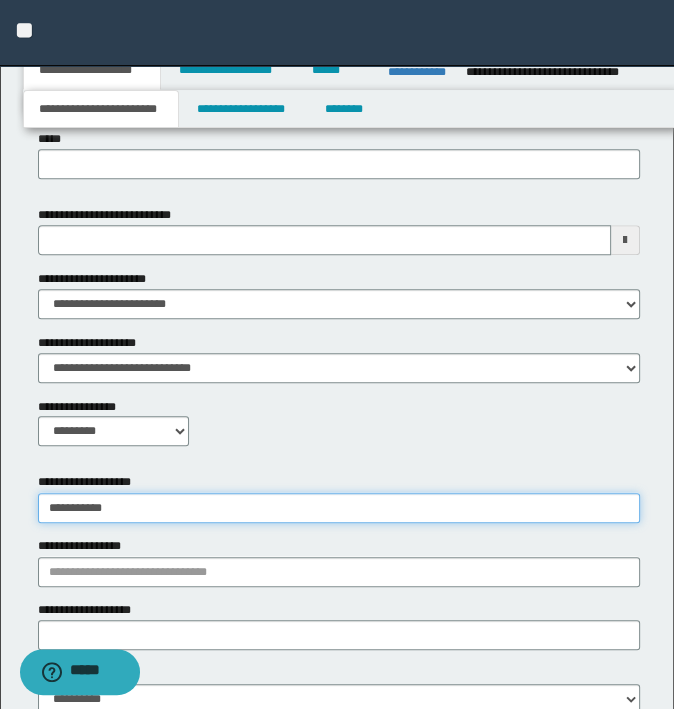 type on "**********" 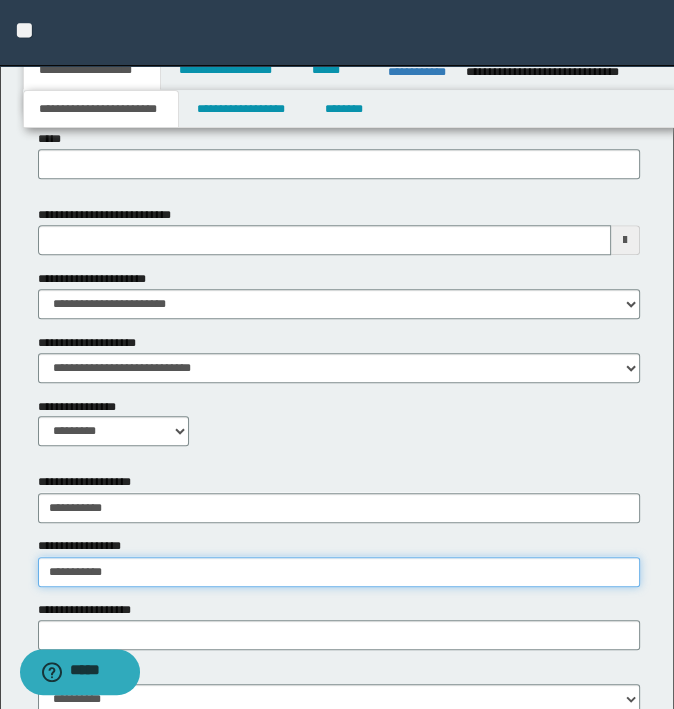 type on "**********" 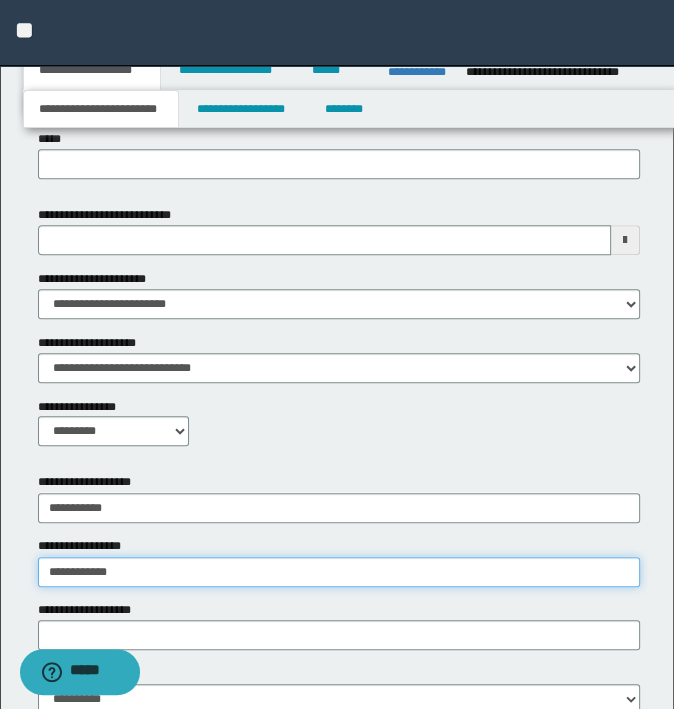 type on "**********" 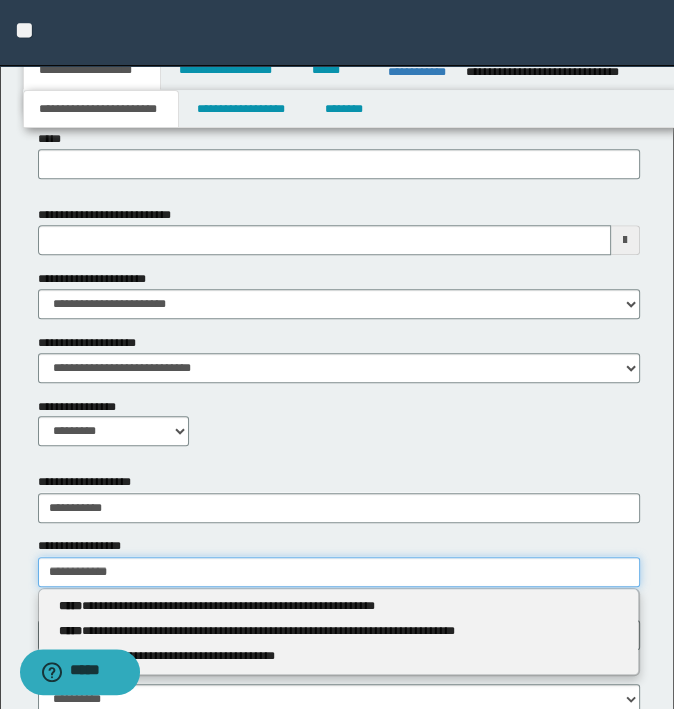 type 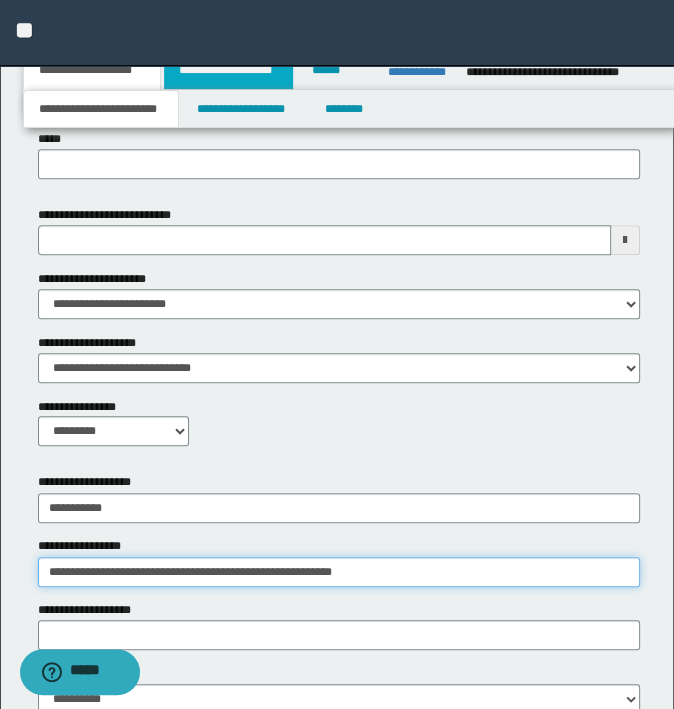 type on "**********" 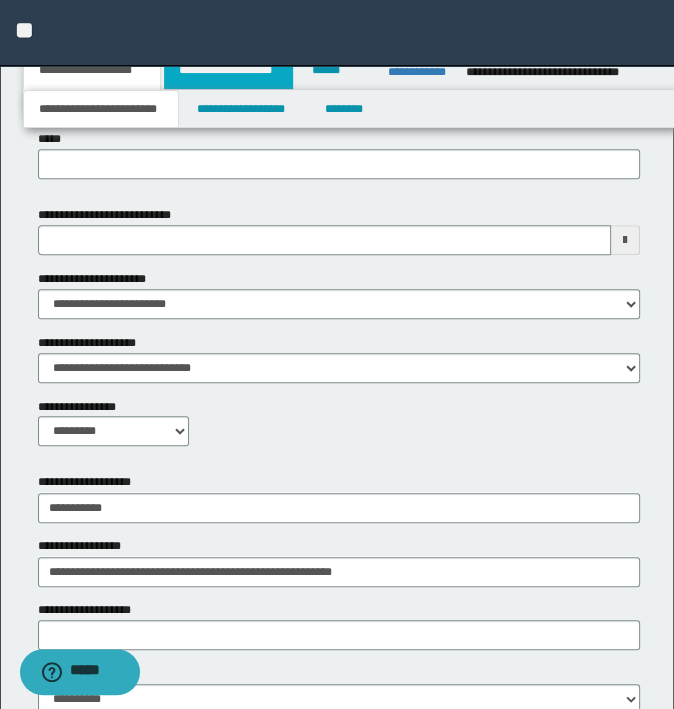 click on "**********" at bounding box center [228, 70] 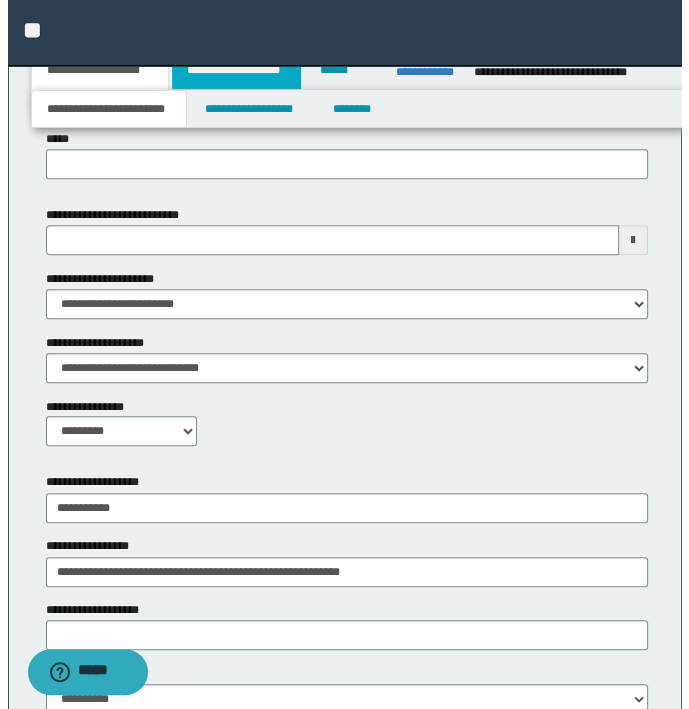 scroll, scrollTop: 0, scrollLeft: 0, axis: both 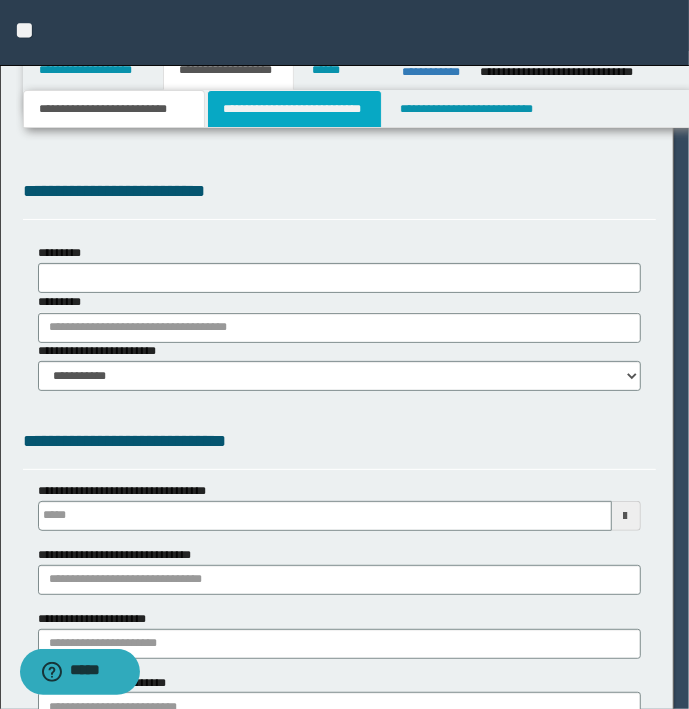 type 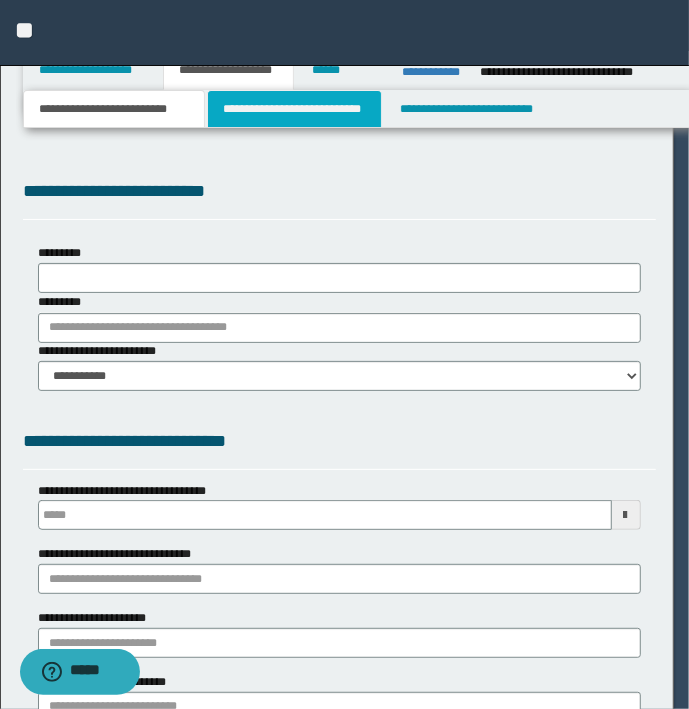 select on "*" 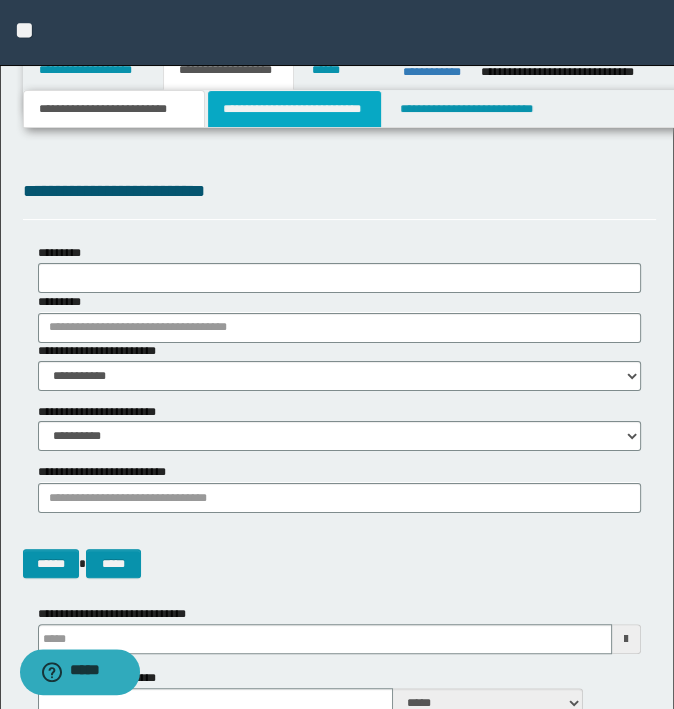 click on "**********" at bounding box center (294, 109) 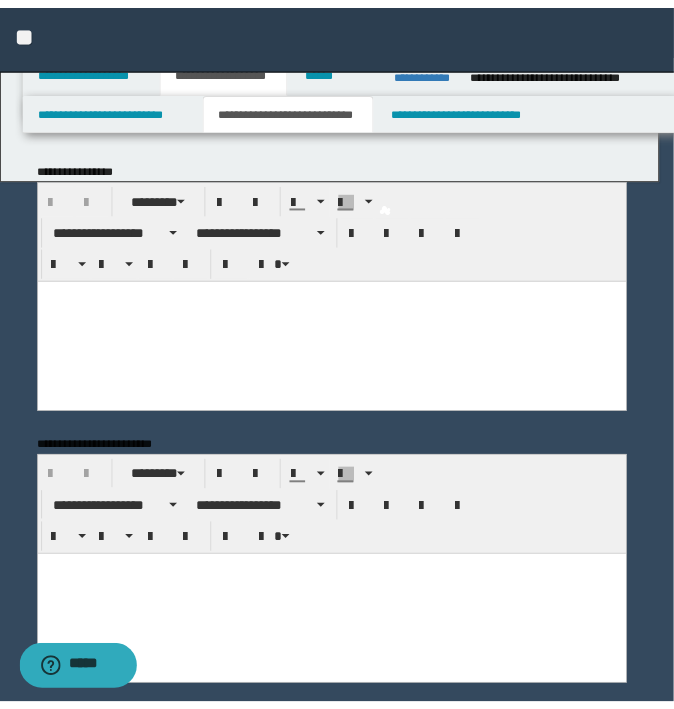 scroll, scrollTop: 0, scrollLeft: 0, axis: both 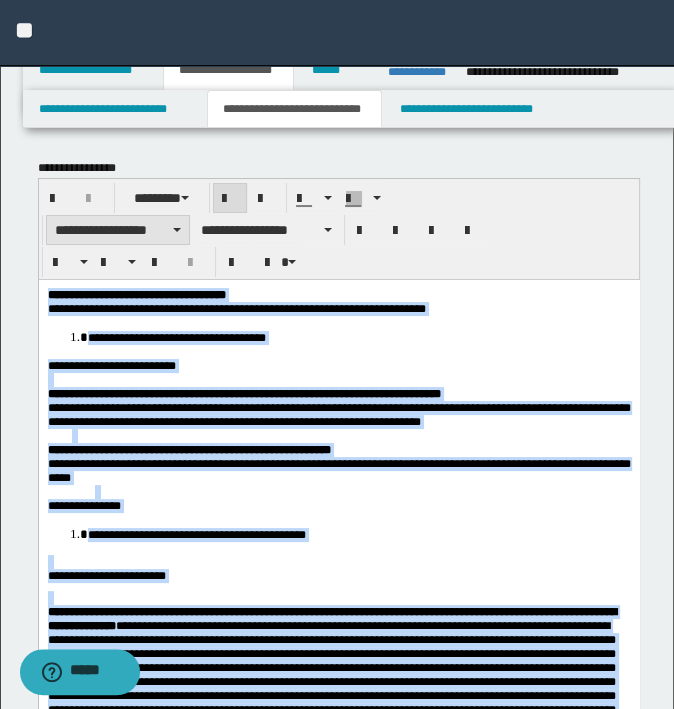 click on "**********" at bounding box center (118, 230) 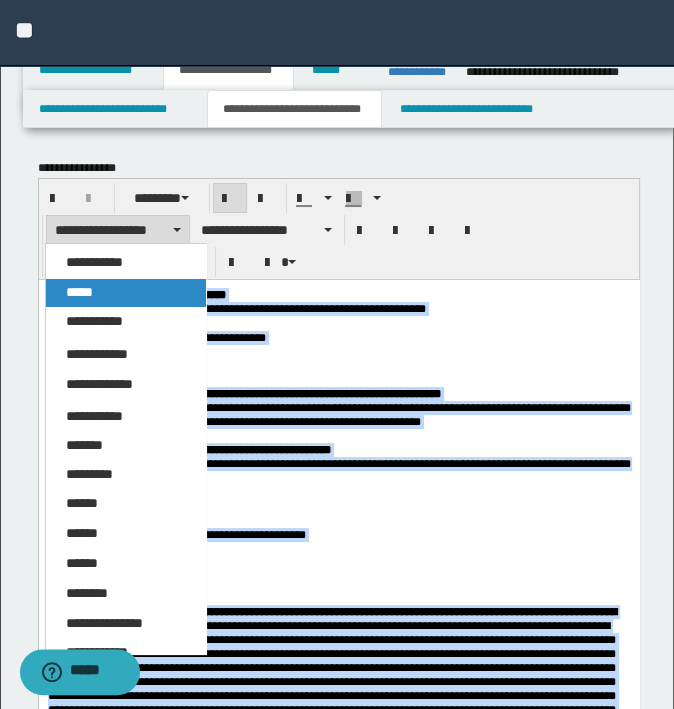 drag, startPoint x: 118, startPoint y: 292, endPoint x: 165, endPoint y: 1, distance: 294.7711 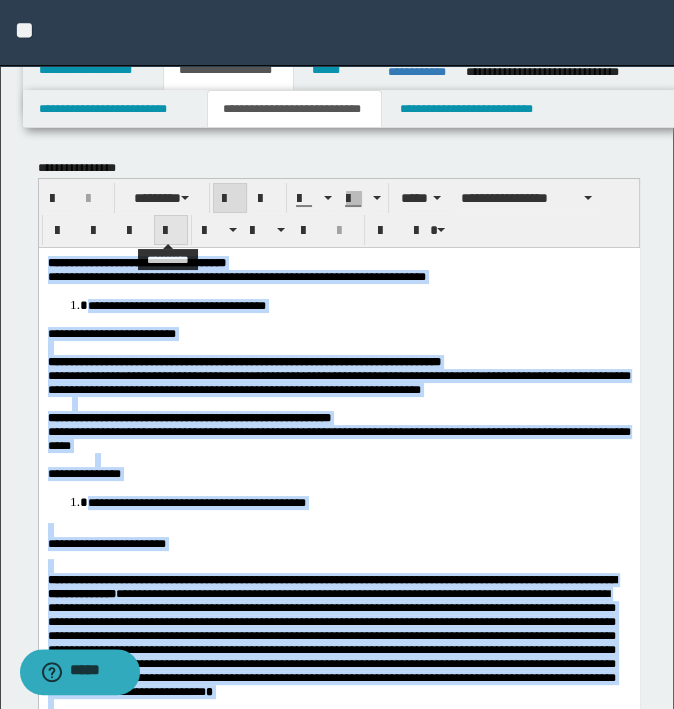 click at bounding box center [171, 230] 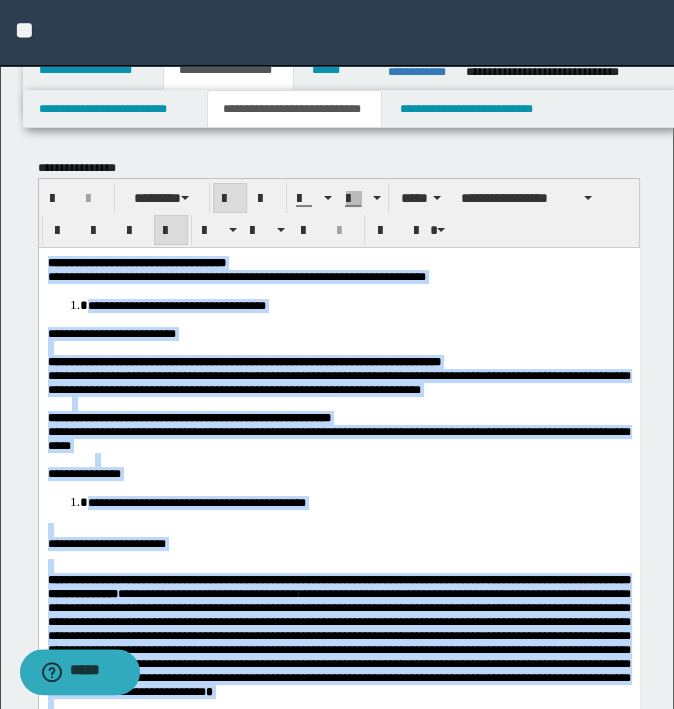 click on "**********" at bounding box center (338, 438) 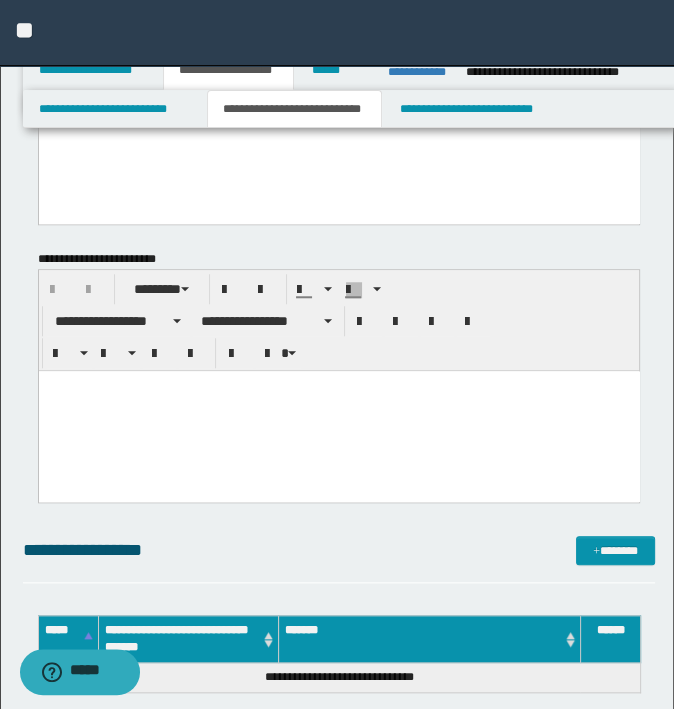 scroll, scrollTop: 900, scrollLeft: 0, axis: vertical 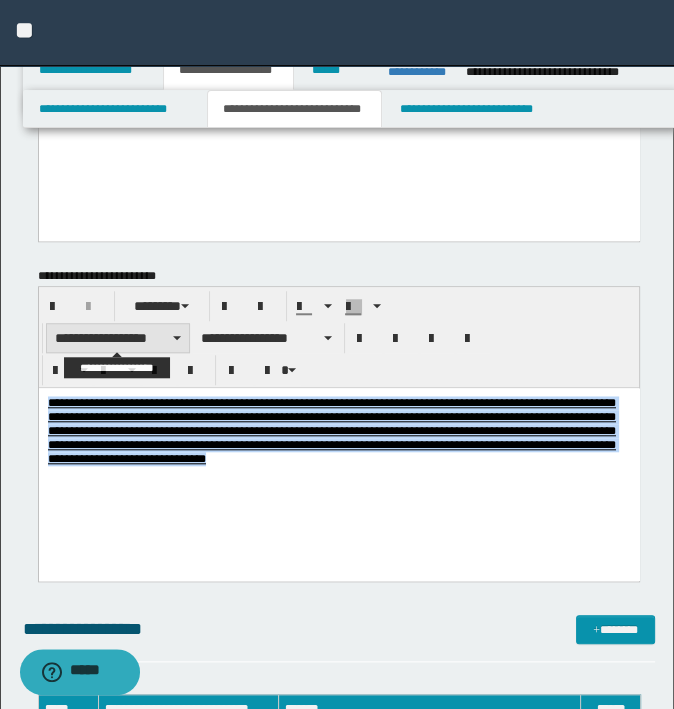 click on "**********" at bounding box center [118, 338] 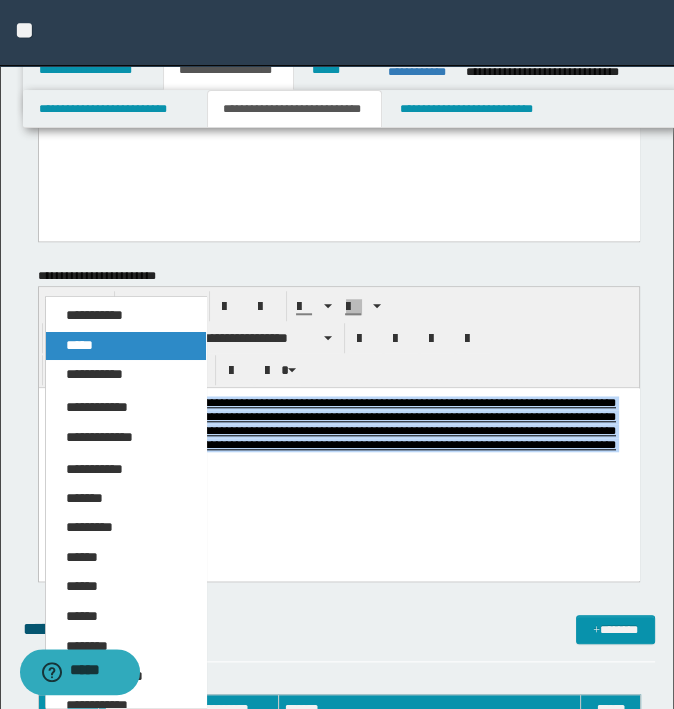 click on "*****" at bounding box center (126, 346) 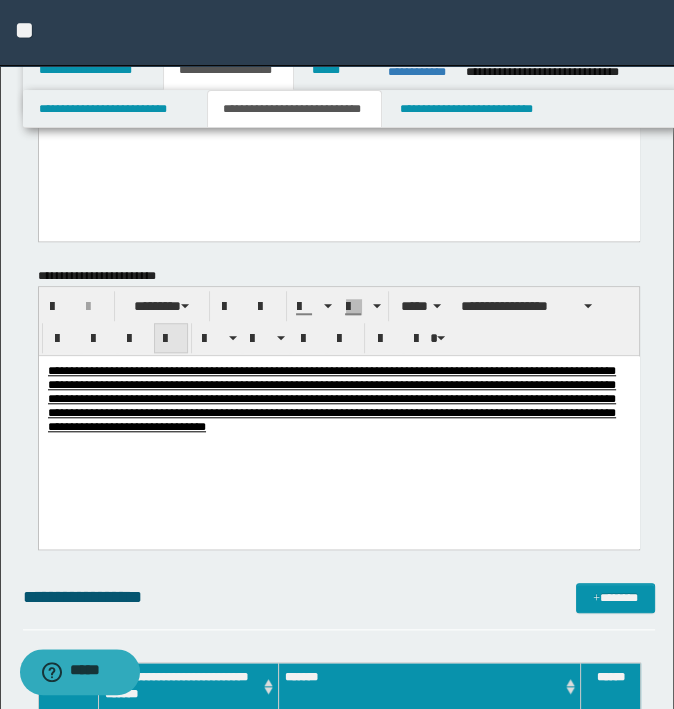 click at bounding box center (171, 339) 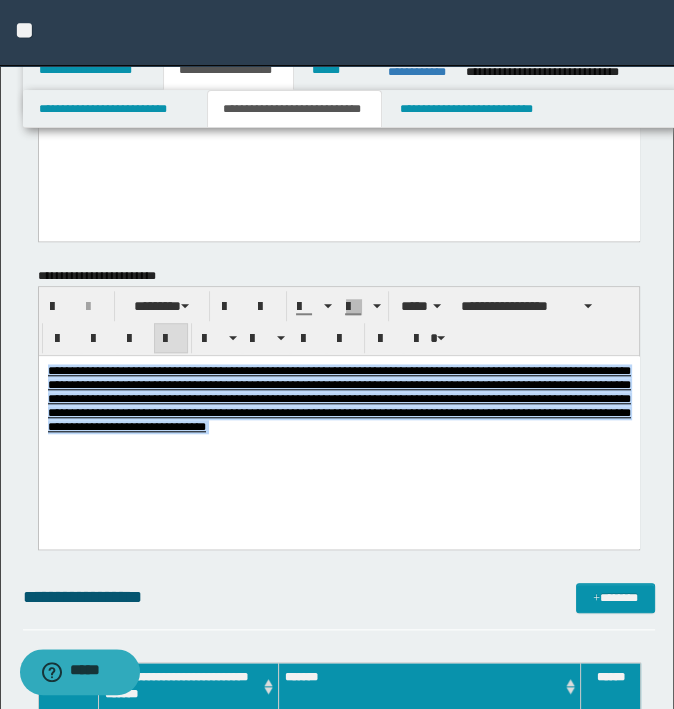 click on "**********" at bounding box center [338, 424] 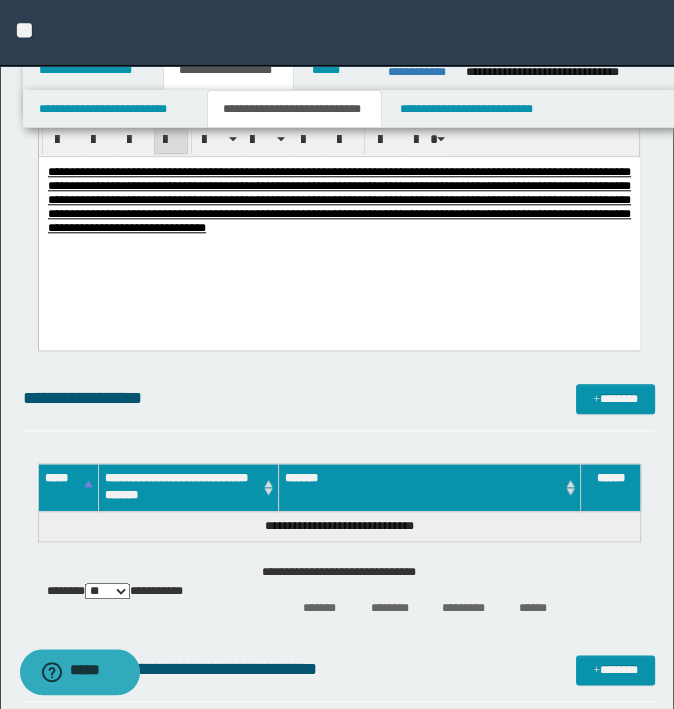 scroll, scrollTop: 1200, scrollLeft: 0, axis: vertical 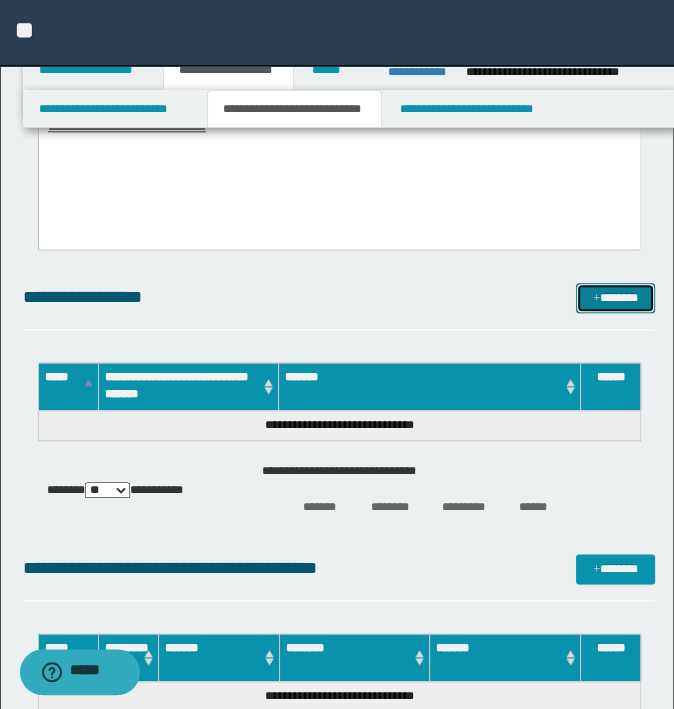 drag, startPoint x: 599, startPoint y: 305, endPoint x: 679, endPoint y: 352, distance: 92.7847 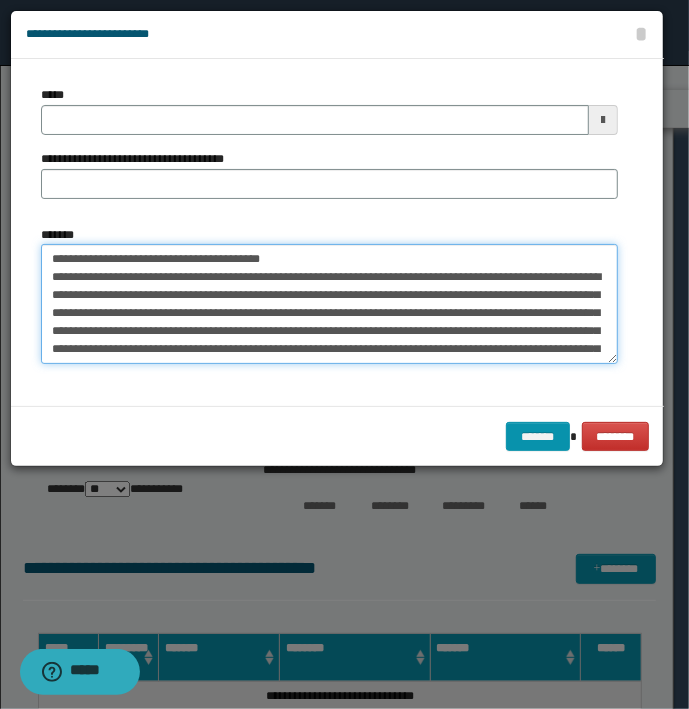 click on "**********" at bounding box center (329, 304) 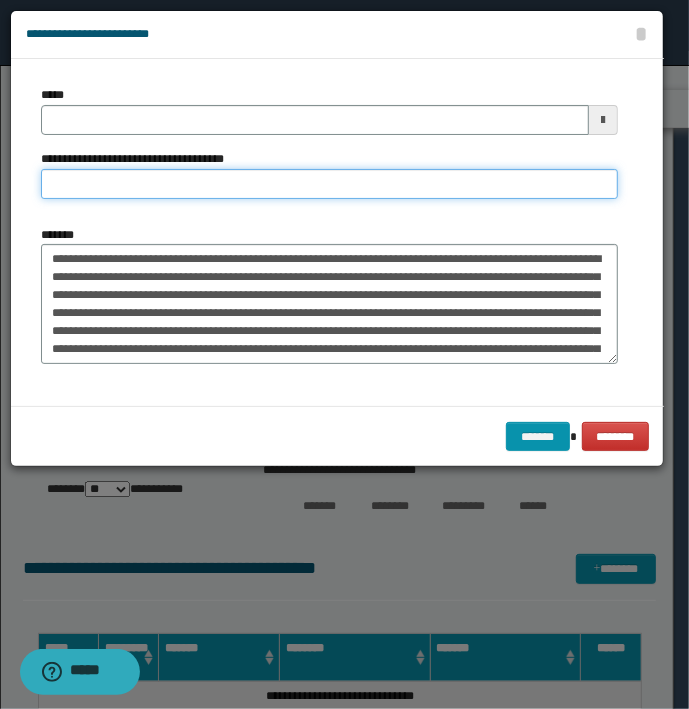 type on "**********" 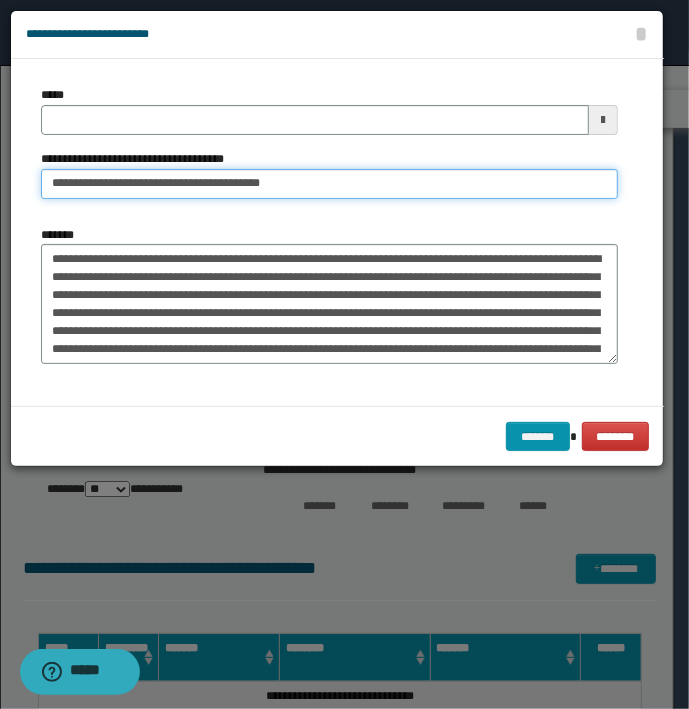 type 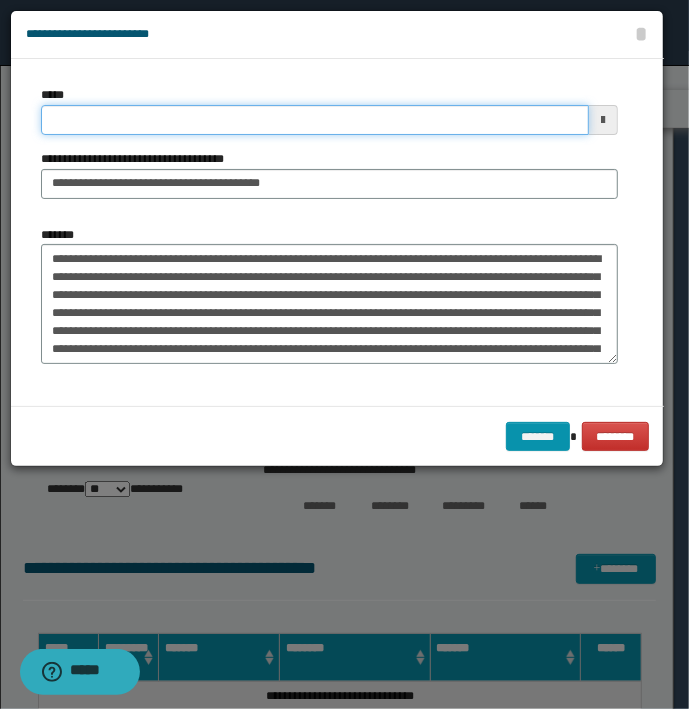 click on "*****" at bounding box center (315, 120) 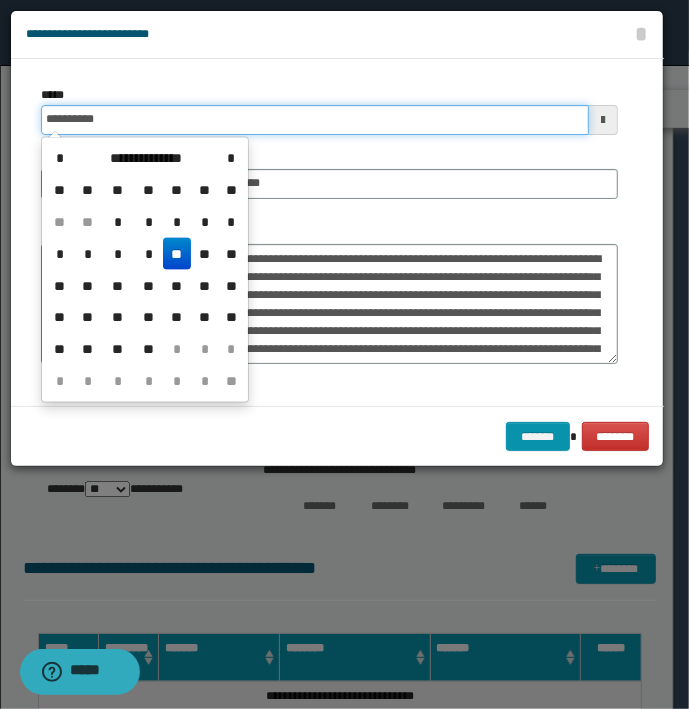 type on "**********" 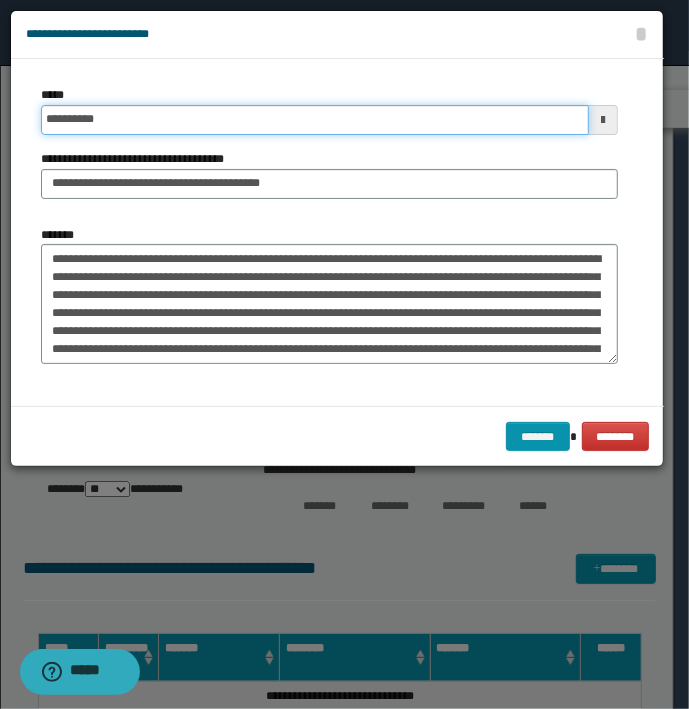 click on "*******" at bounding box center (538, 437) 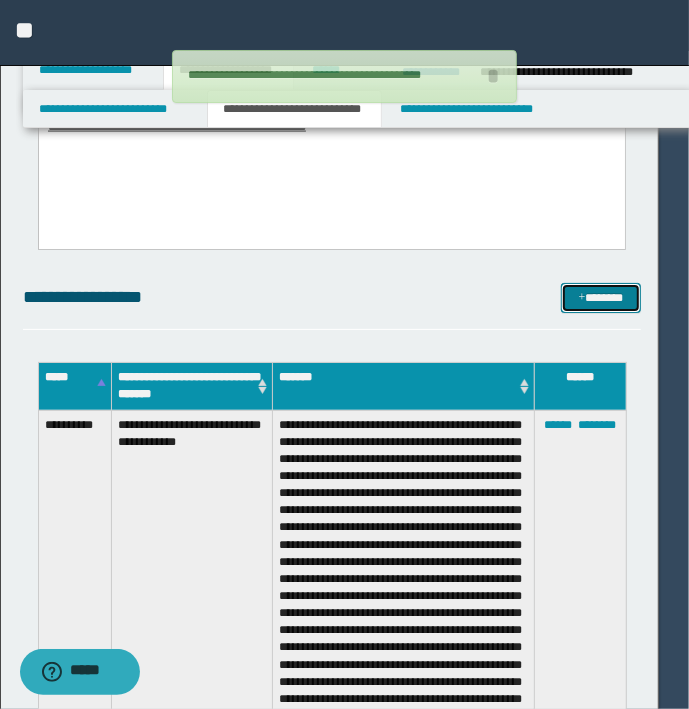 type 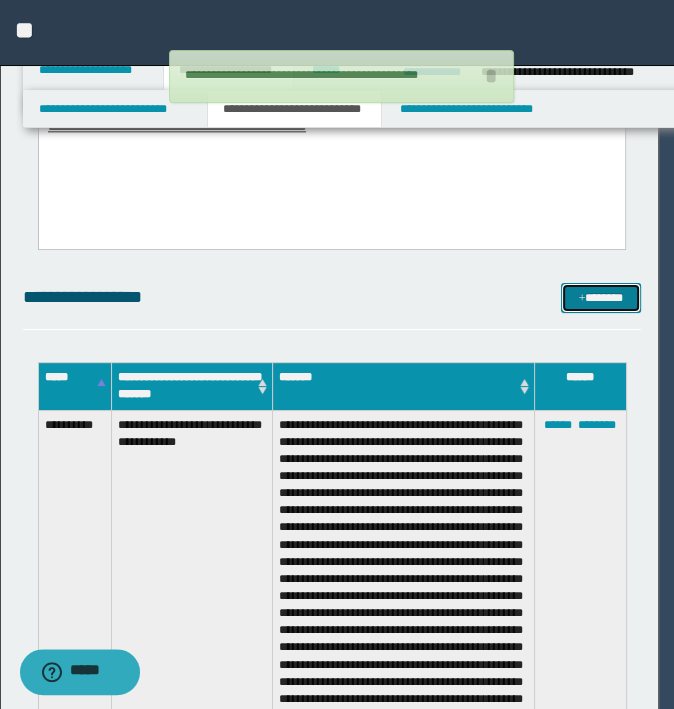 click on "*******" at bounding box center (600, 298) 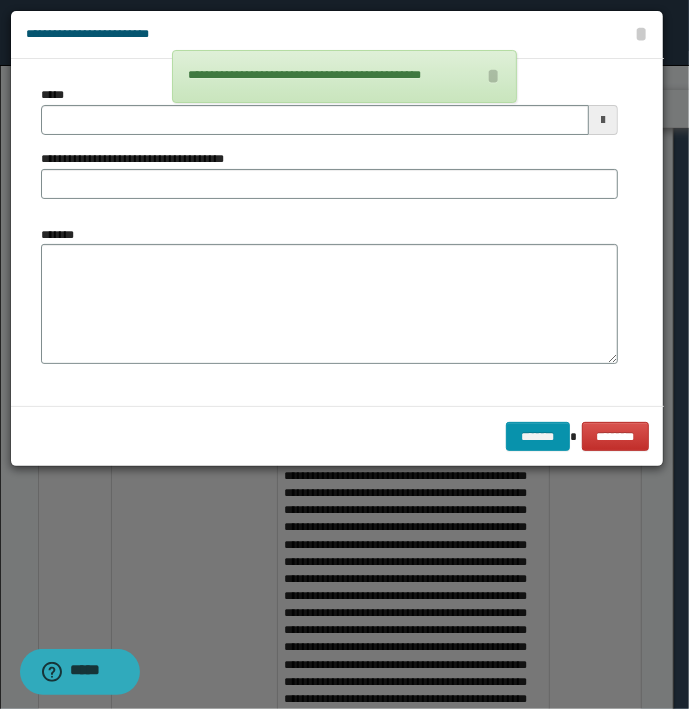 type 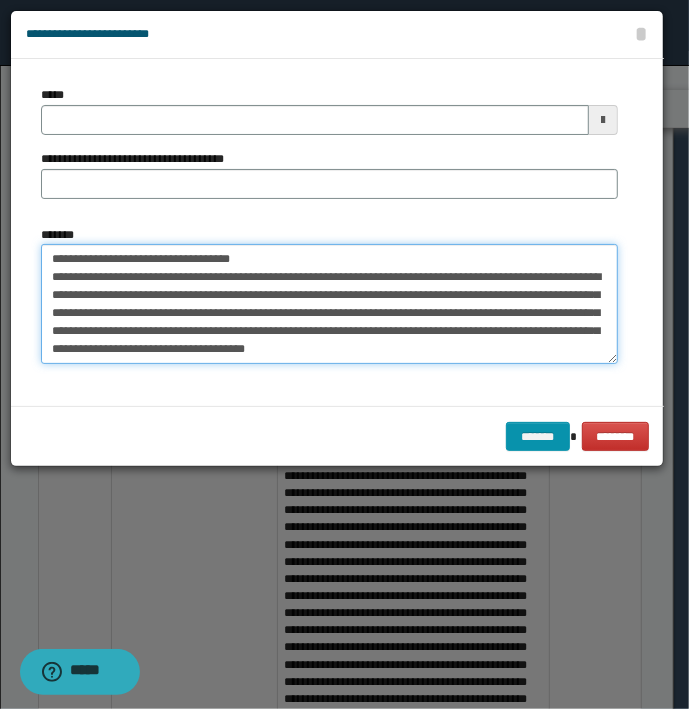 click on "**********" at bounding box center (329, 304) 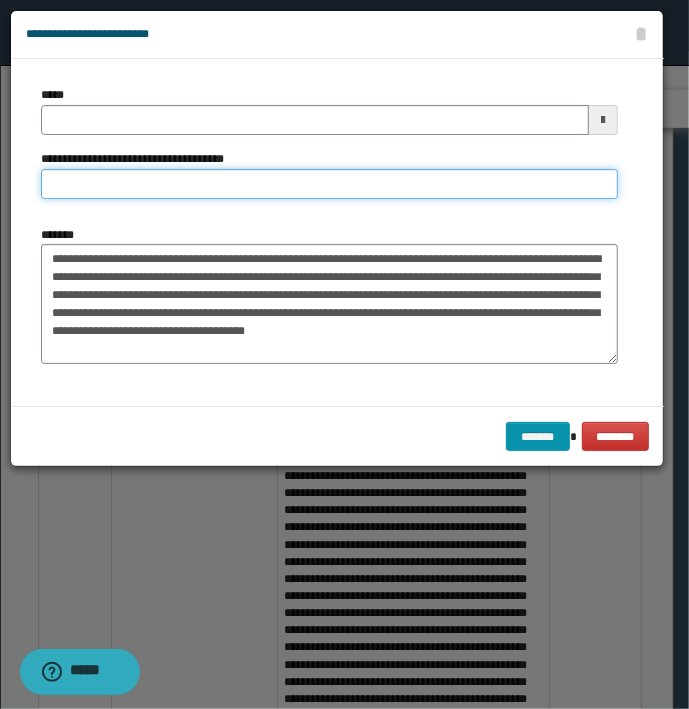 type on "**********" 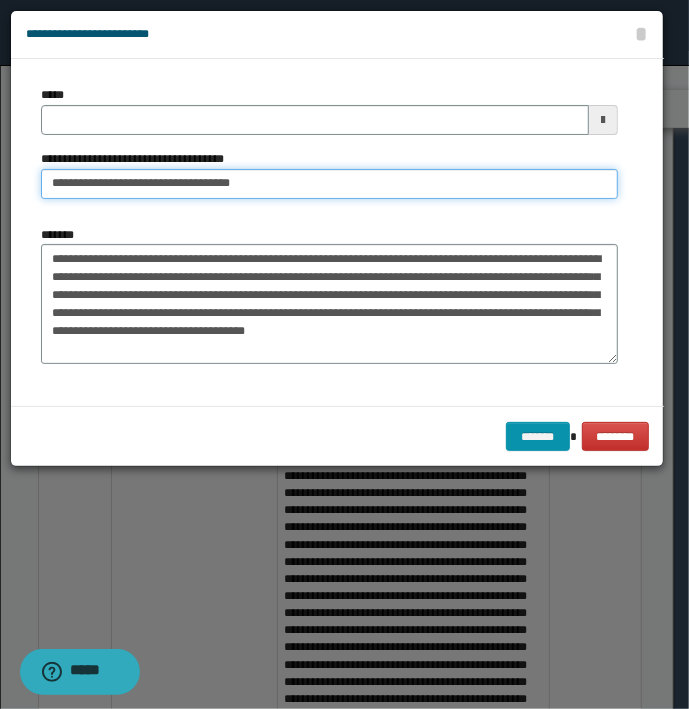type 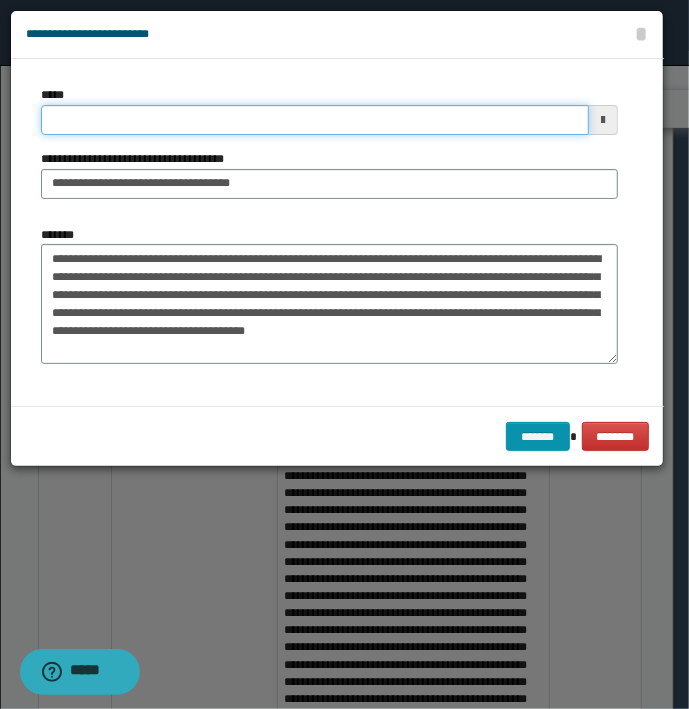 click on "*****" at bounding box center [315, 120] 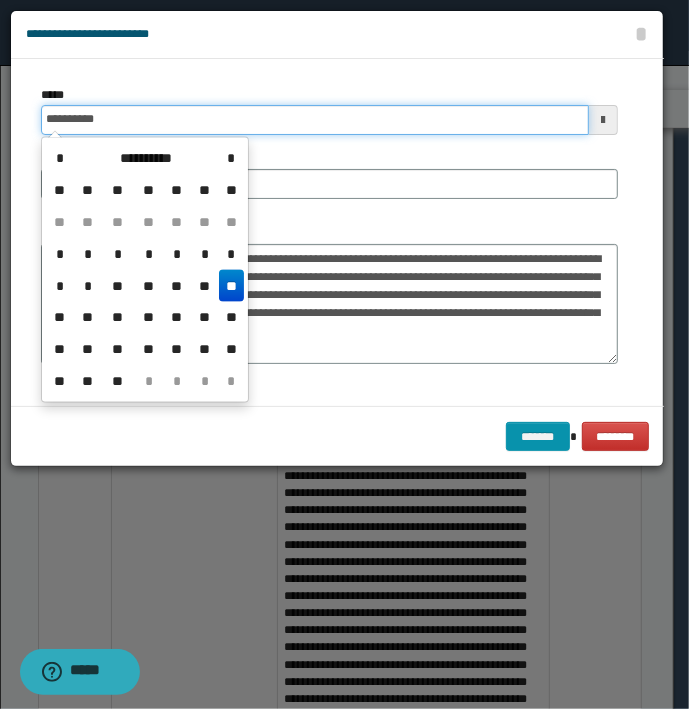 type on "**********" 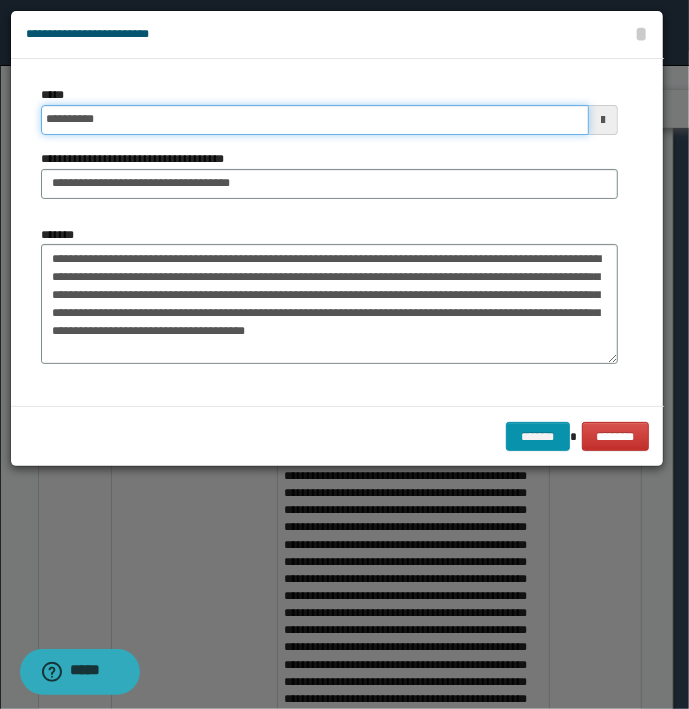 click on "*******" at bounding box center [538, 437] 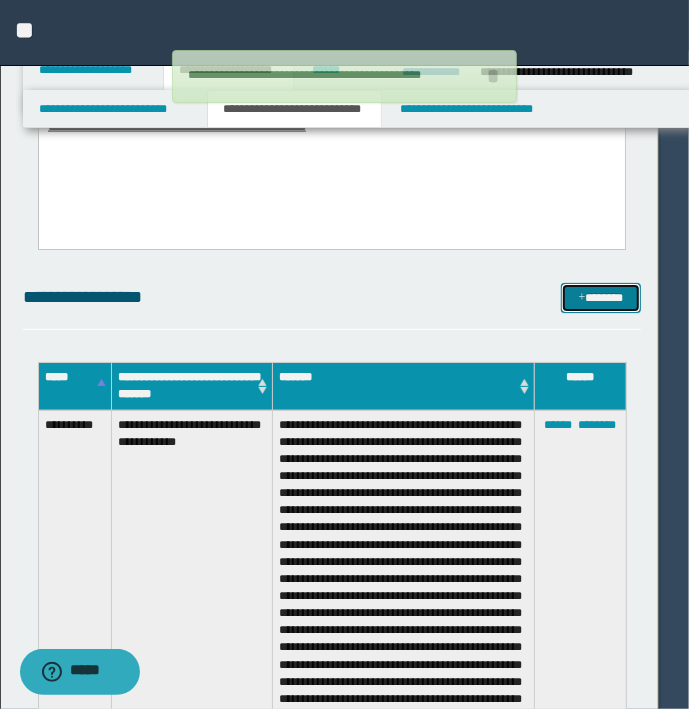 type 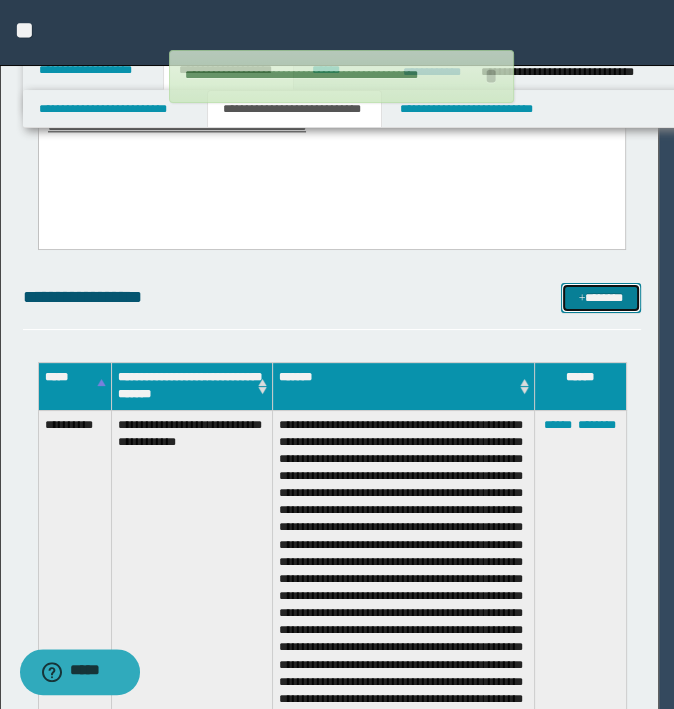 click on "*******" at bounding box center (600, 298) 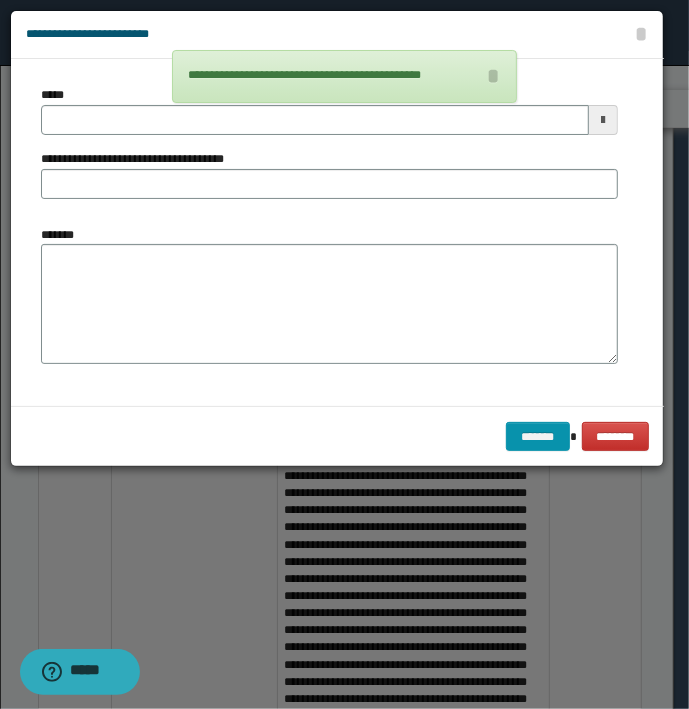 type 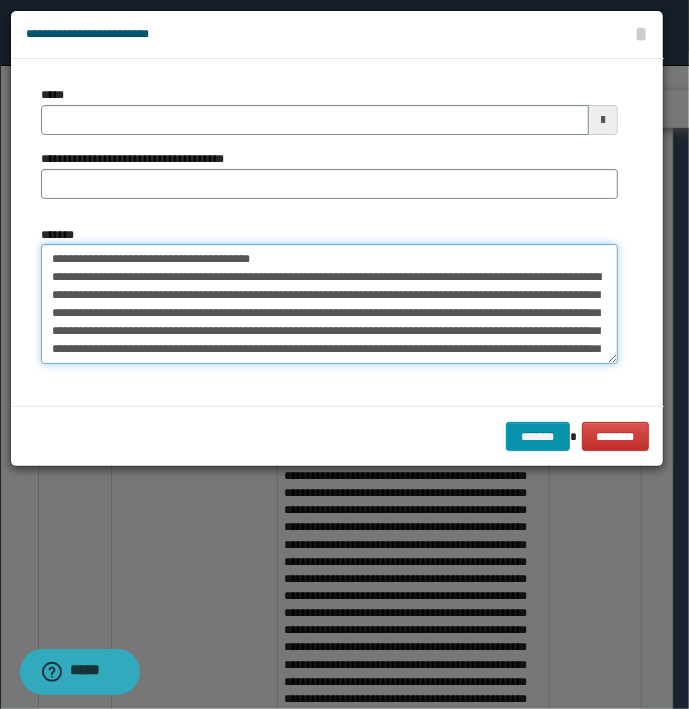 click on "*******" at bounding box center [329, 304] 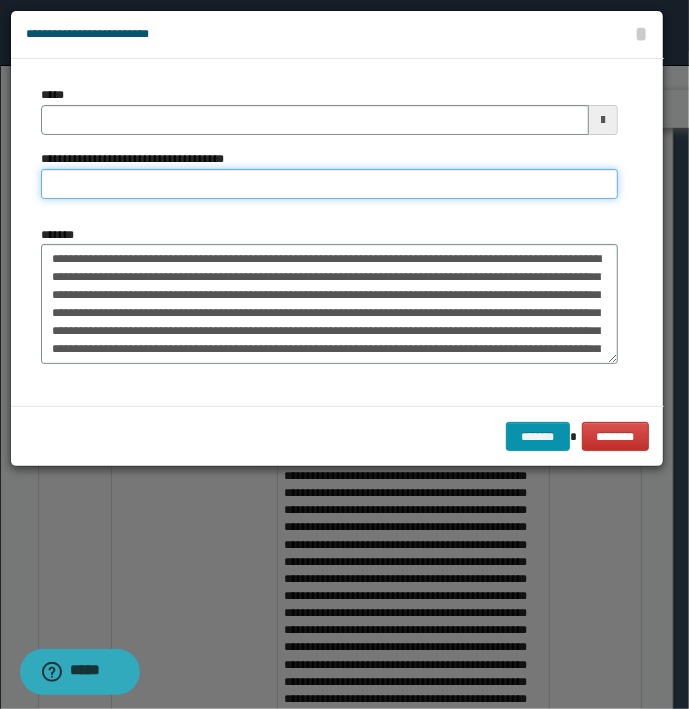 type on "**********" 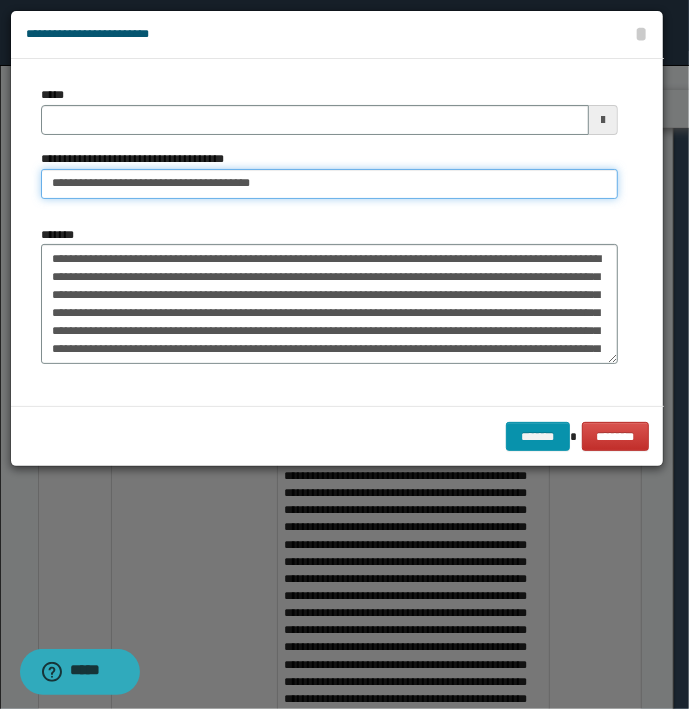 type 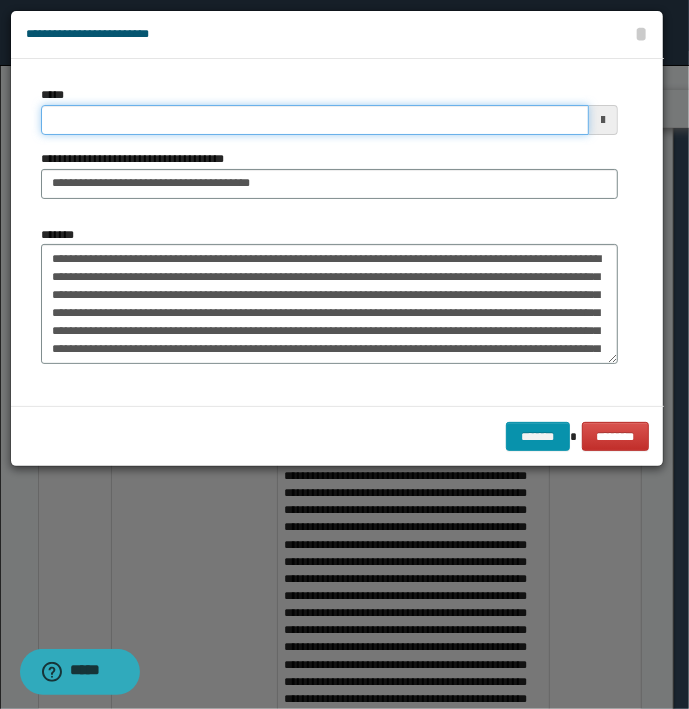click on "*****" at bounding box center [315, 120] 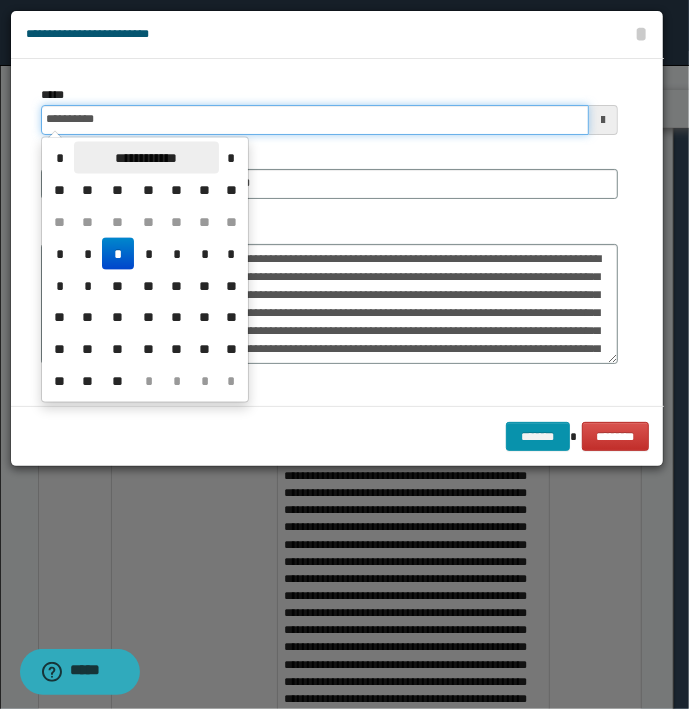 type on "**********" 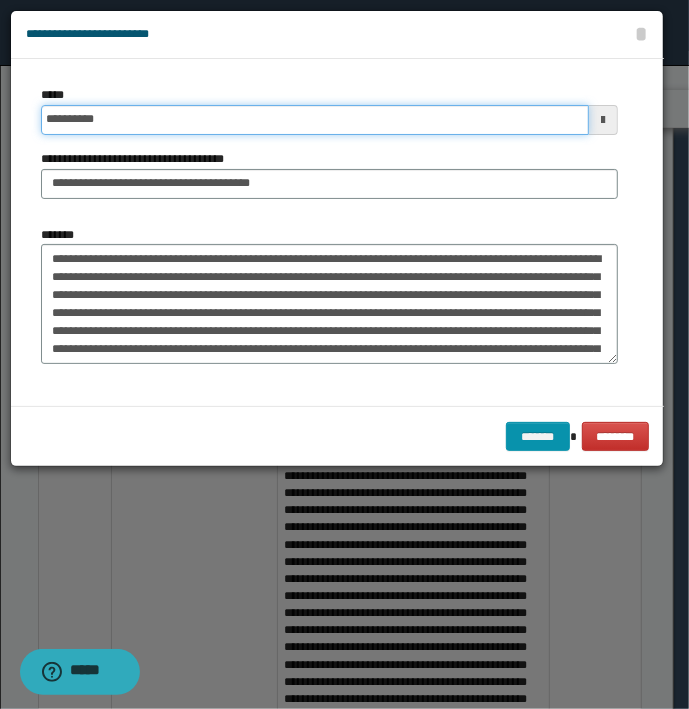 click on "*******" at bounding box center (538, 437) 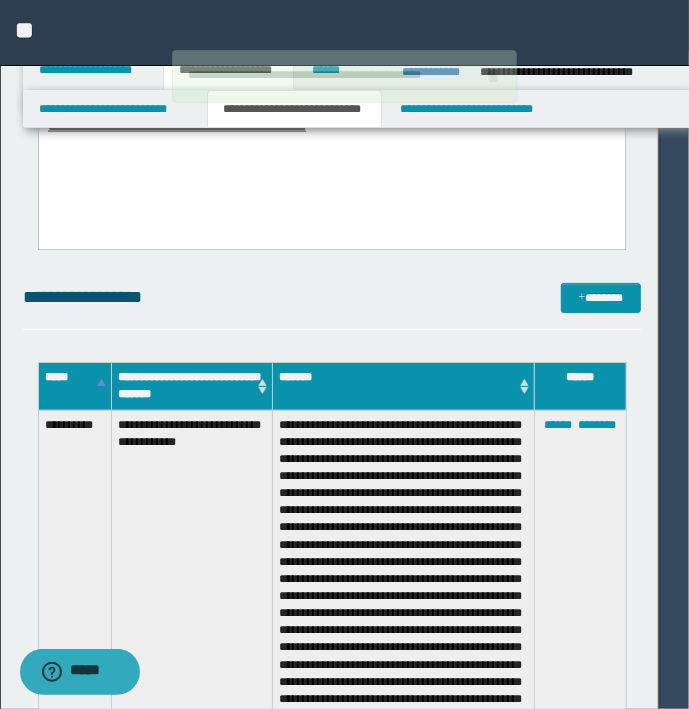 type 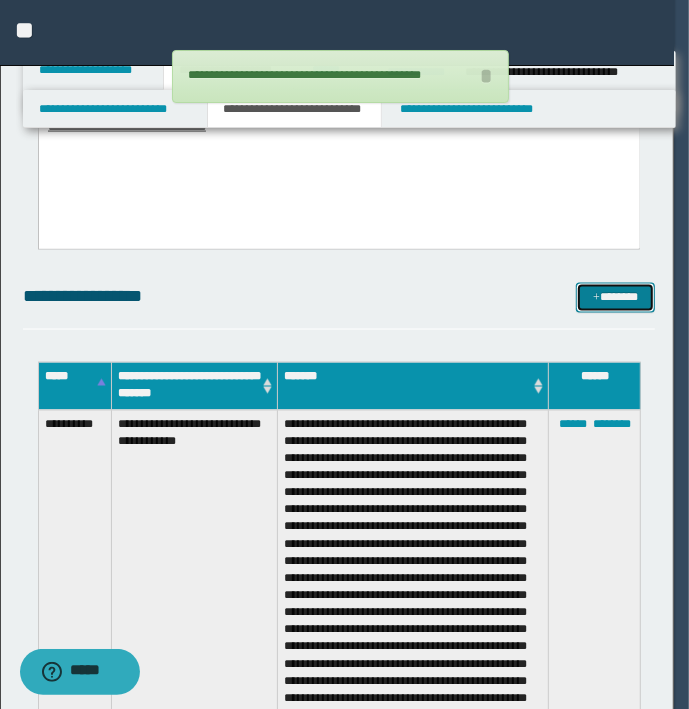 click on "*******" at bounding box center (615, 298) 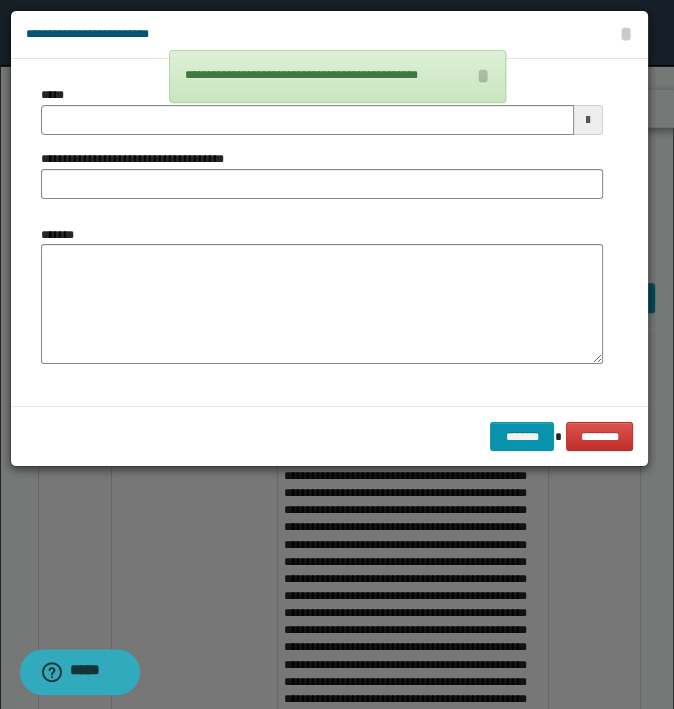 type 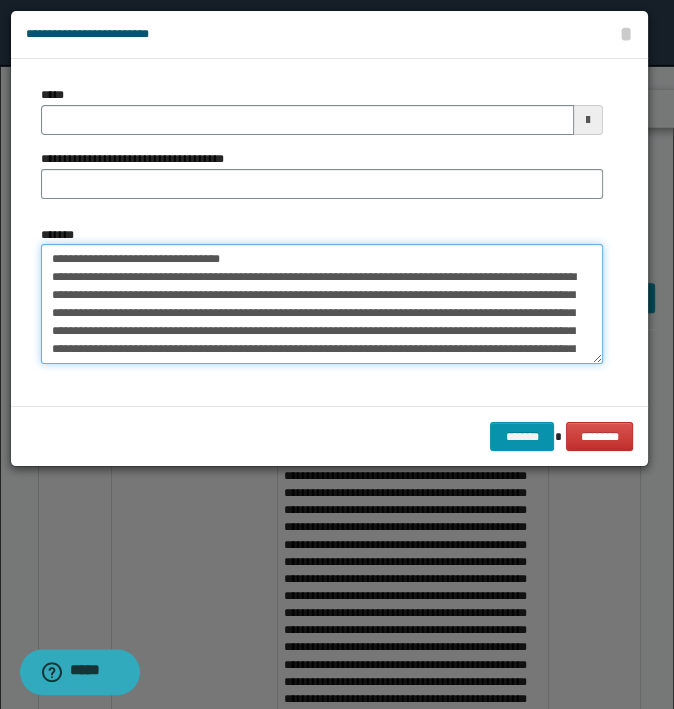 click on "**********" at bounding box center (322, 304) 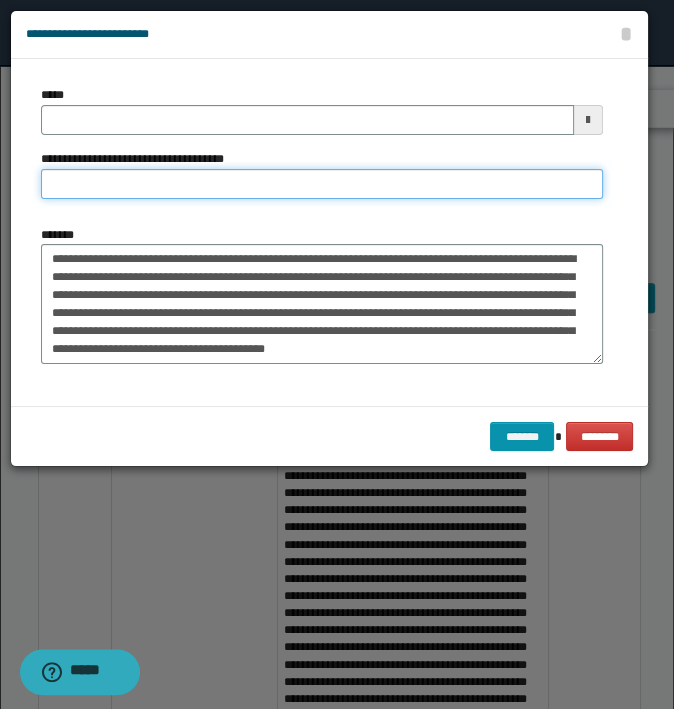 type on "**********" 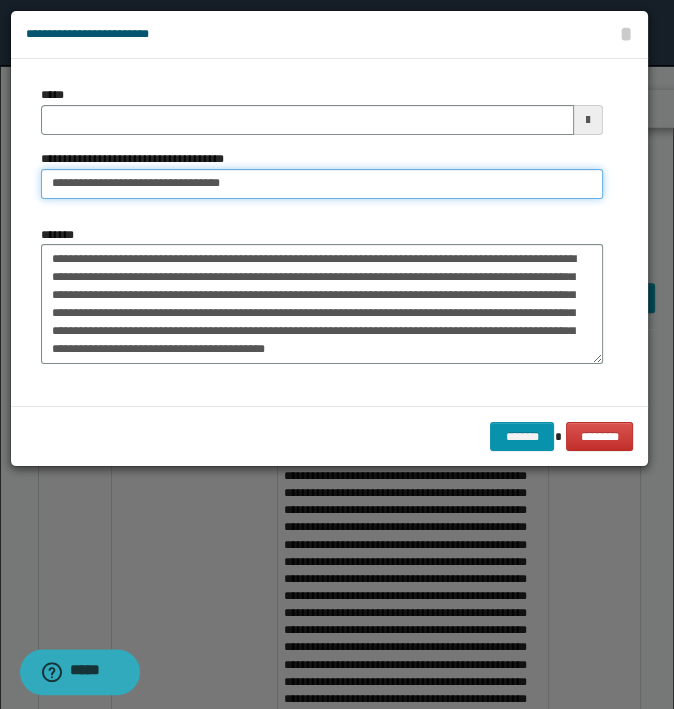 type 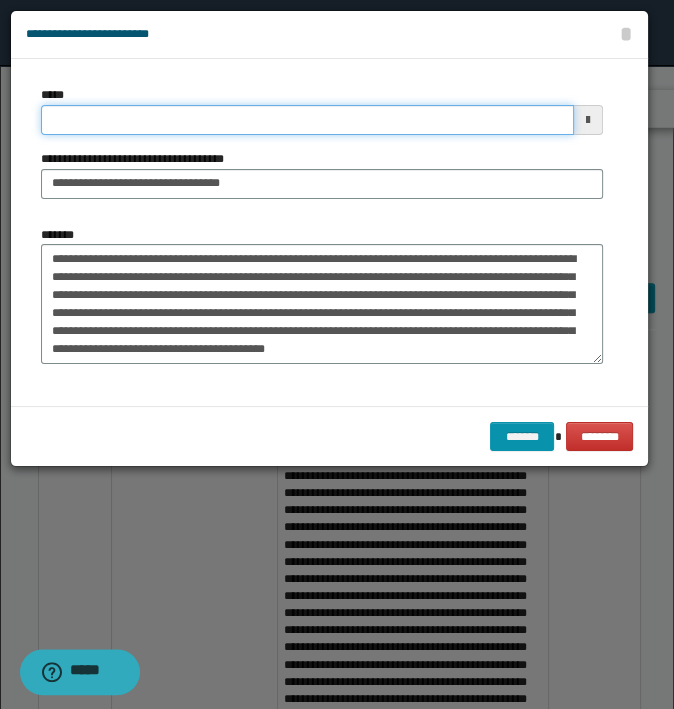 click on "*****" at bounding box center (307, 120) 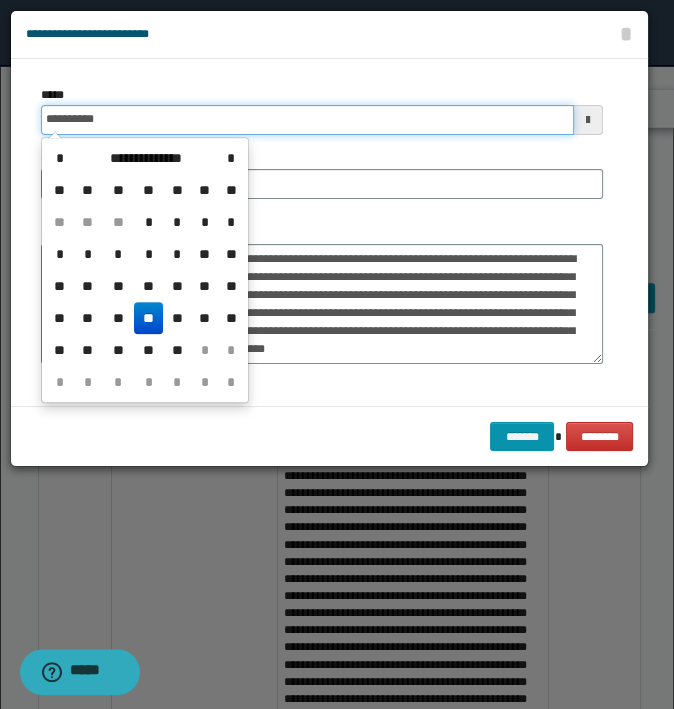 type on "**********" 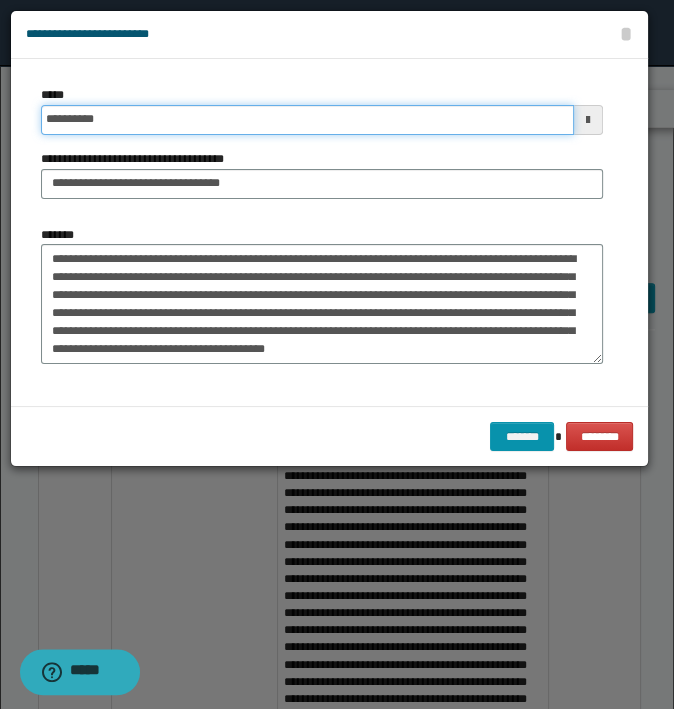 click on "*******" at bounding box center (522, 437) 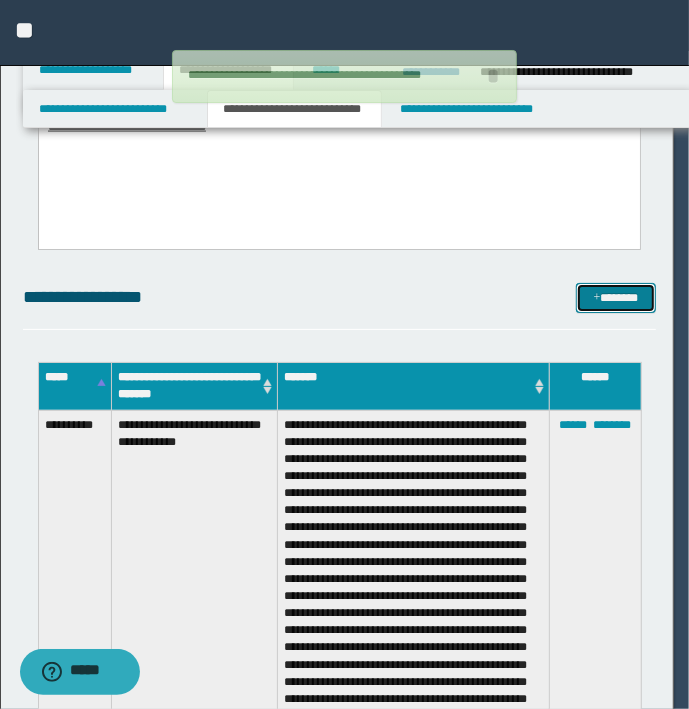 type 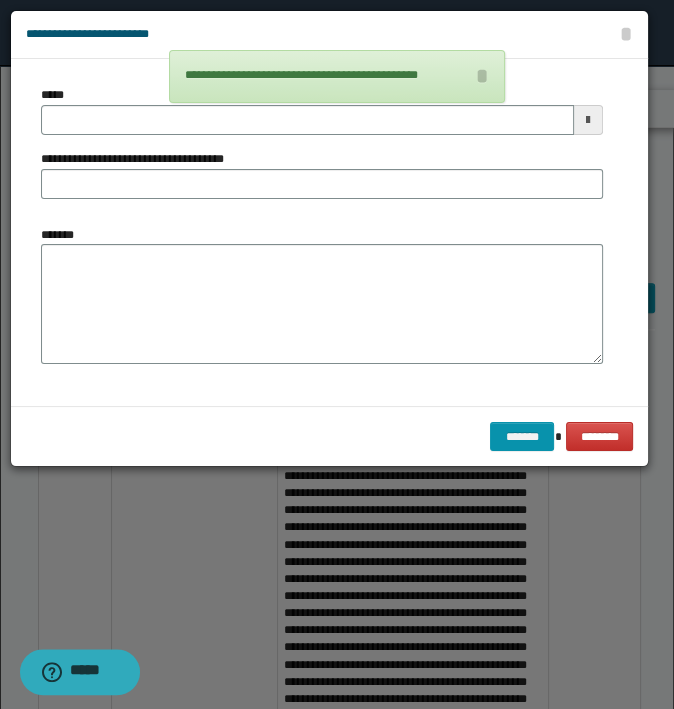 type 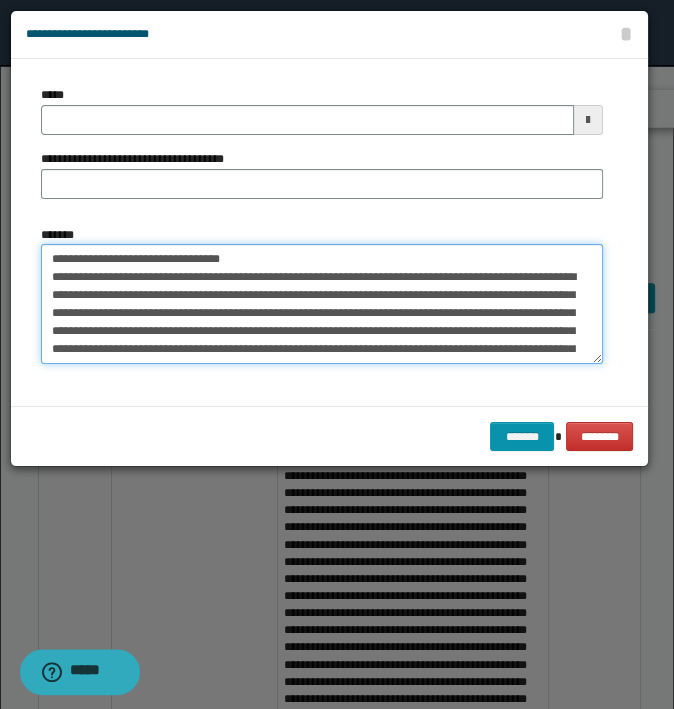 click on "**********" at bounding box center [322, 304] 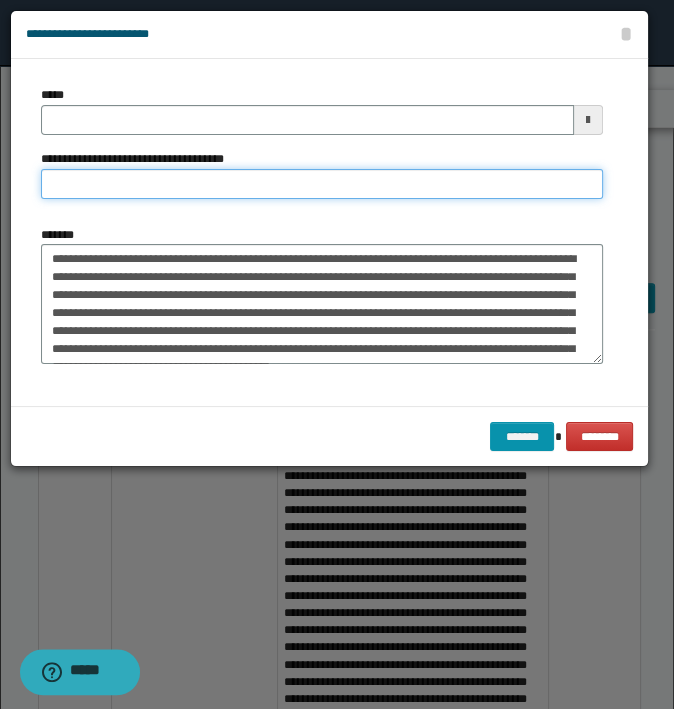 type on "**********" 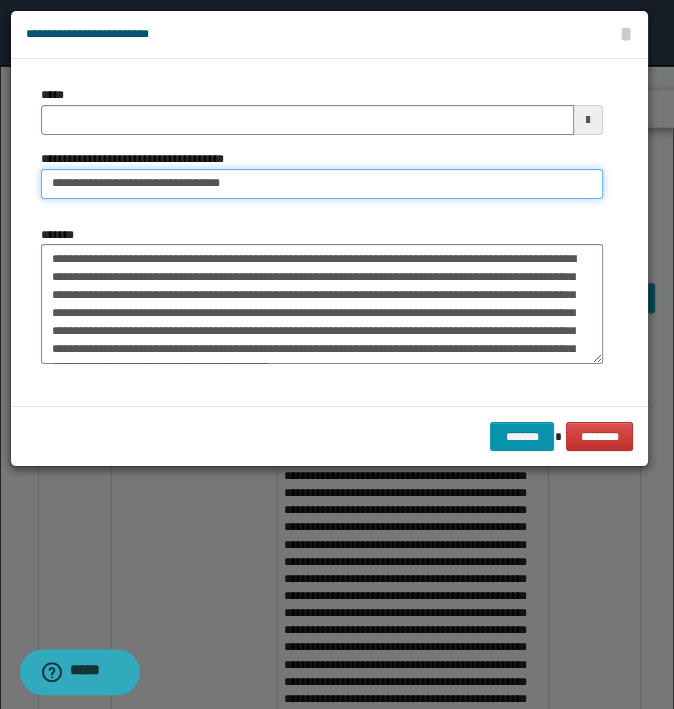 type 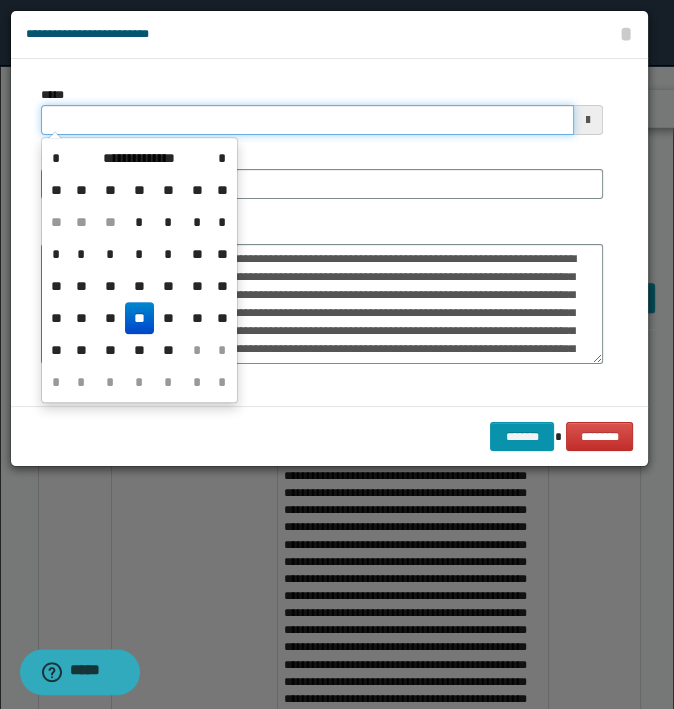 click on "*****" at bounding box center [307, 120] 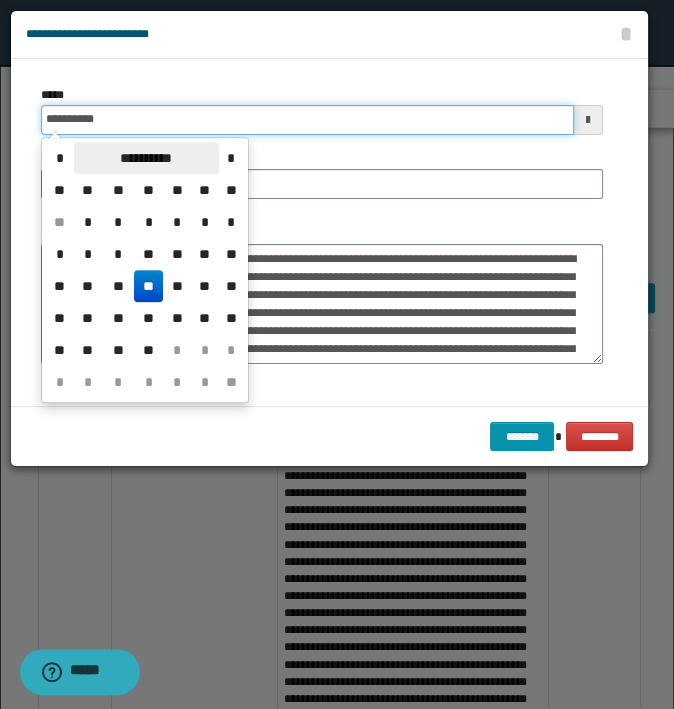 type on "**********" 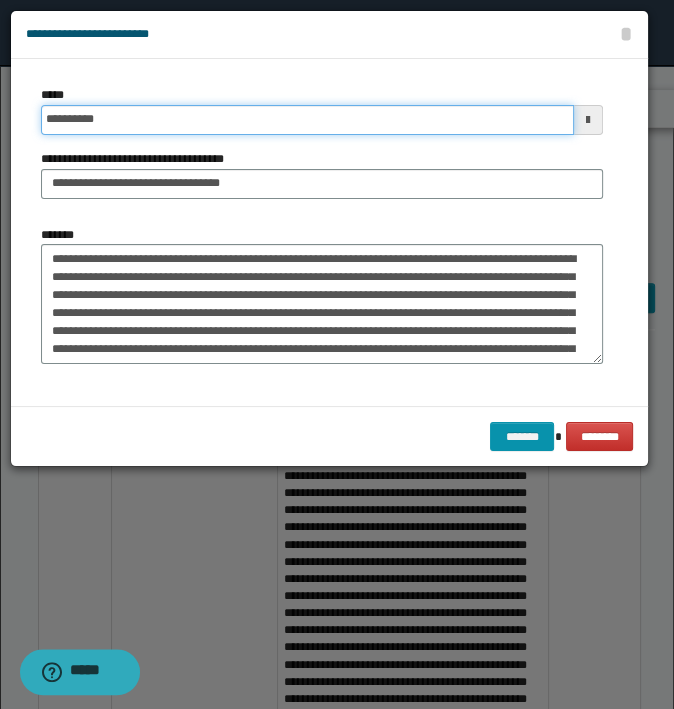 click on "*******" at bounding box center [522, 437] 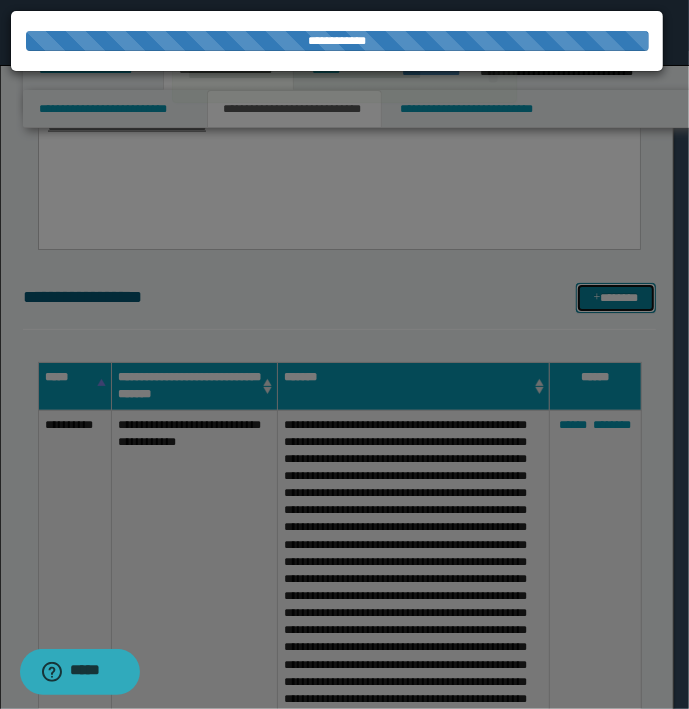 type 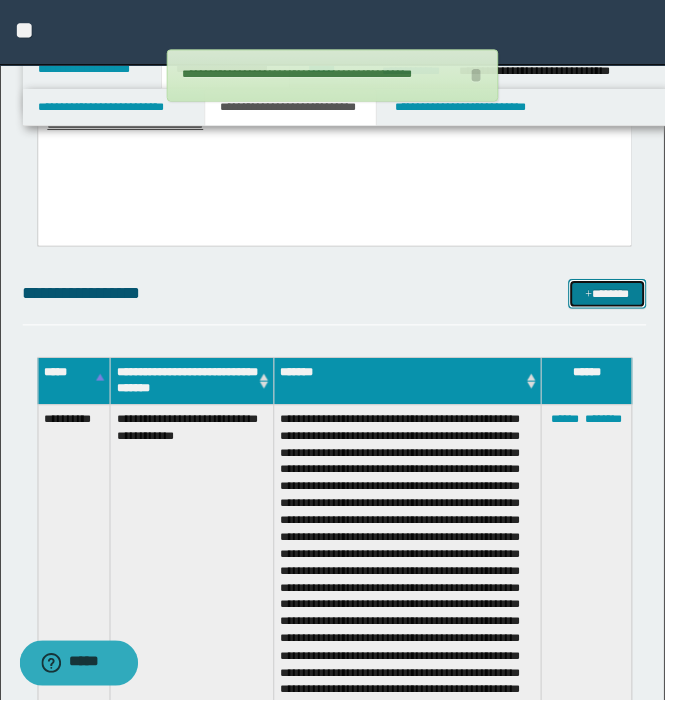 click on "*******" at bounding box center (615, 298) 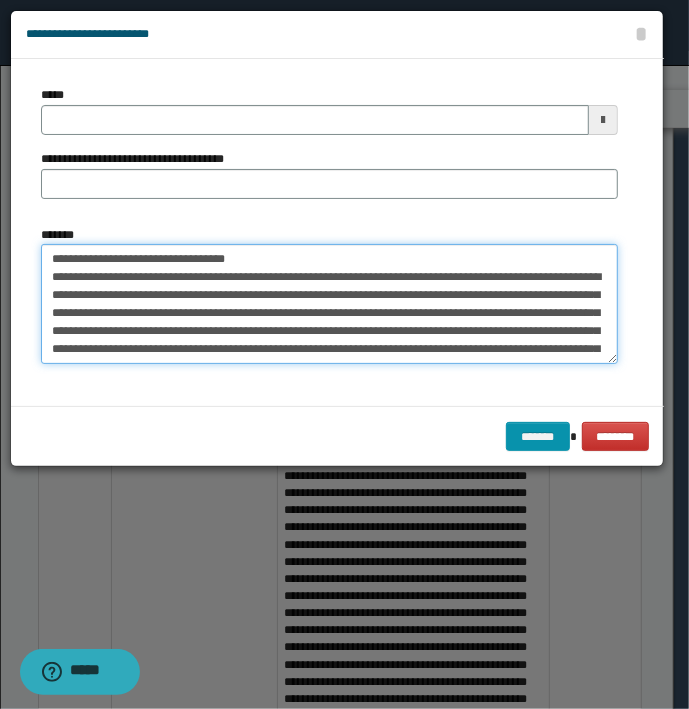 click on "*******" at bounding box center (329, 304) 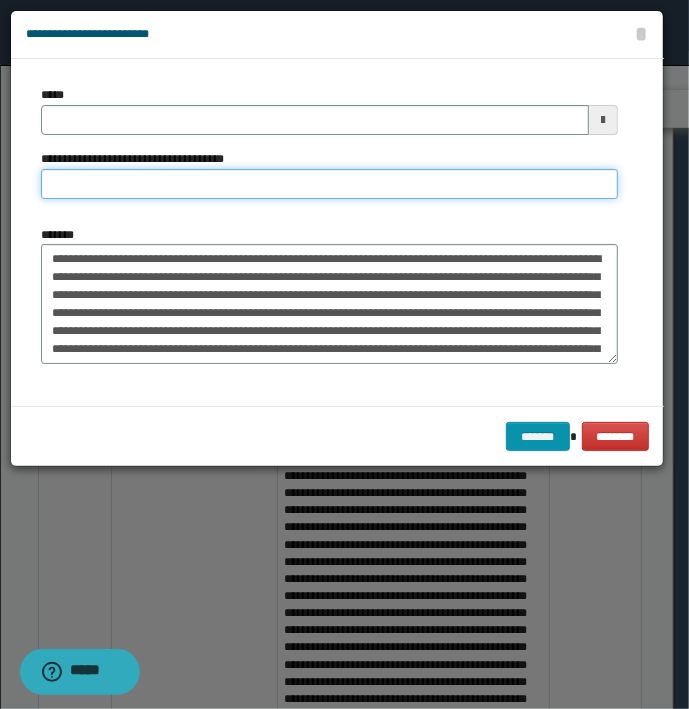 type on "**********" 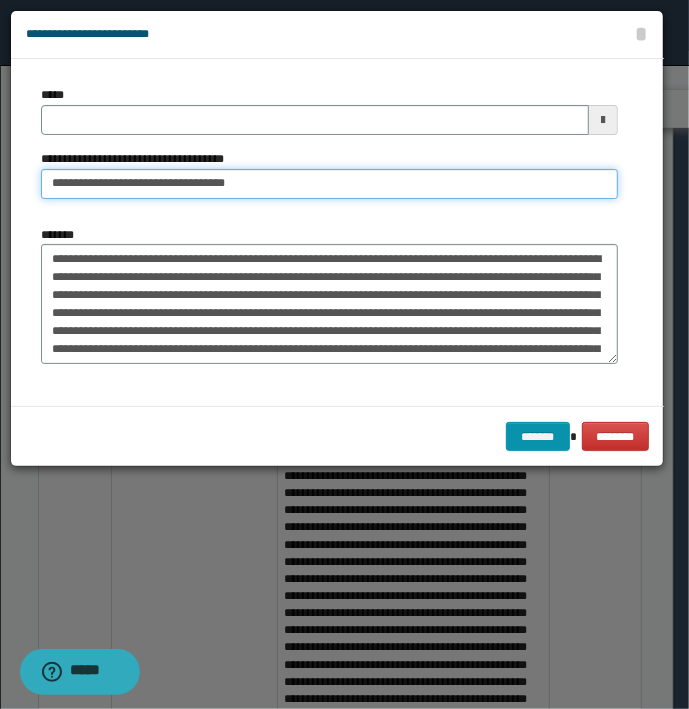 type 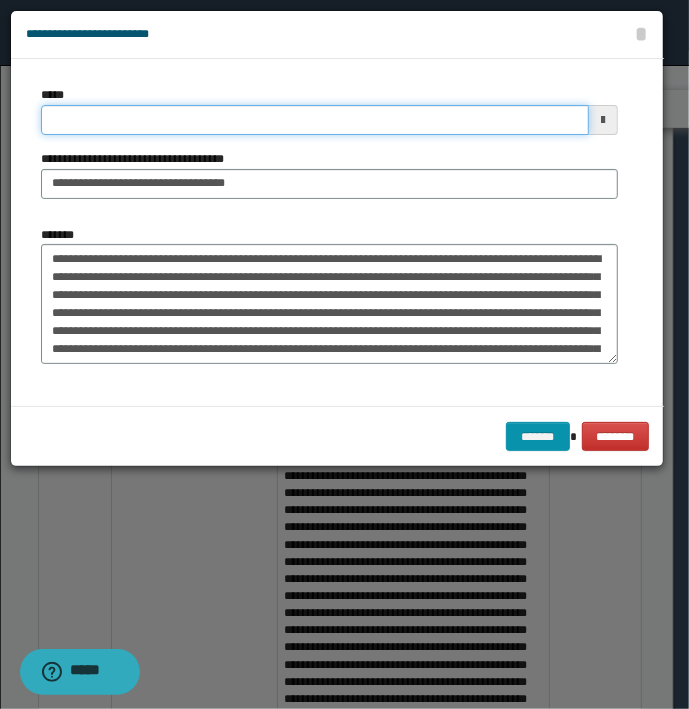 click on "*****" at bounding box center (315, 120) 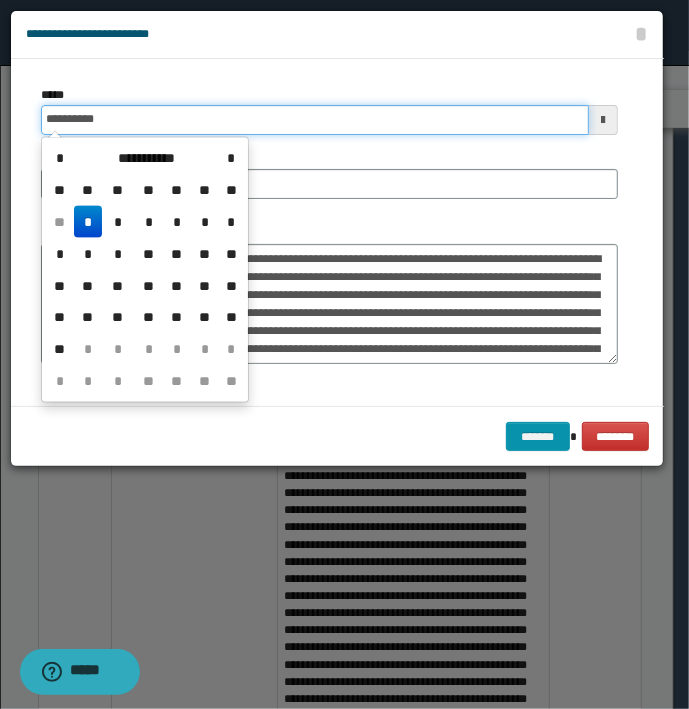 type on "**********" 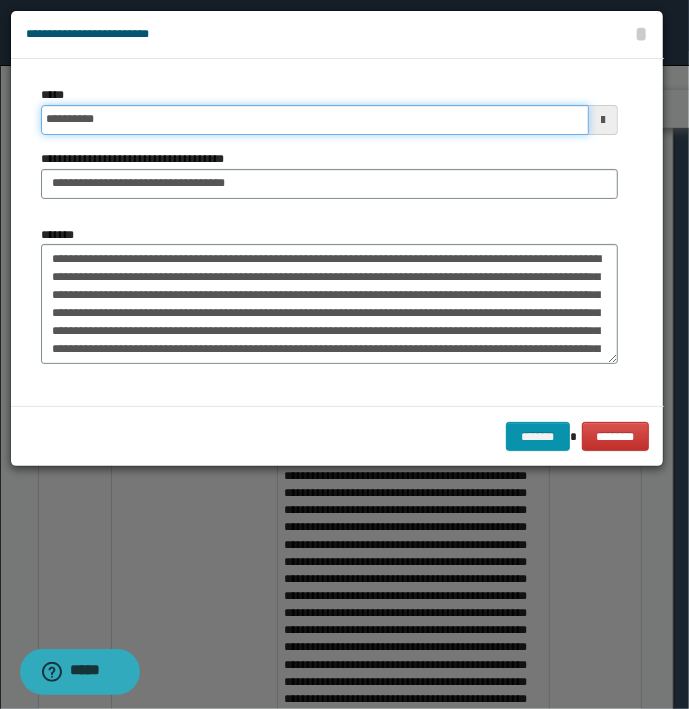 click on "*******" at bounding box center (538, 437) 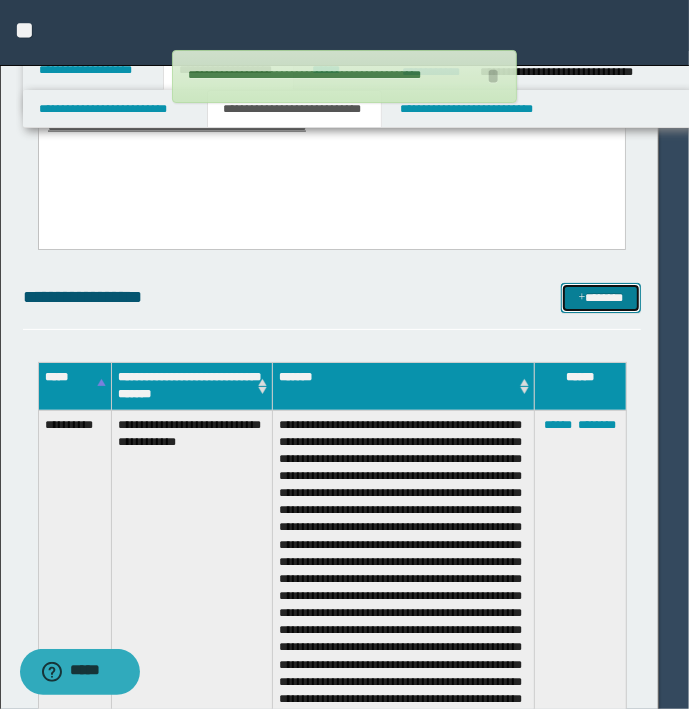 type 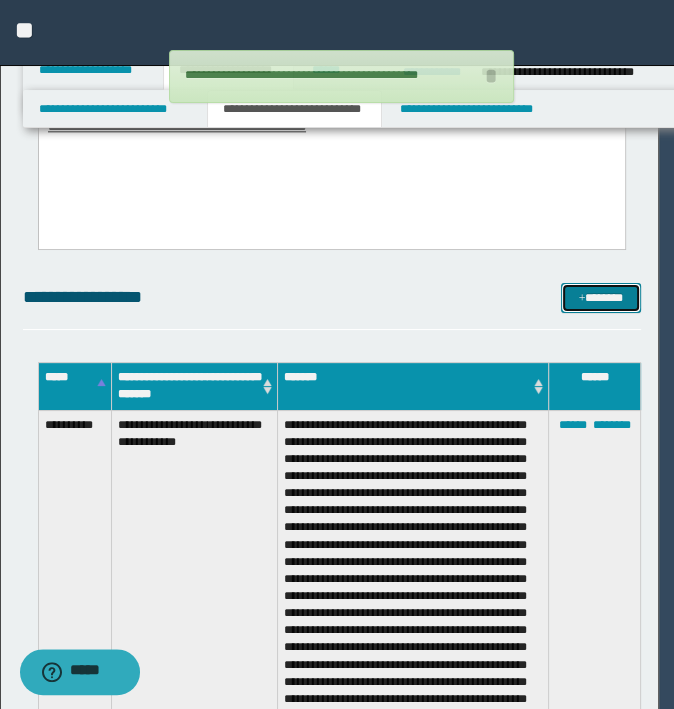 click on "*******" at bounding box center [600, 298] 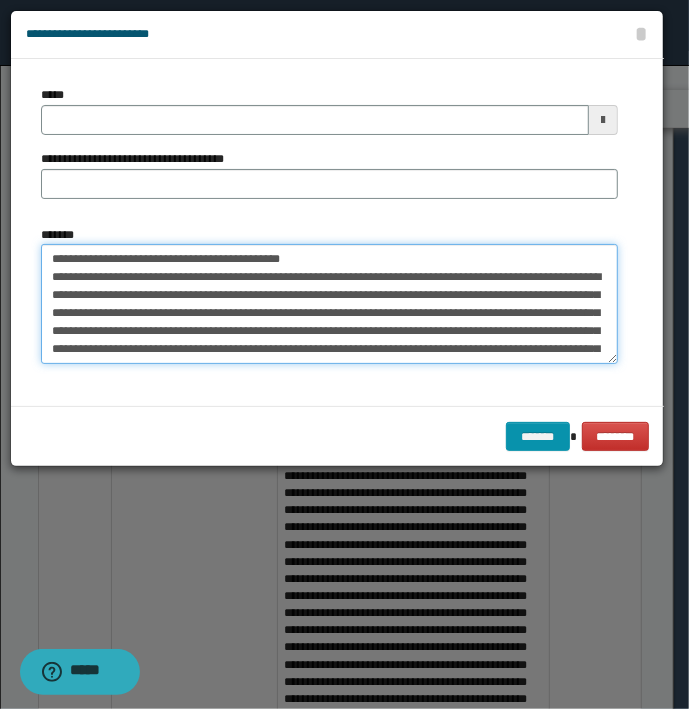 click on "**********" at bounding box center (329, 304) 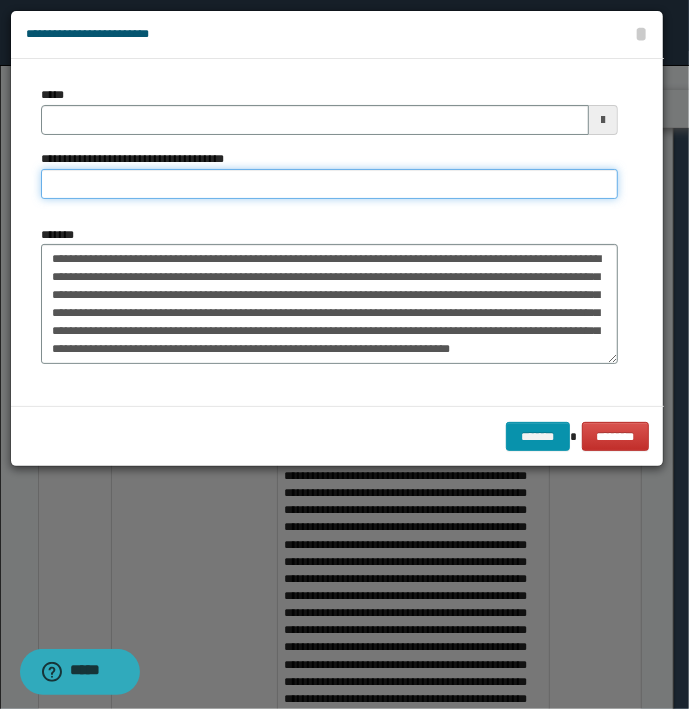 type on "**********" 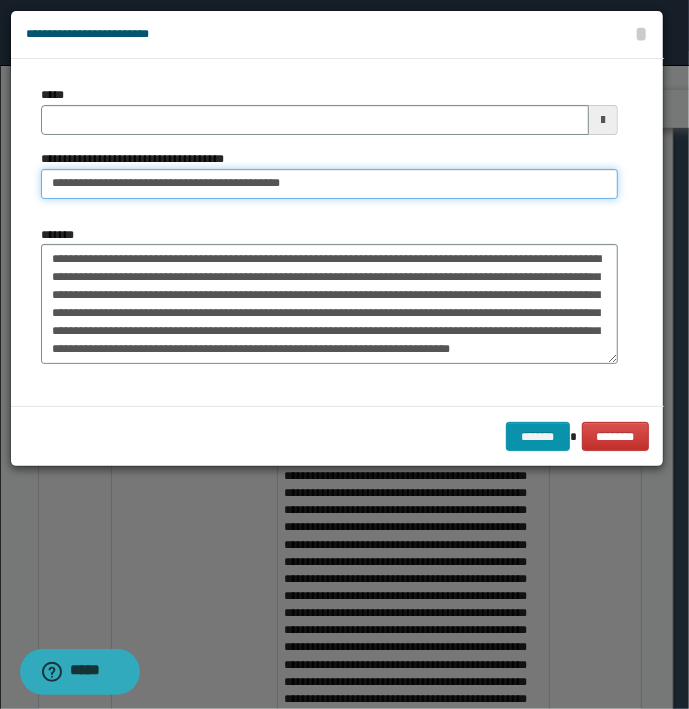type 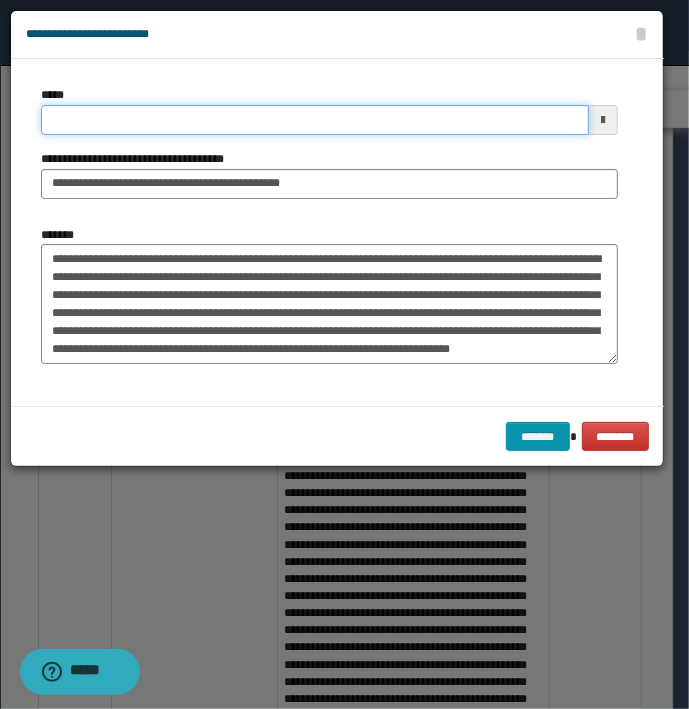 click on "*****" at bounding box center (315, 120) 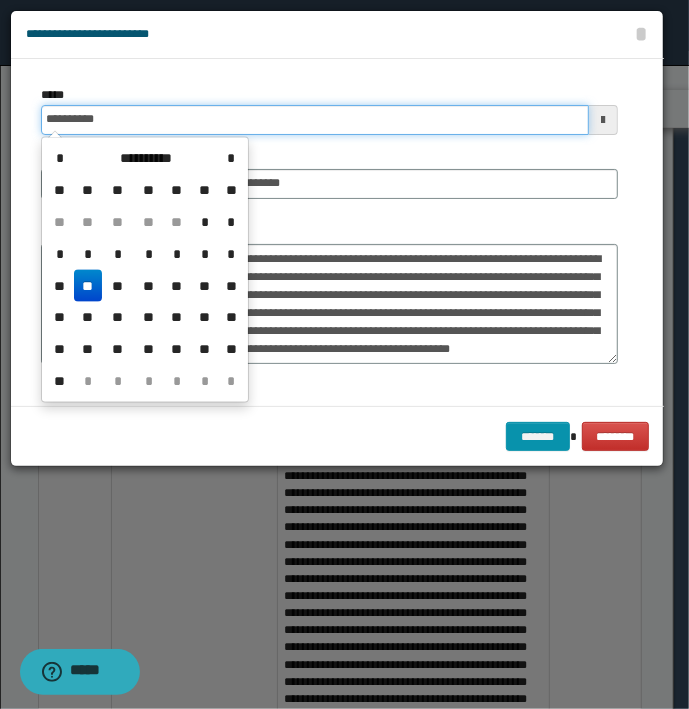 type on "**********" 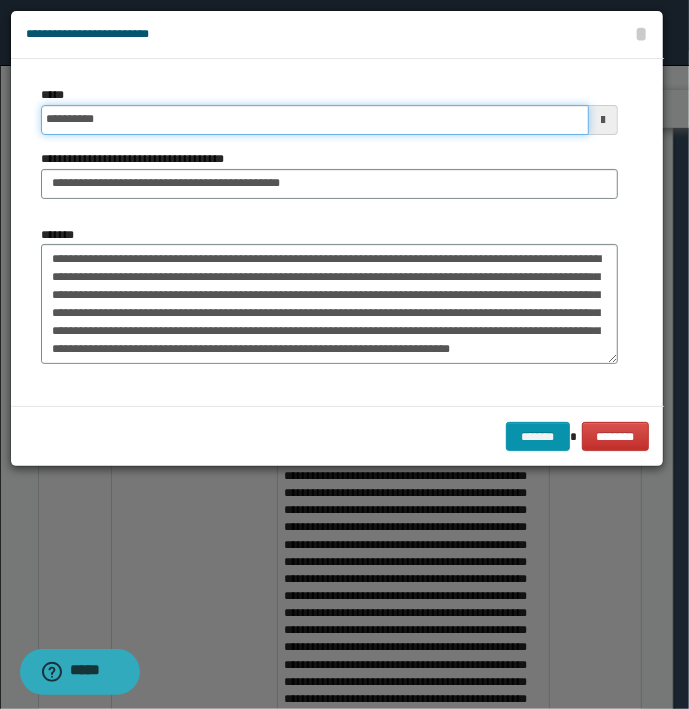 click on "*******" at bounding box center (538, 437) 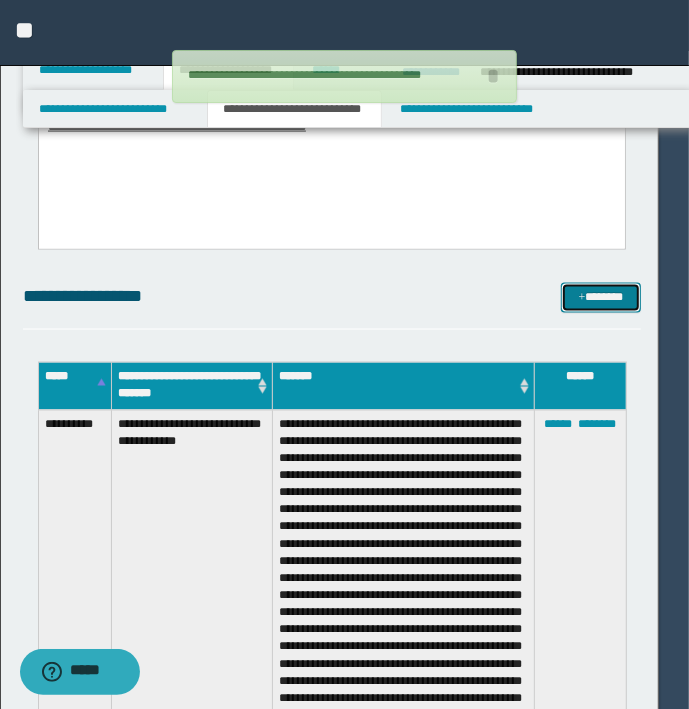 type 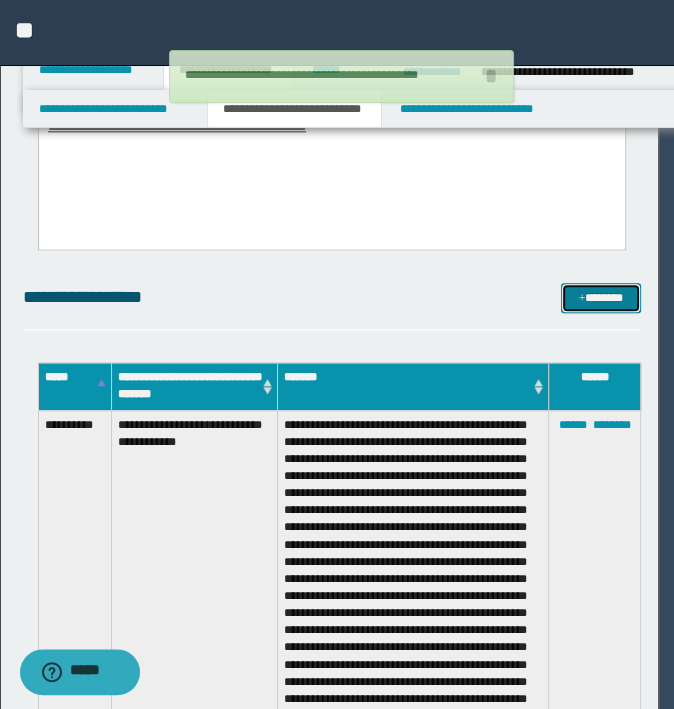 click on "*******" at bounding box center (600, 298) 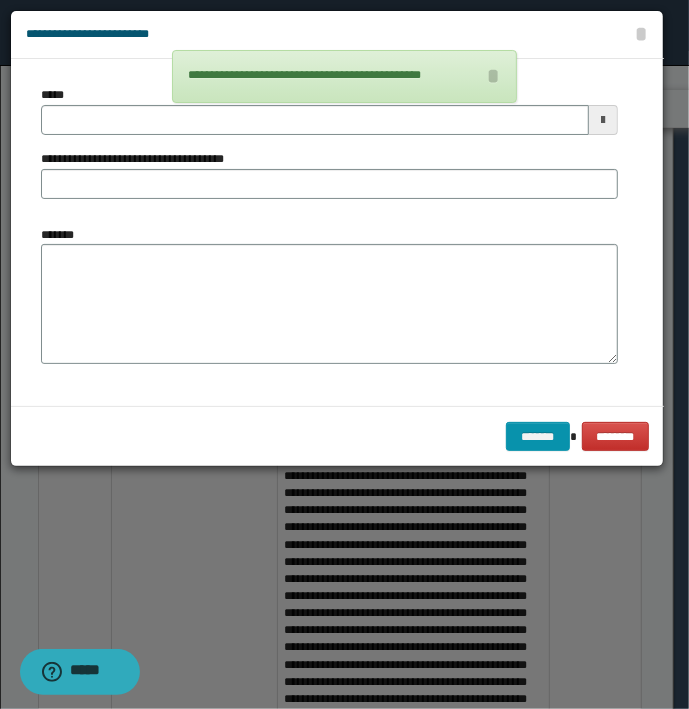 type 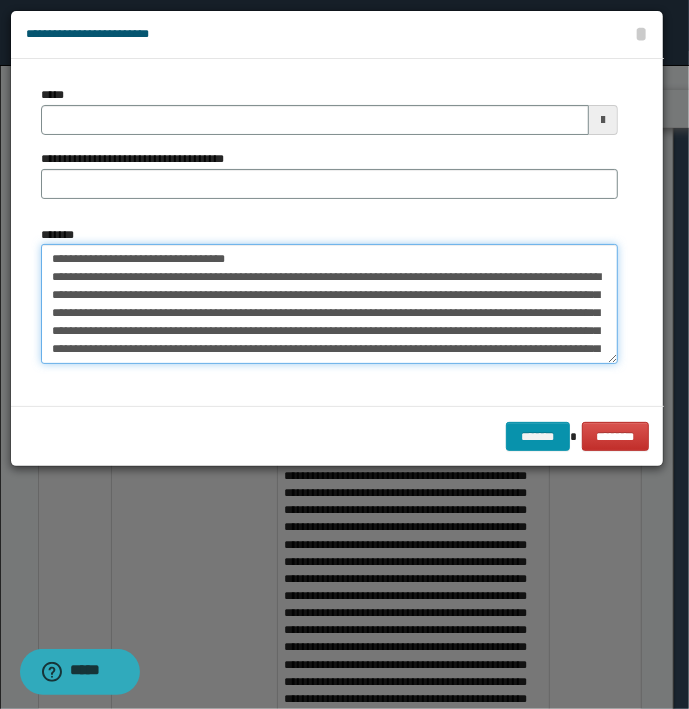 click on "*******" at bounding box center [329, 304] 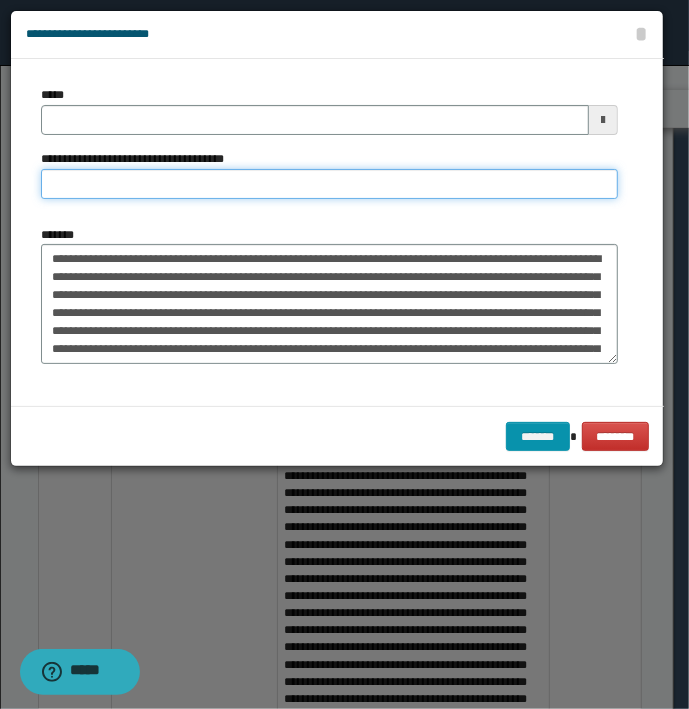 type on "**********" 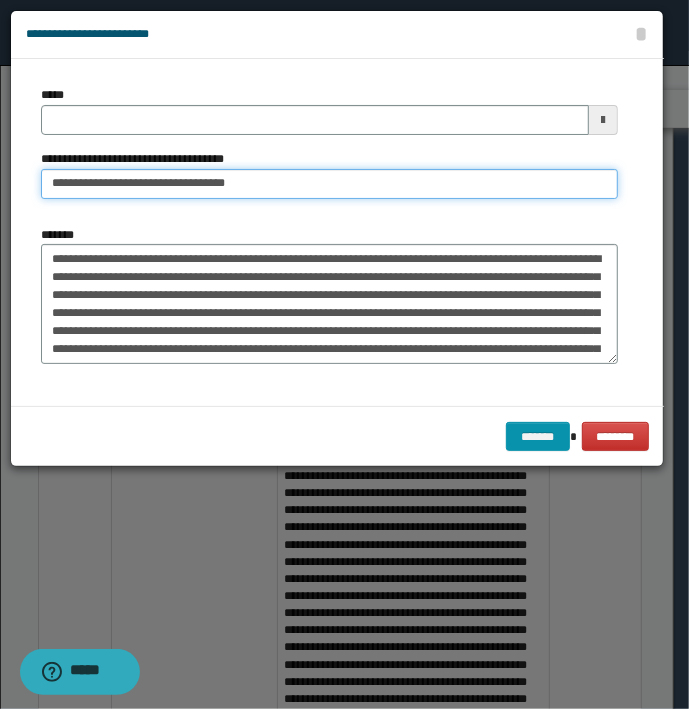 type 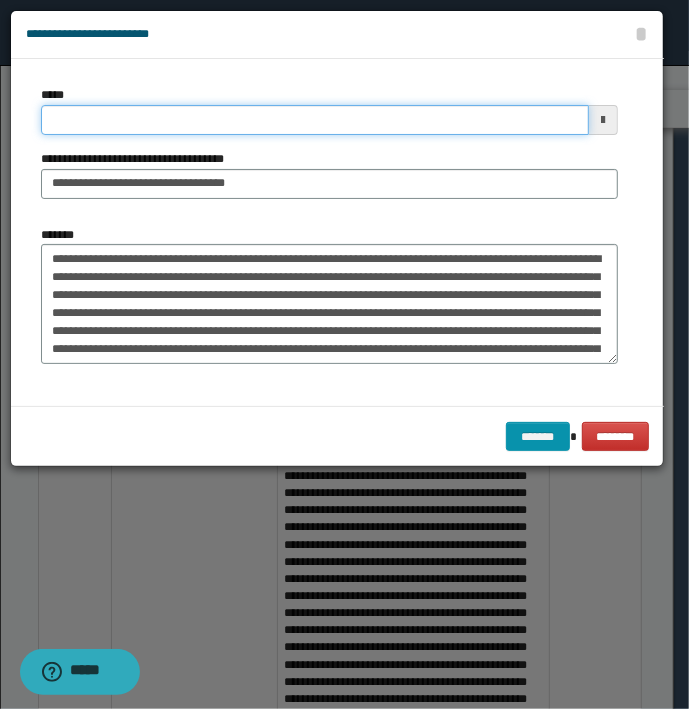 click on "*****" at bounding box center (315, 120) 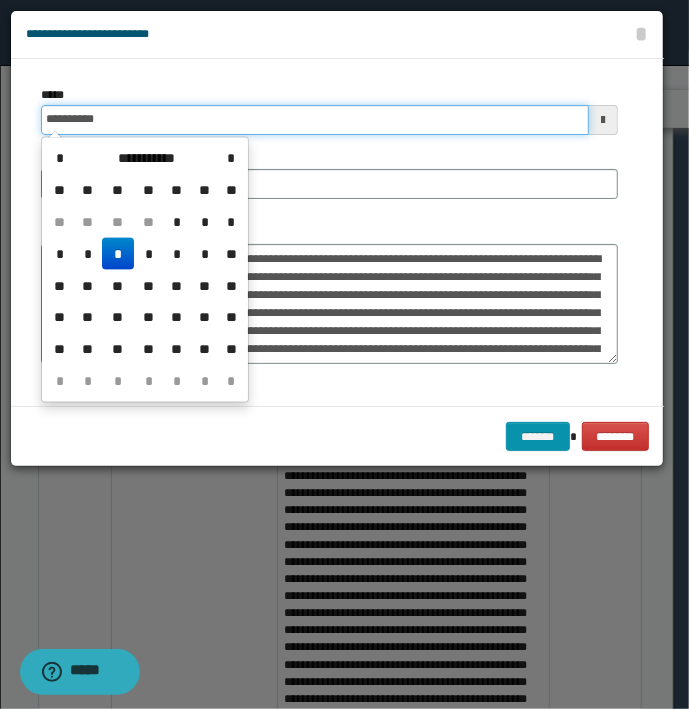 type on "**********" 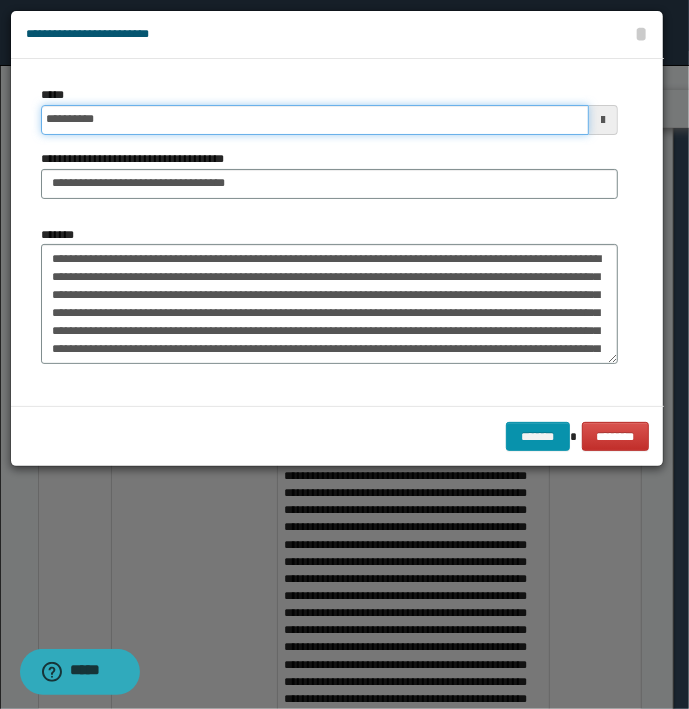 click on "*******" at bounding box center [538, 437] 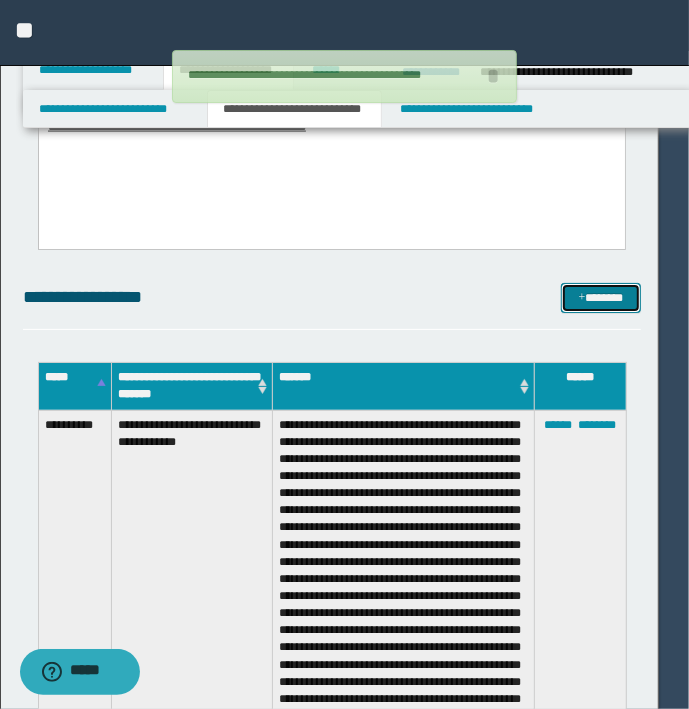 type 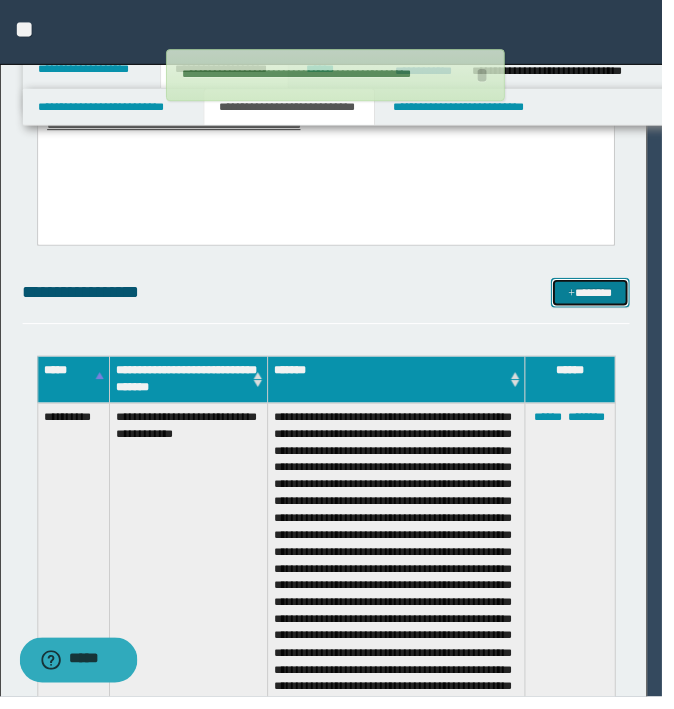 click on "*******" at bounding box center (600, 298) 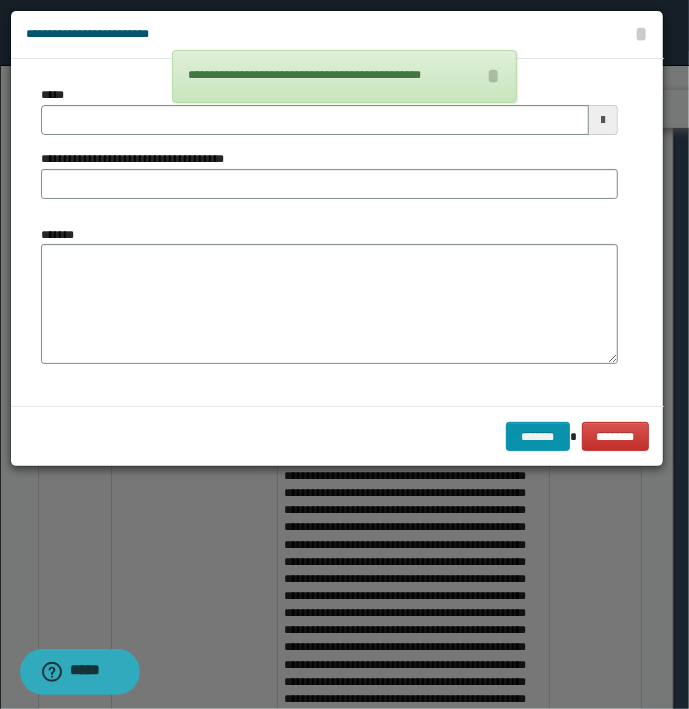 type 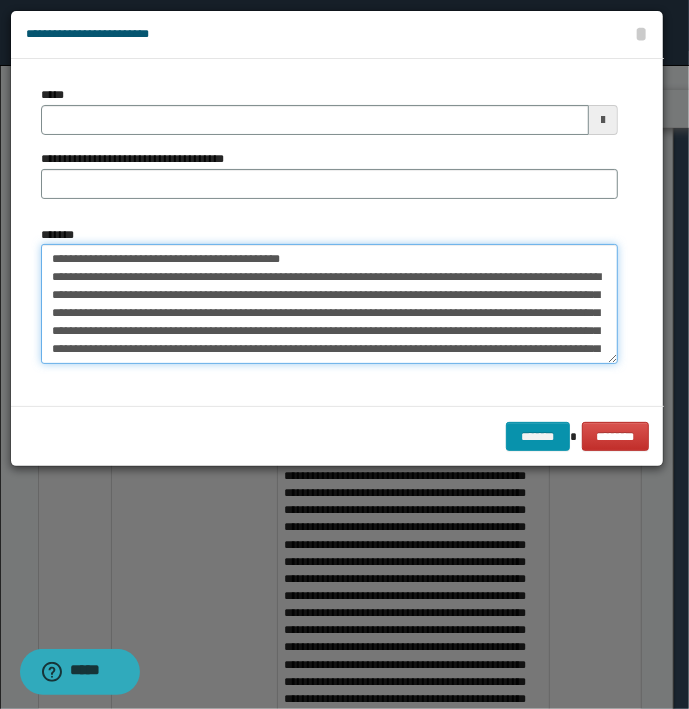 click on "**********" at bounding box center (329, 304) 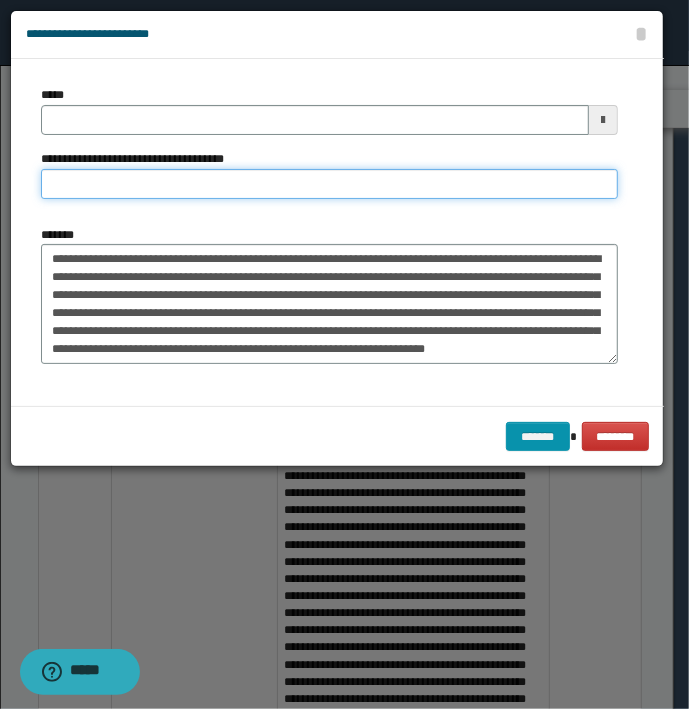 type on "**********" 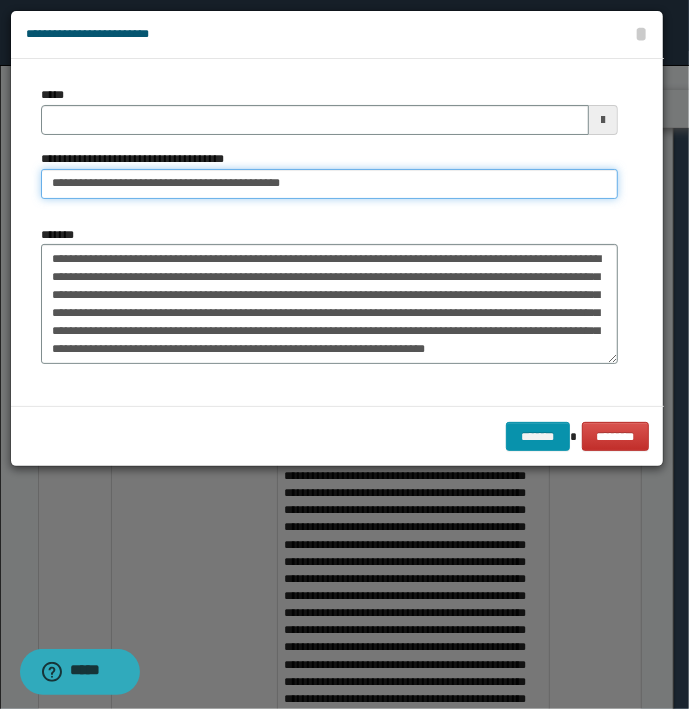 type 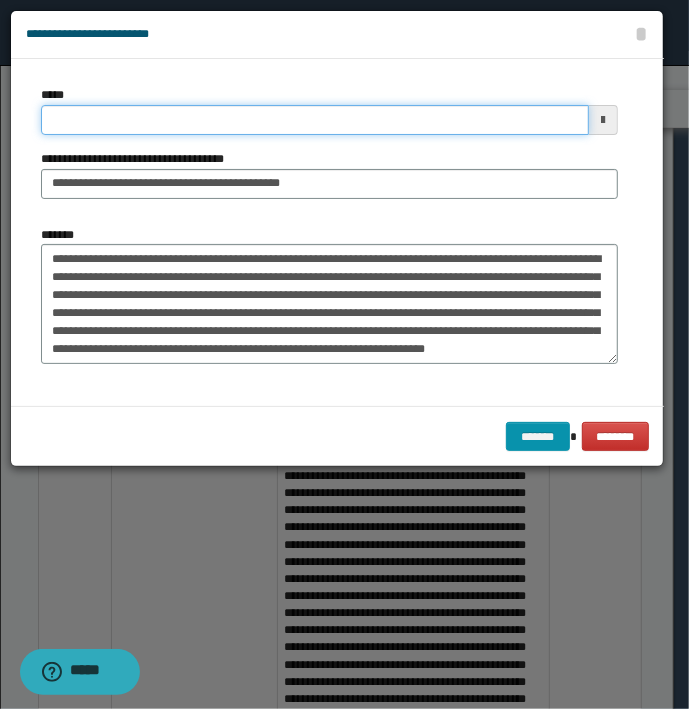 click on "*****" at bounding box center [315, 120] 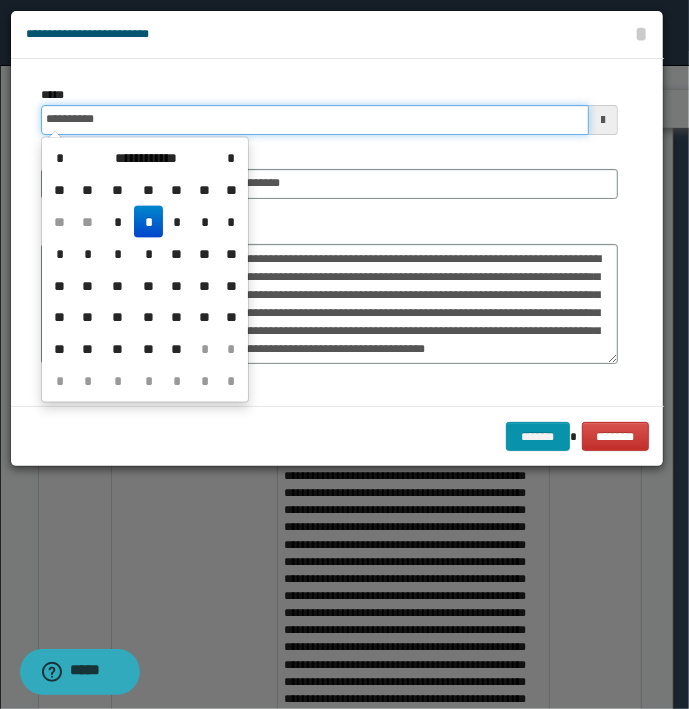 type on "**********" 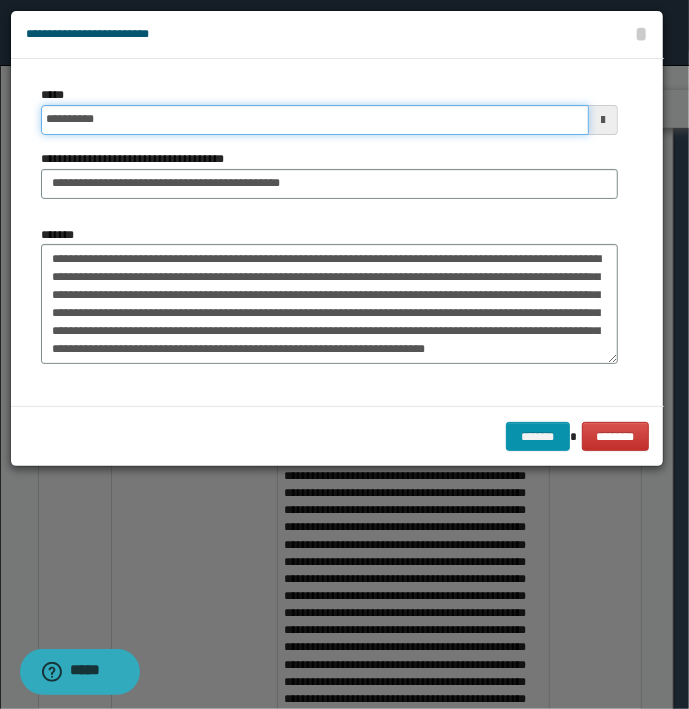 click on "*******" at bounding box center [538, 437] 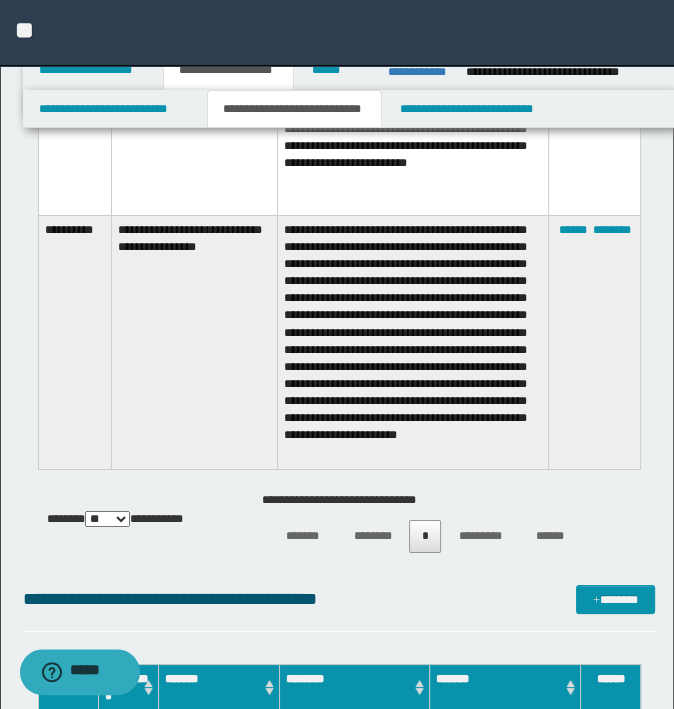 scroll, scrollTop: 4400, scrollLeft: 0, axis: vertical 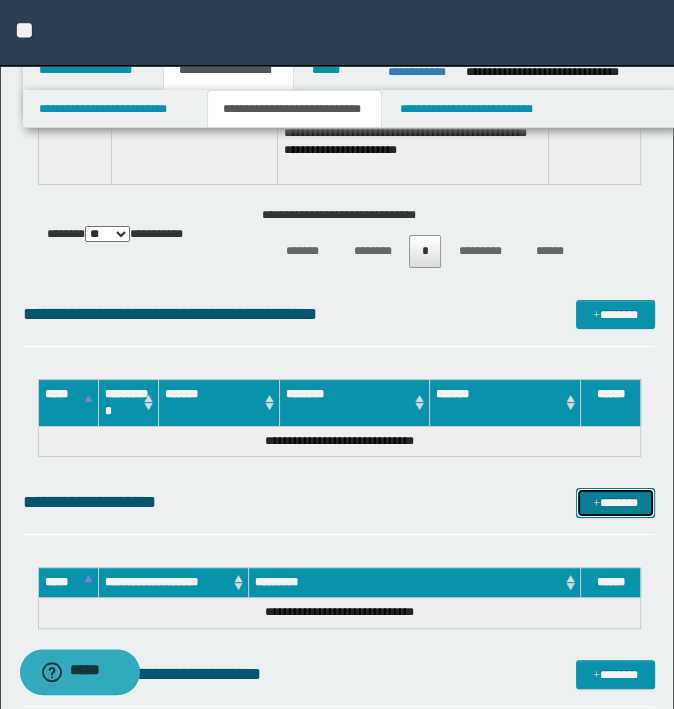 drag, startPoint x: 610, startPoint y: 488, endPoint x: 666, endPoint y: 459, distance: 63.06346 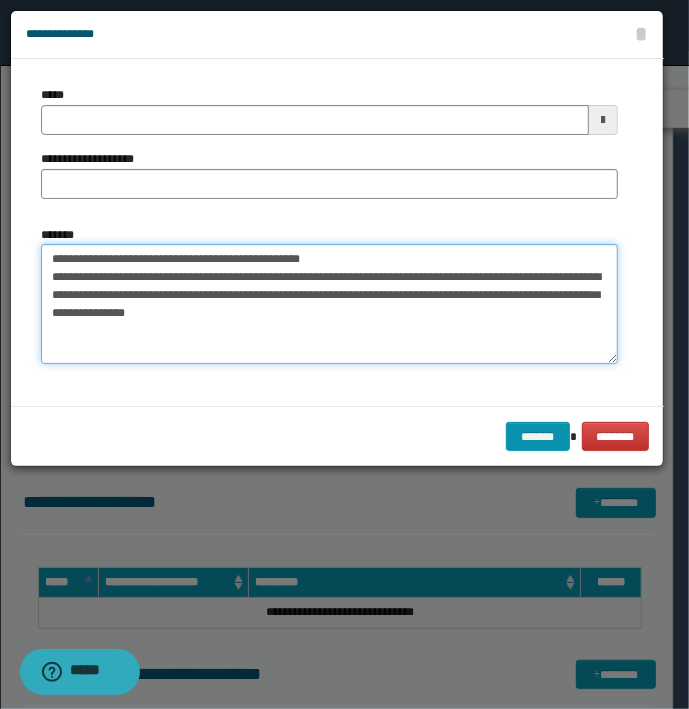 click on "**********" at bounding box center [329, 304] 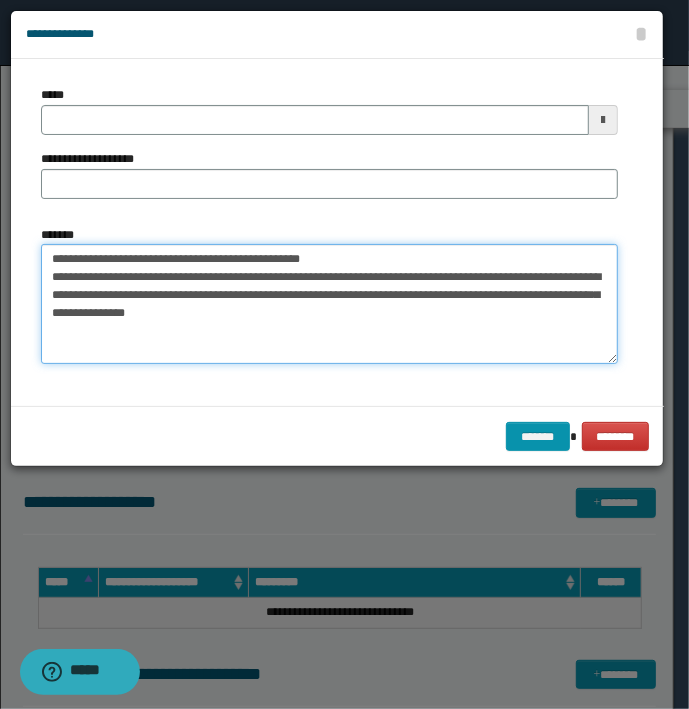 drag, startPoint x: 346, startPoint y: 256, endPoint x: -5, endPoint y: 247, distance: 351.11536 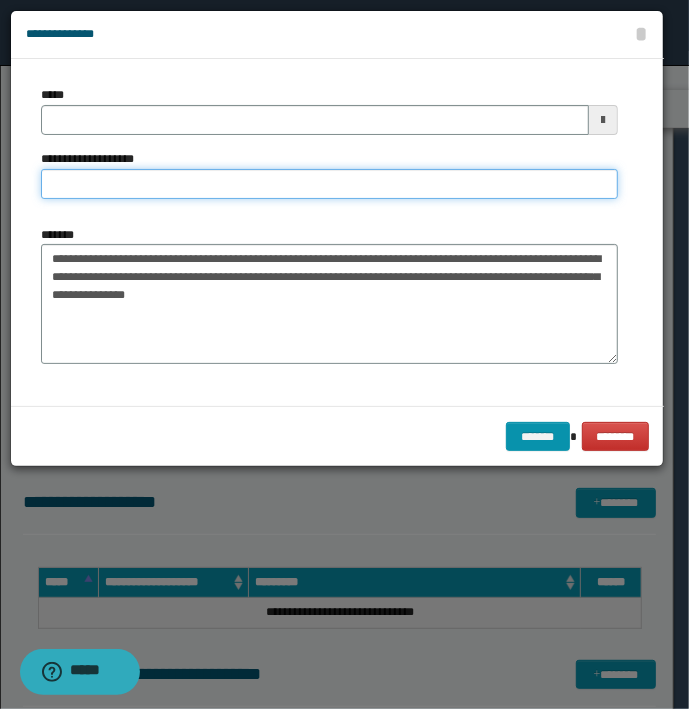 type on "**********" 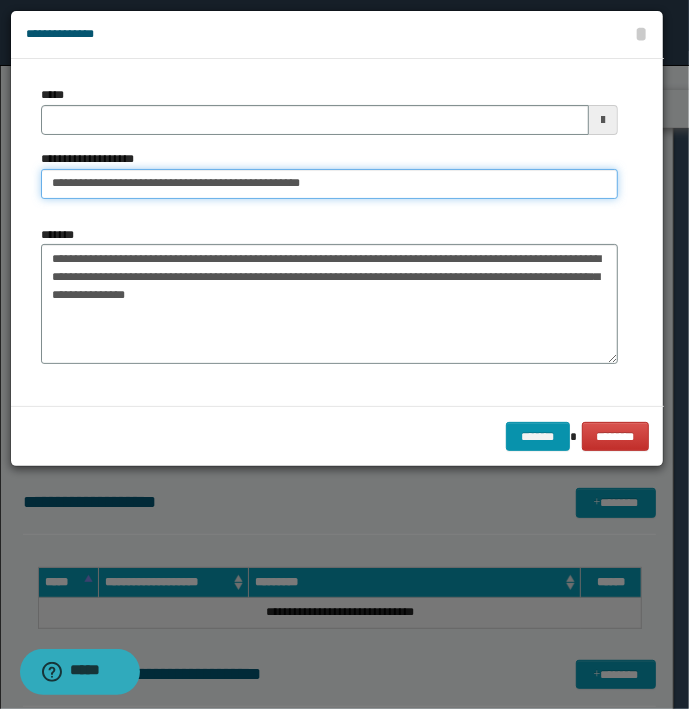 type 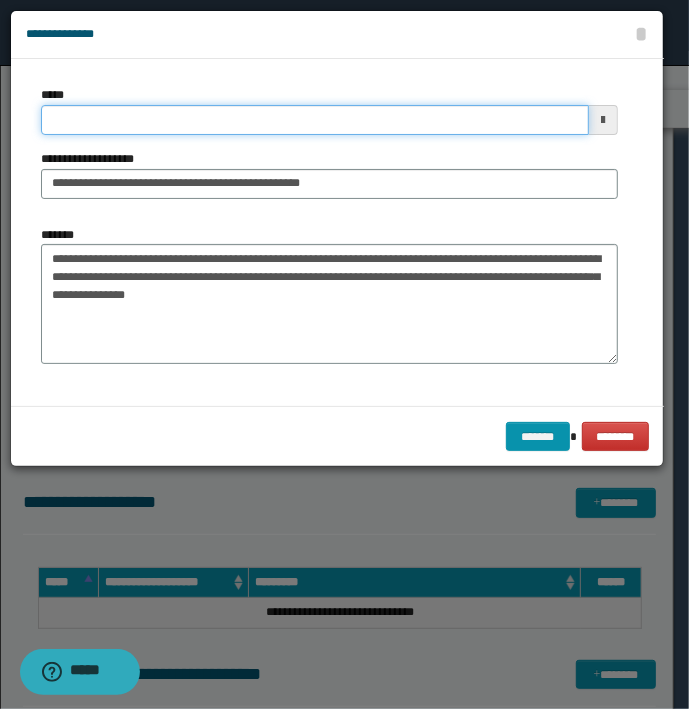 click on "*****" at bounding box center [315, 120] 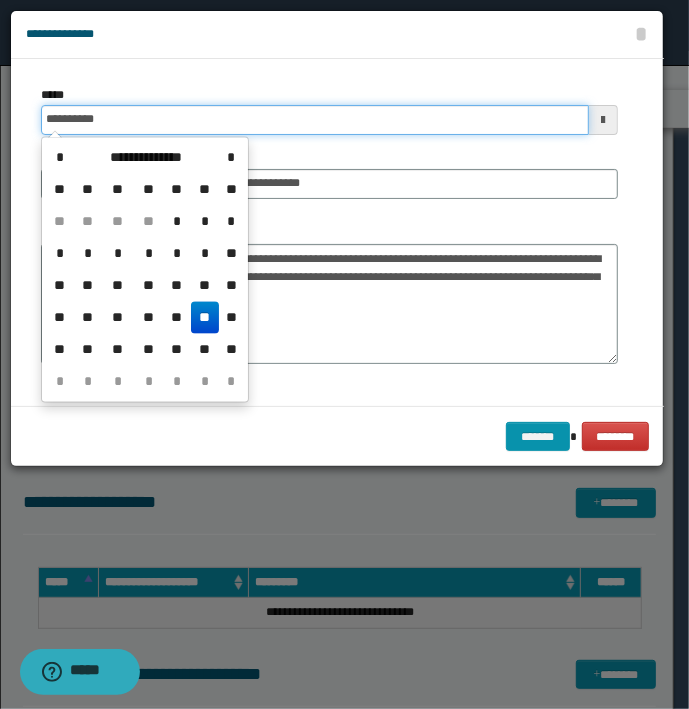 type on "**********" 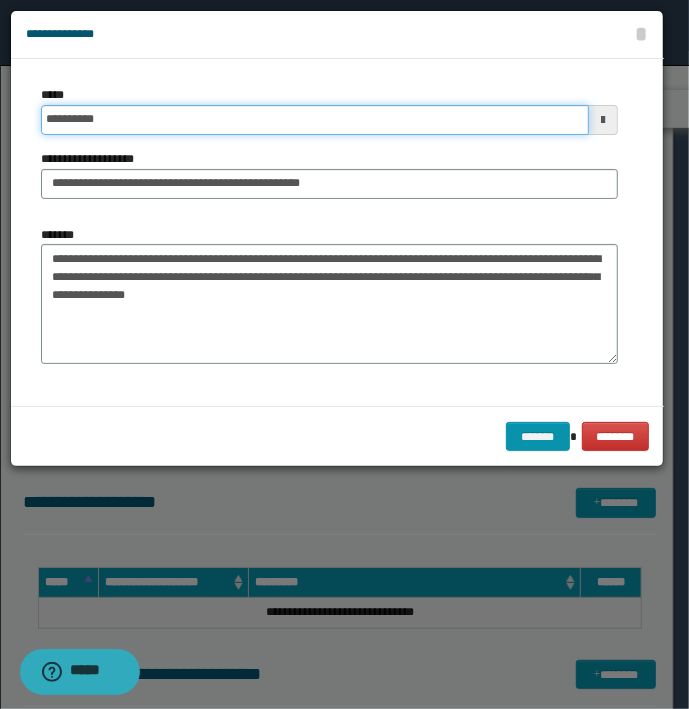 click on "*******" at bounding box center (538, 437) 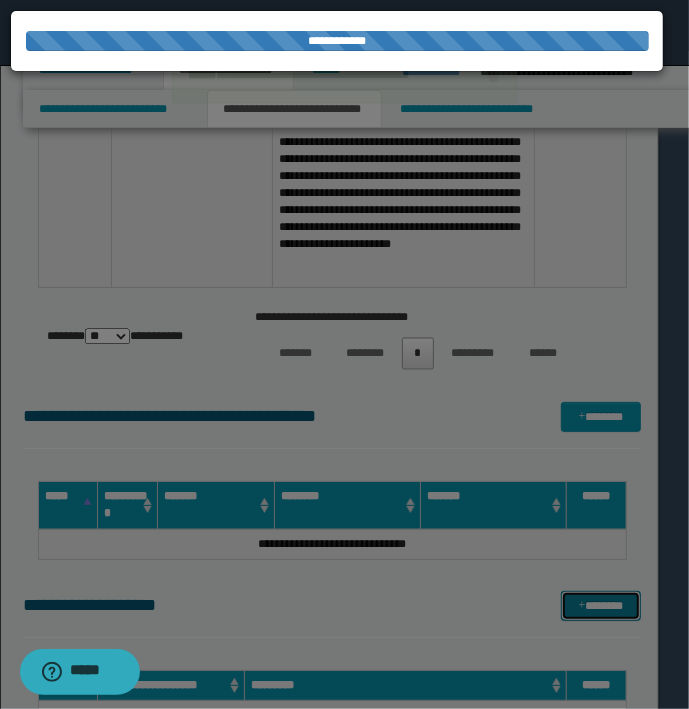 type 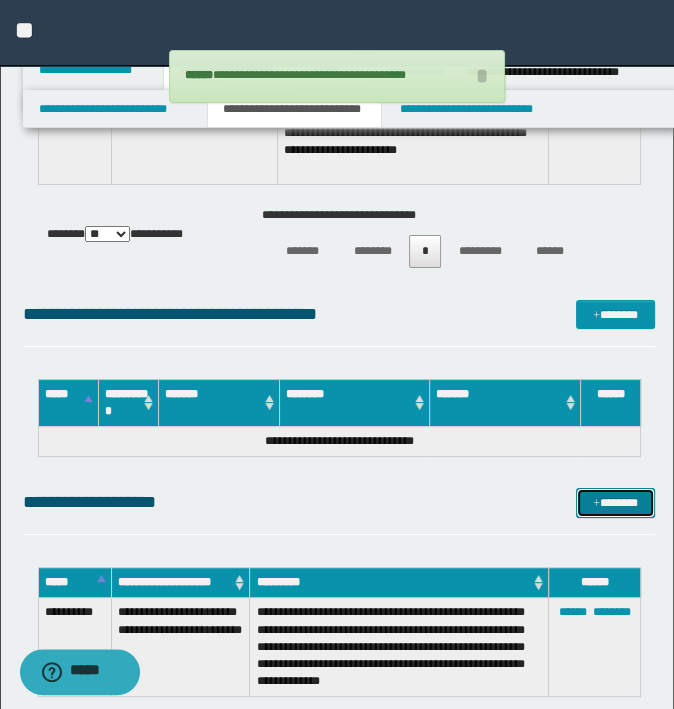 click on "*******" at bounding box center (615, 503) 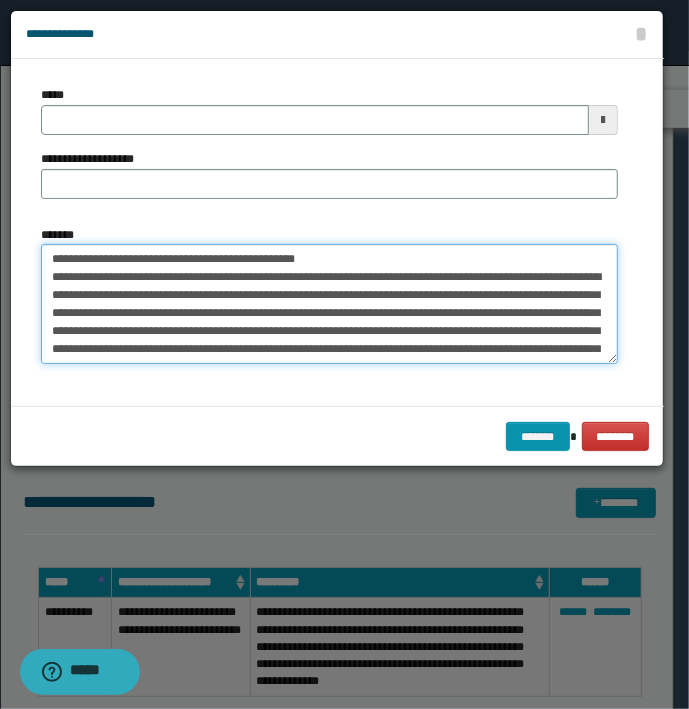 click on "**********" at bounding box center [329, 304] 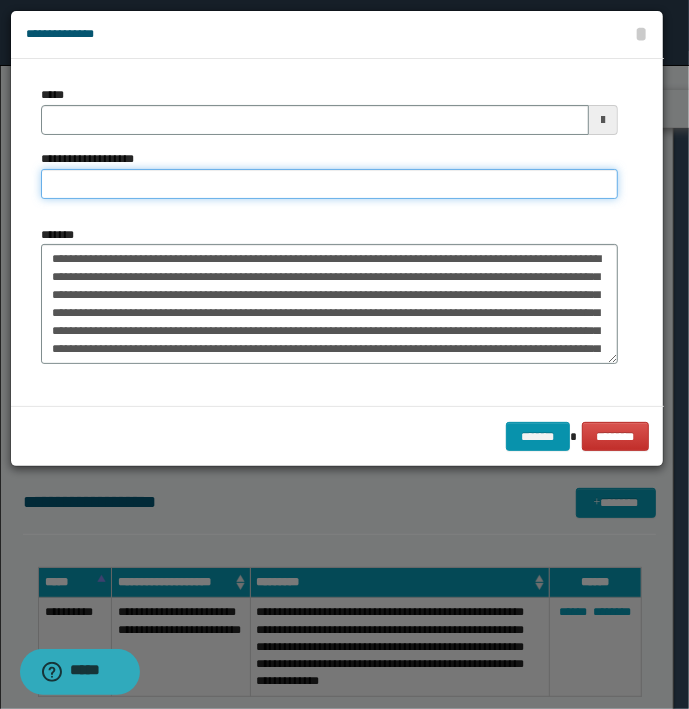 type on "**********" 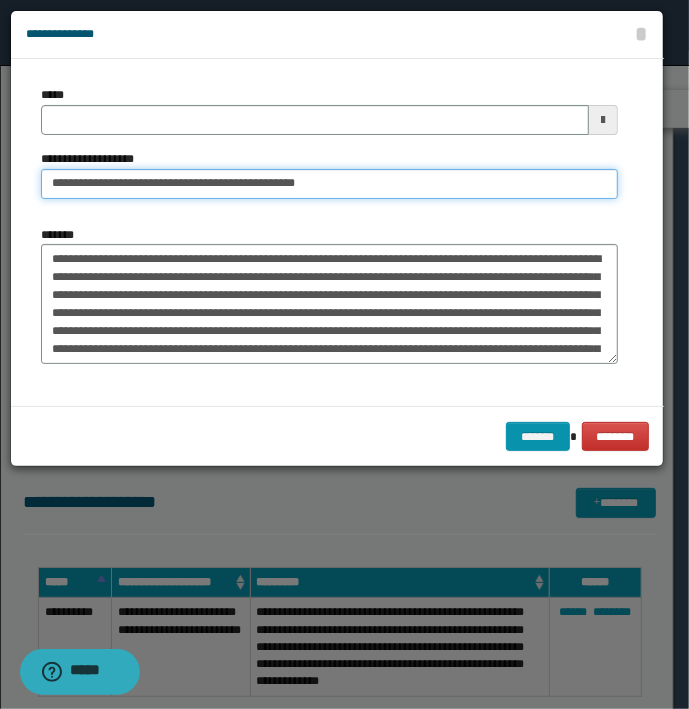 type 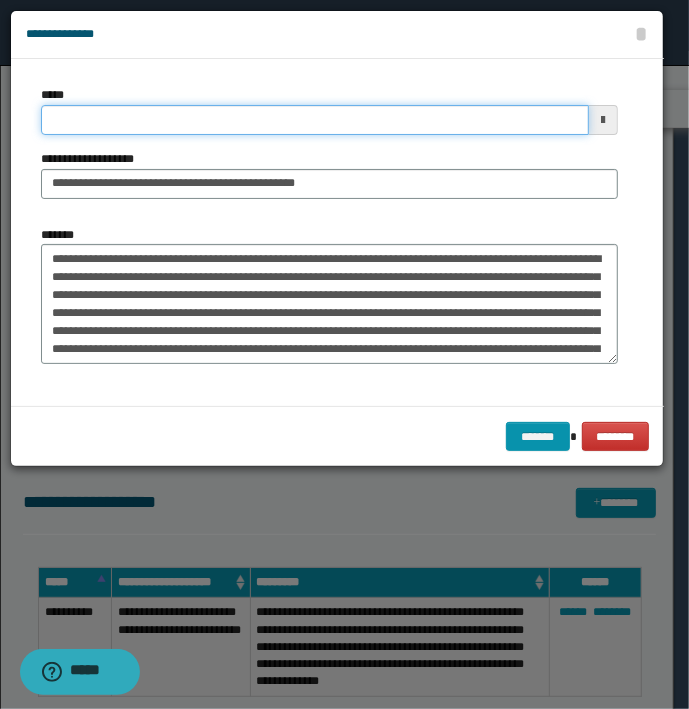 click on "*****" at bounding box center (315, 120) 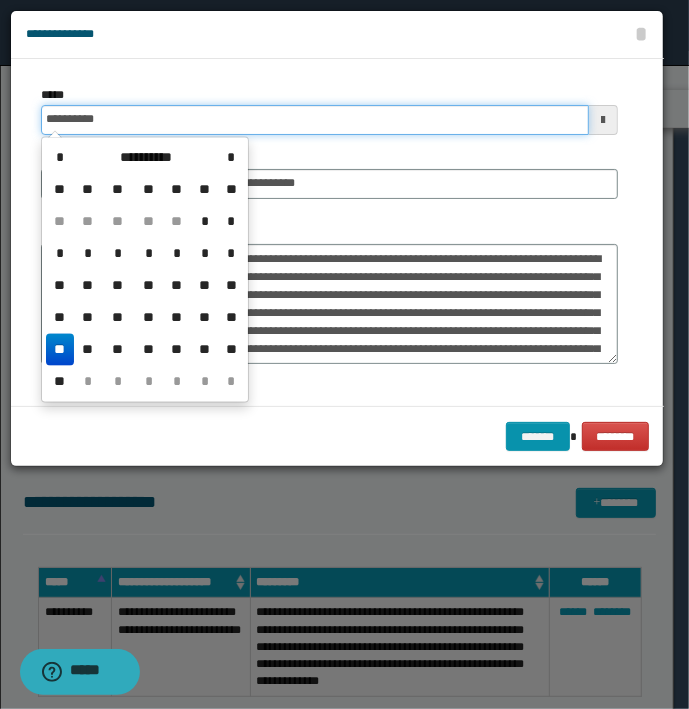type on "**********" 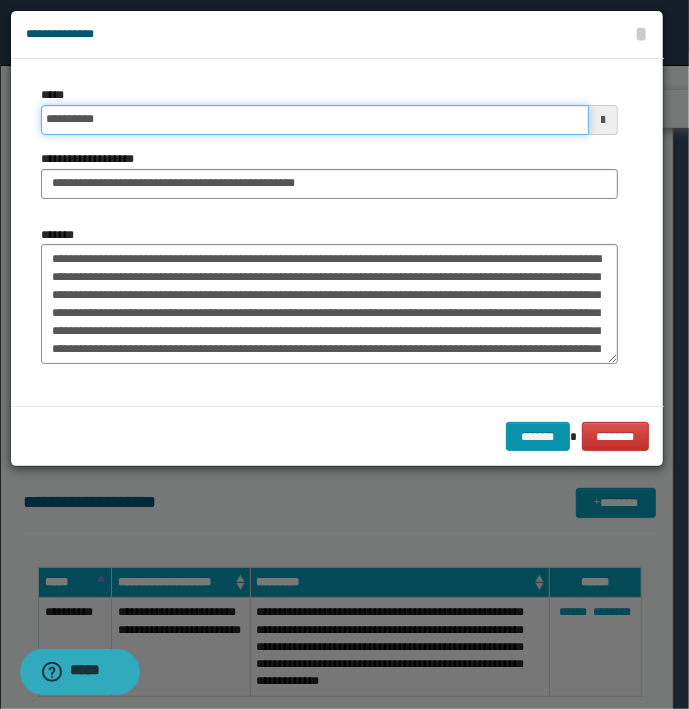 click on "*******" at bounding box center [538, 437] 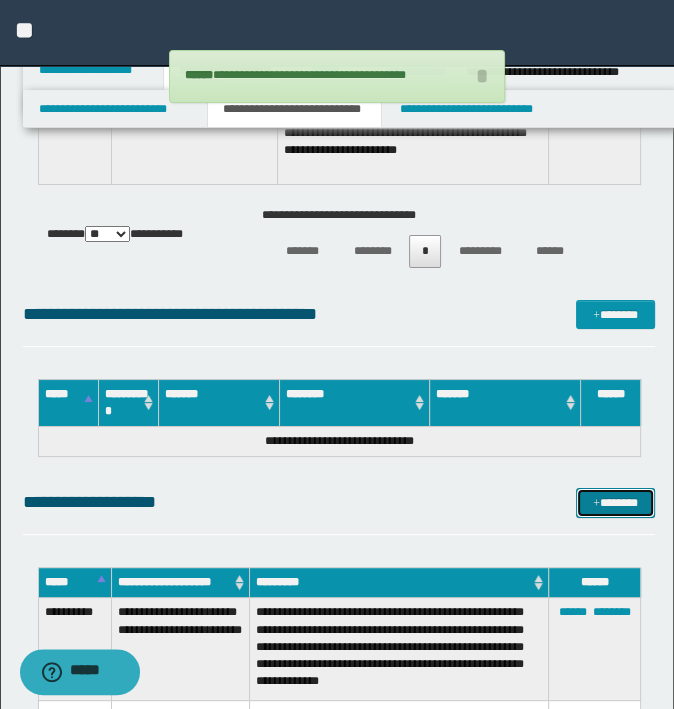 click on "*******" at bounding box center [615, 503] 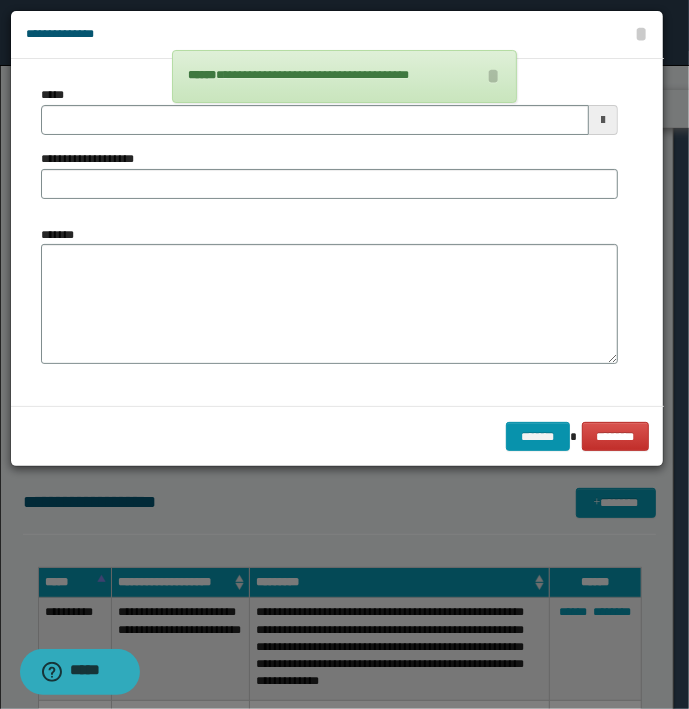 type 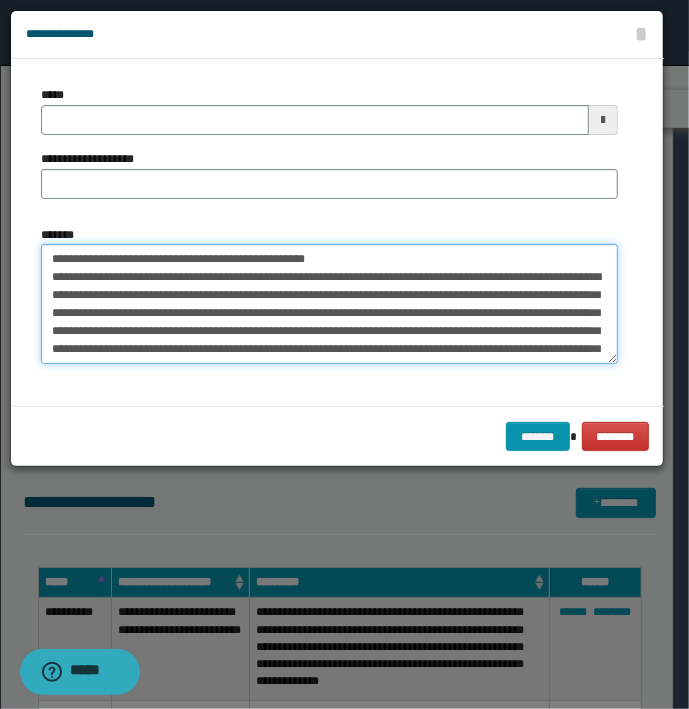 click on "**********" at bounding box center [329, 304] 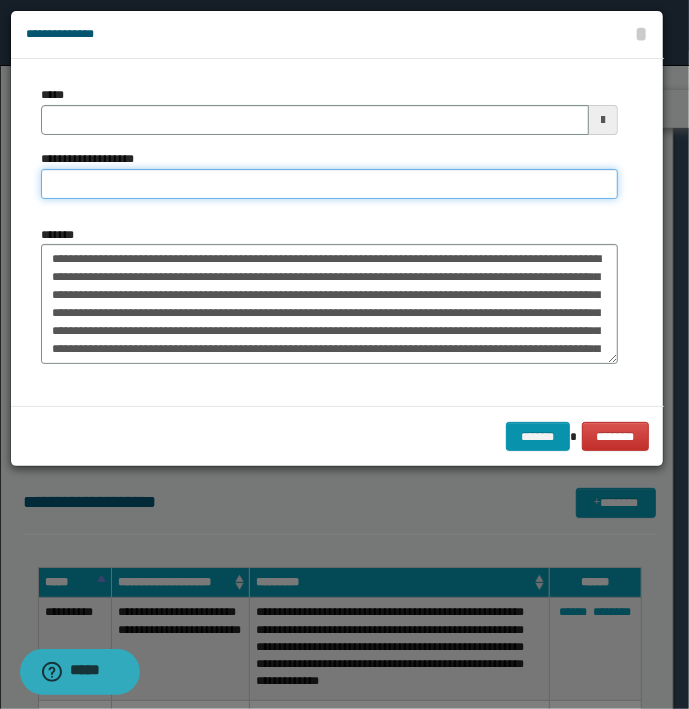 type on "**********" 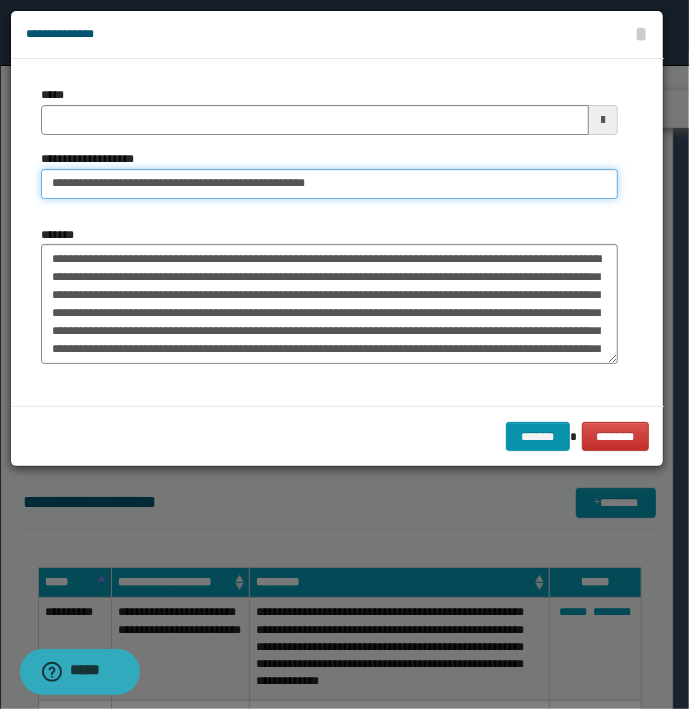type 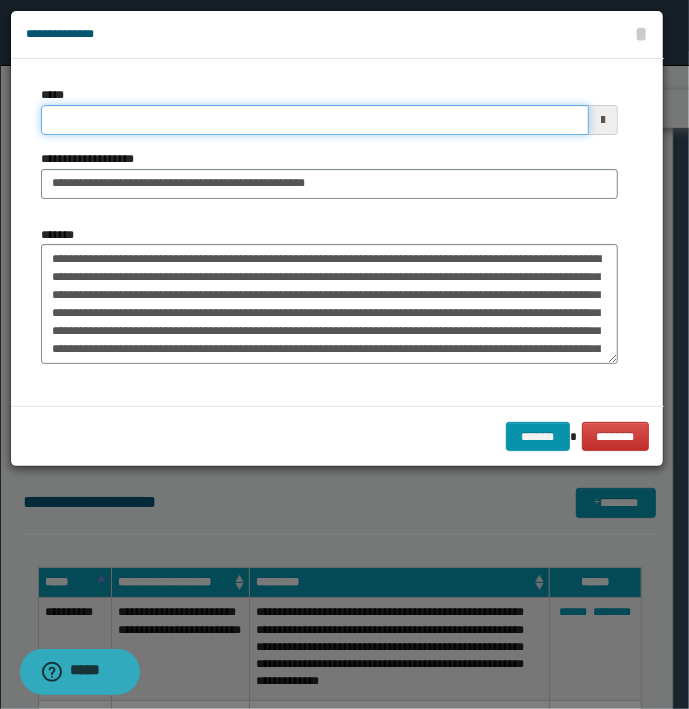 click on "*****" at bounding box center (315, 120) 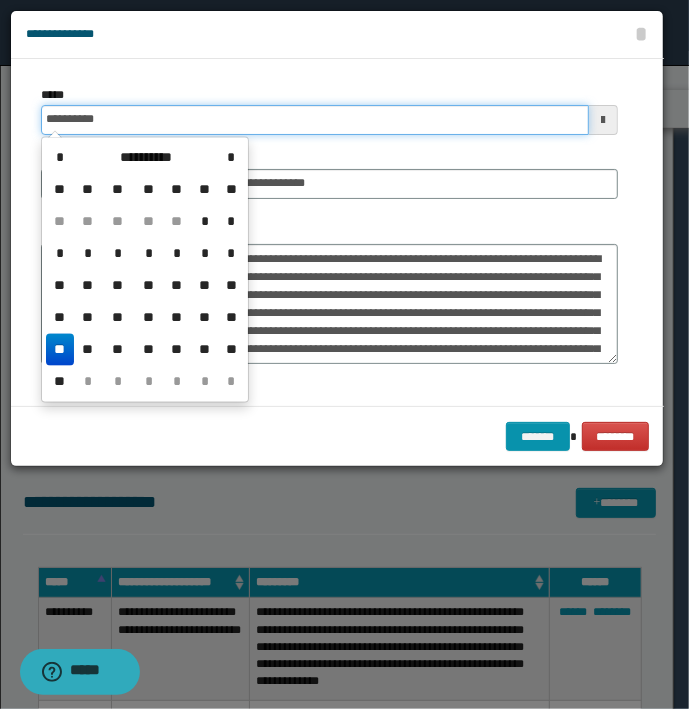type on "**********" 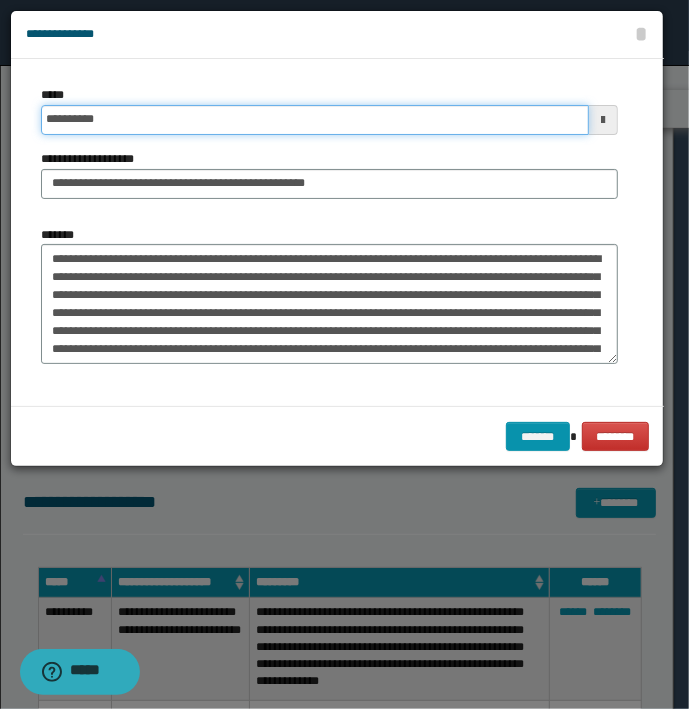 click on "*******" at bounding box center [538, 437] 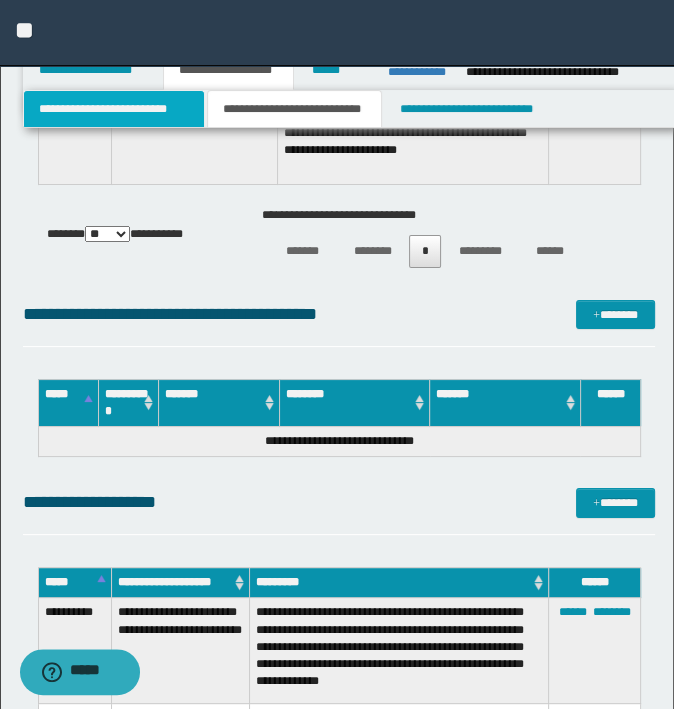 click on "**********" at bounding box center [114, 109] 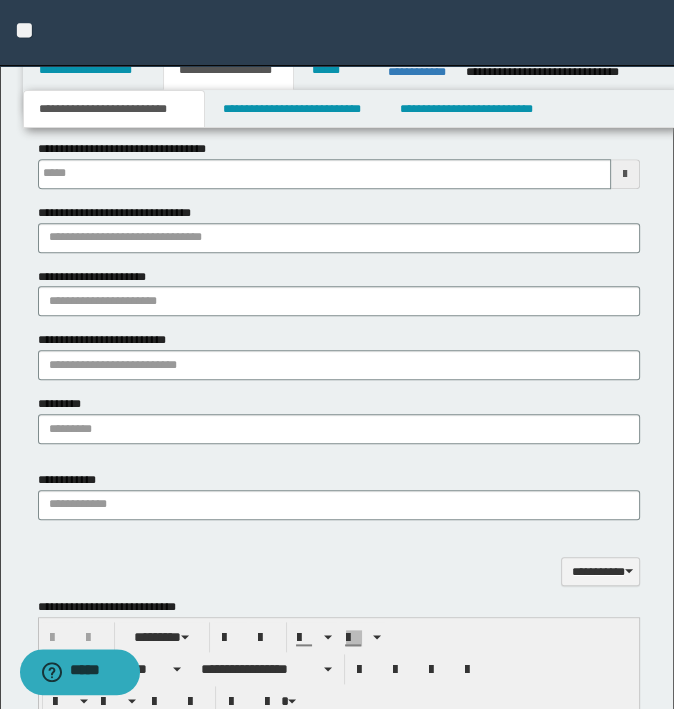 scroll, scrollTop: 878, scrollLeft: 0, axis: vertical 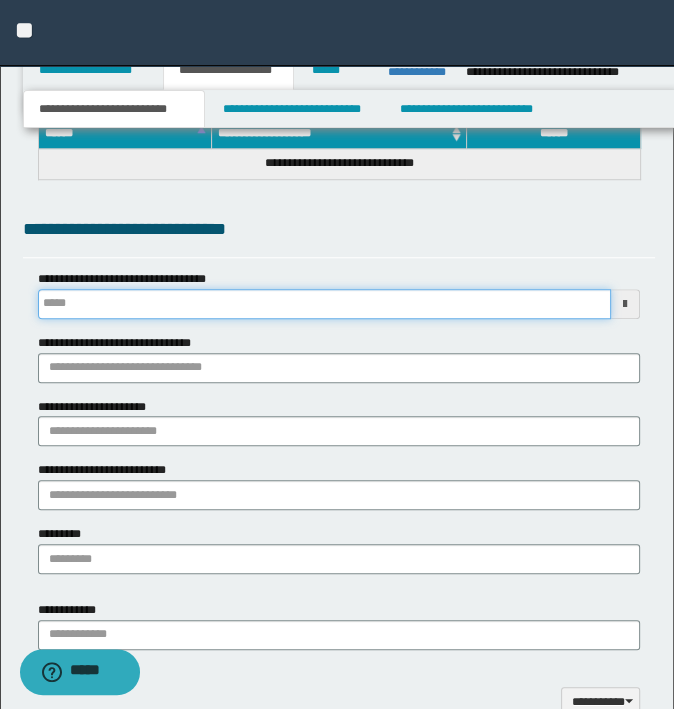 click on "**********" at bounding box center [325, 304] 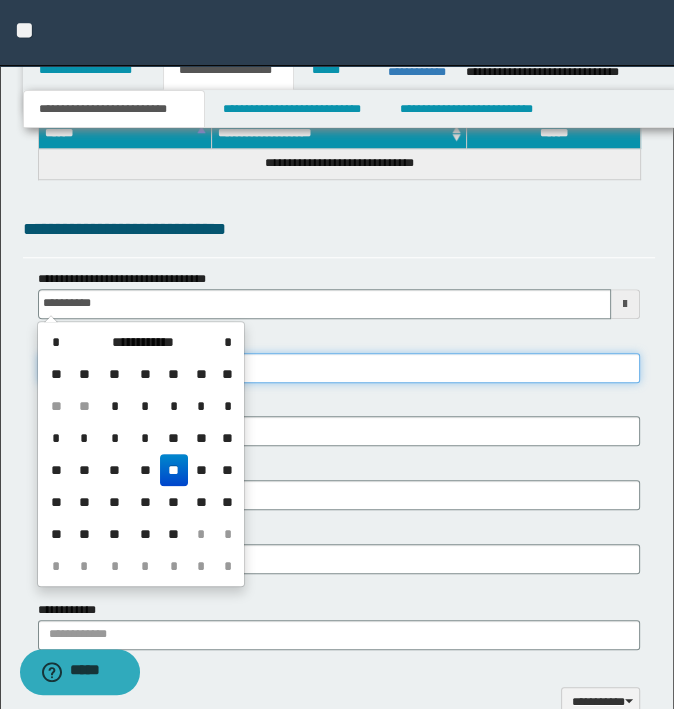 type on "**********" 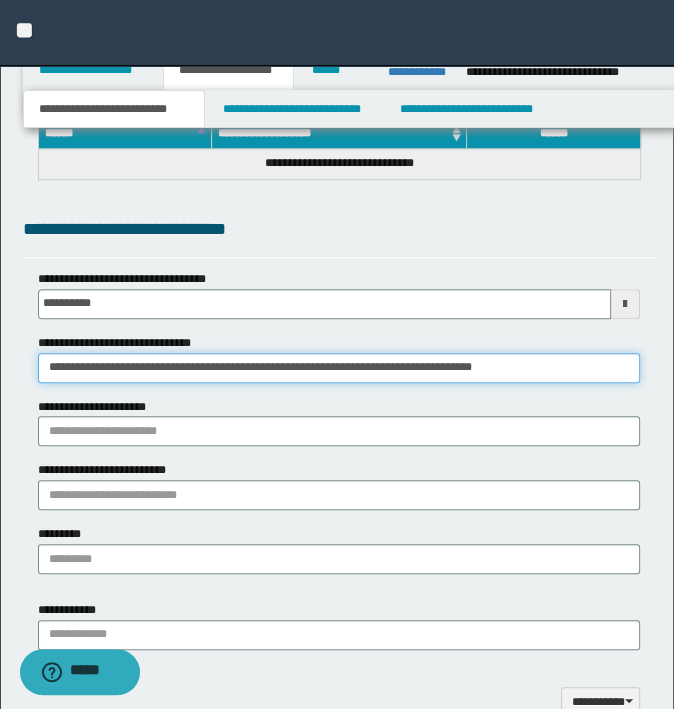 type on "**********" 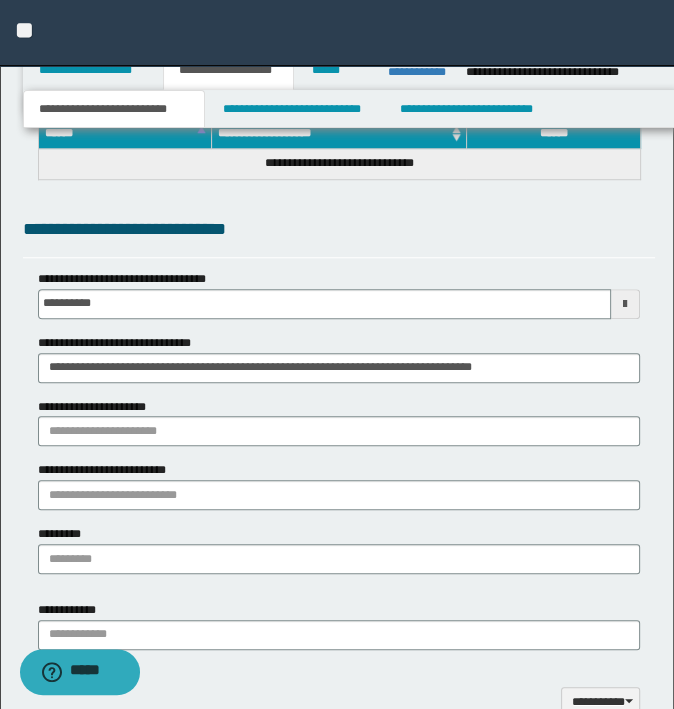 click on "**********" at bounding box center [339, 422] 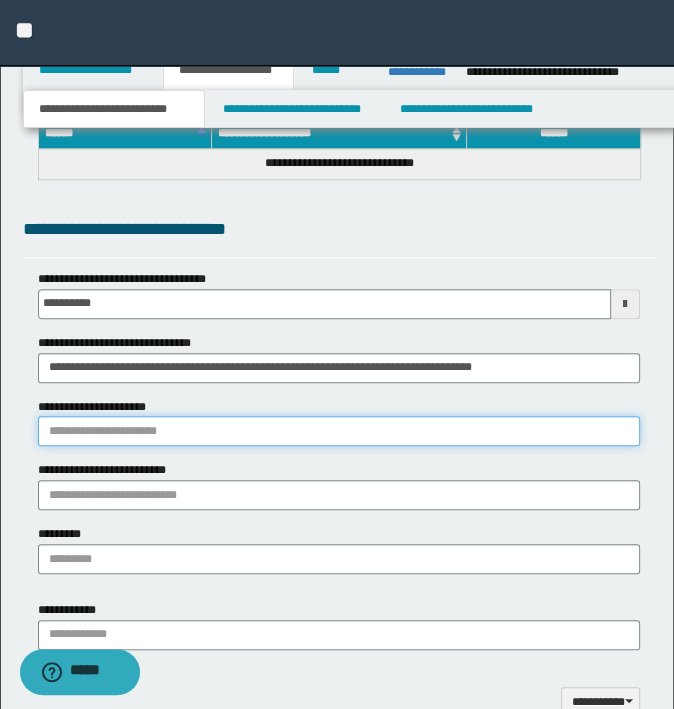 click on "**********" at bounding box center (339, 431) 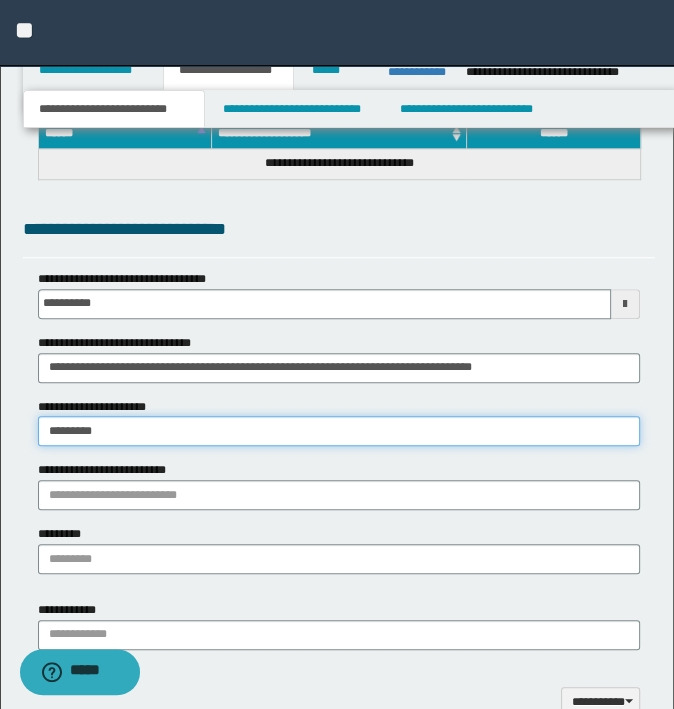 click on "********" at bounding box center (339, 431) 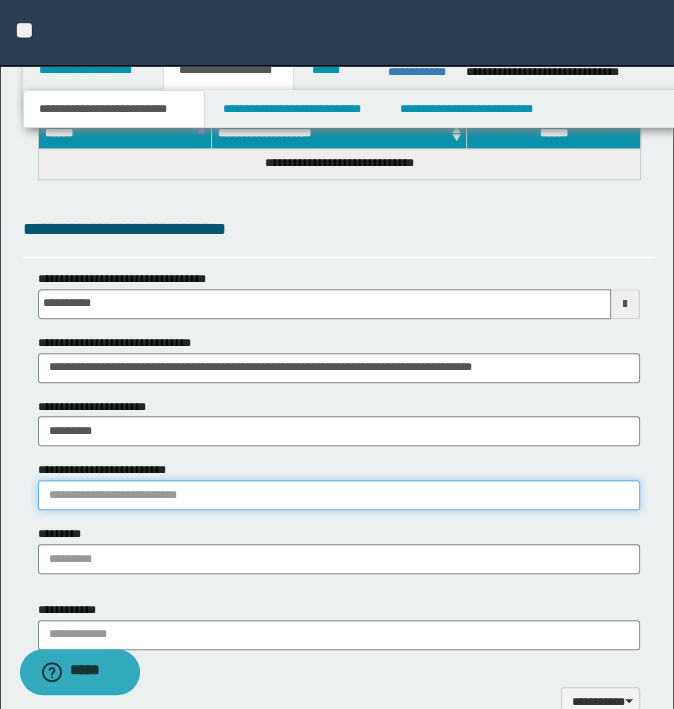drag, startPoint x: 296, startPoint y: 491, endPoint x: 424, endPoint y: 466, distance: 130.41856 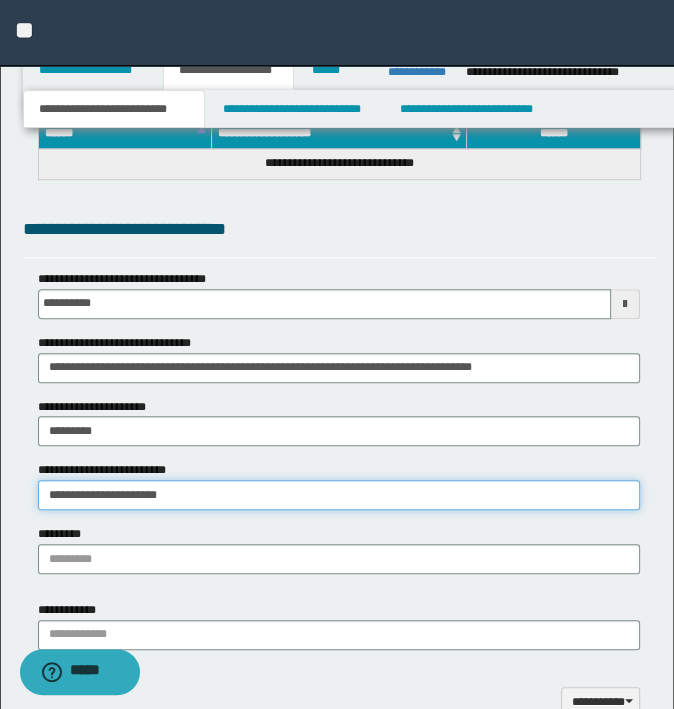 type on "**********" 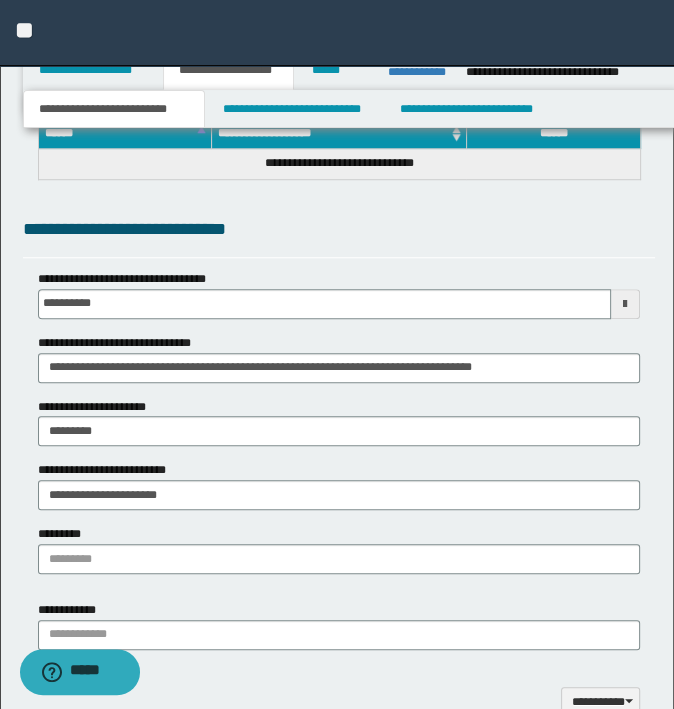 click on "*********" at bounding box center [339, 549] 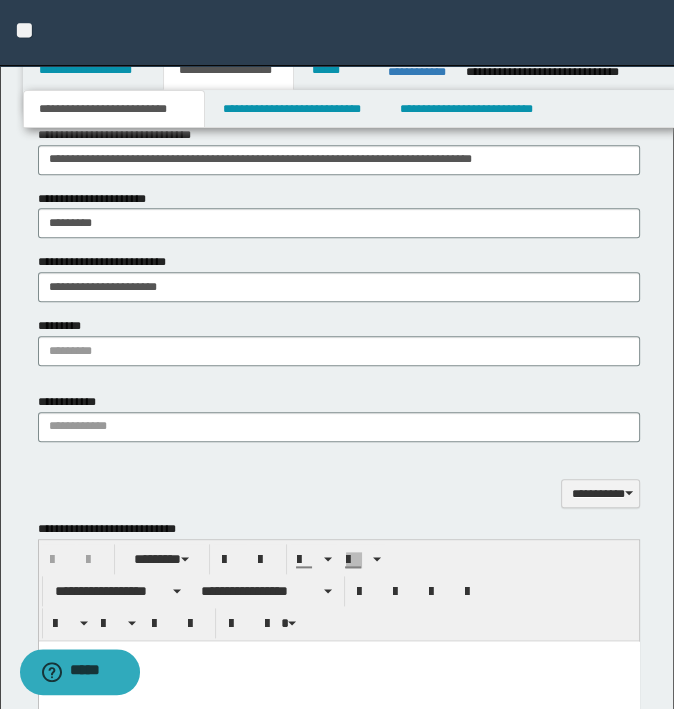 scroll, scrollTop: 1178, scrollLeft: 0, axis: vertical 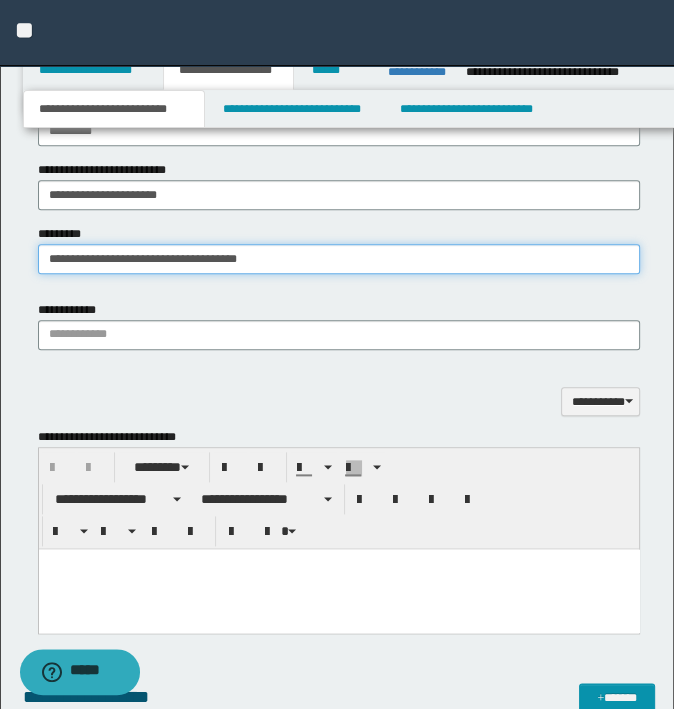 type on "**********" 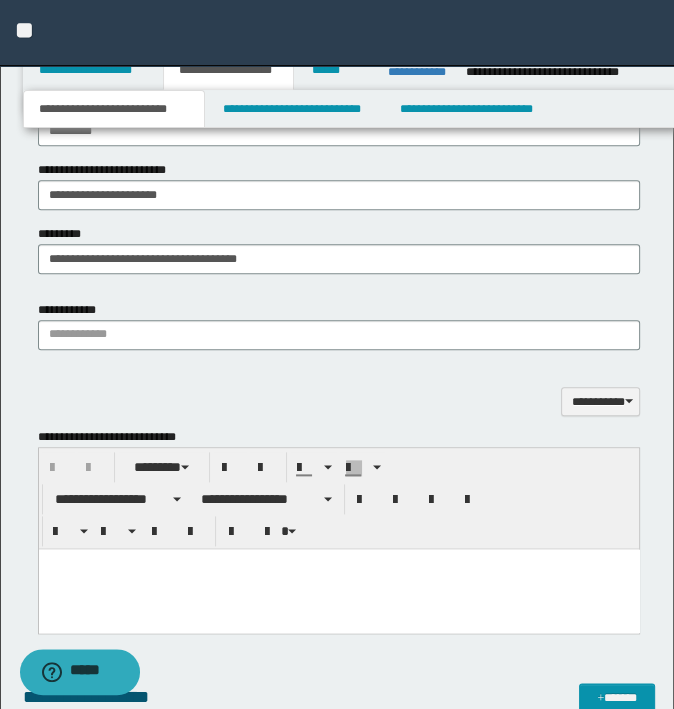 click on "**********" at bounding box center (339, 402) 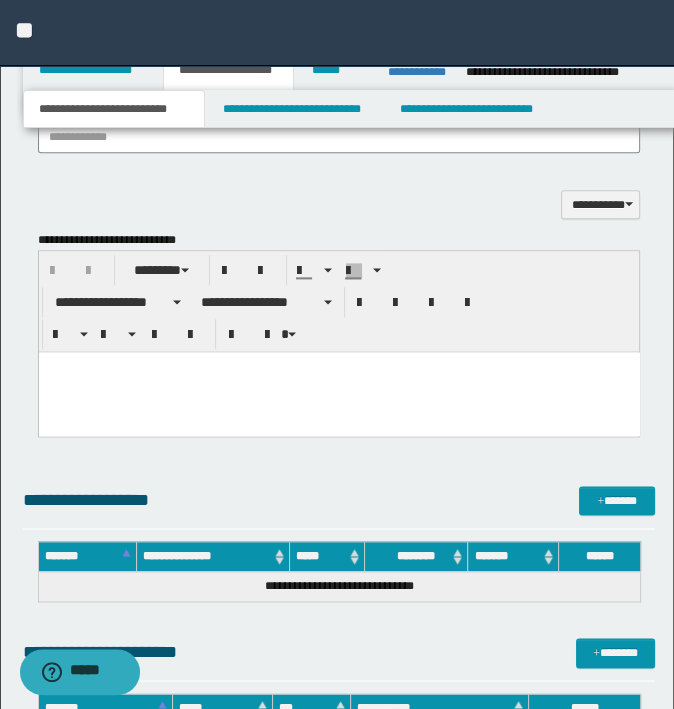 scroll, scrollTop: 1378, scrollLeft: 0, axis: vertical 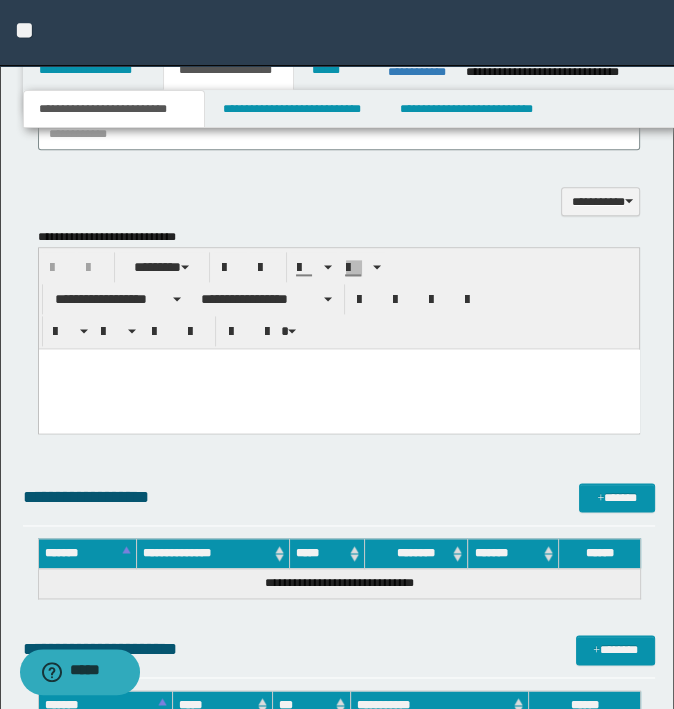click at bounding box center (338, 364) 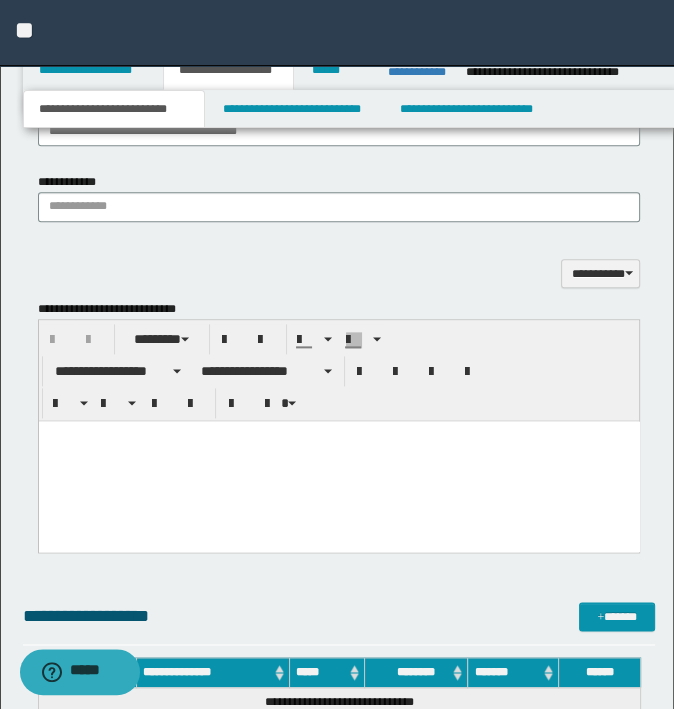 scroll, scrollTop: 1178, scrollLeft: 0, axis: vertical 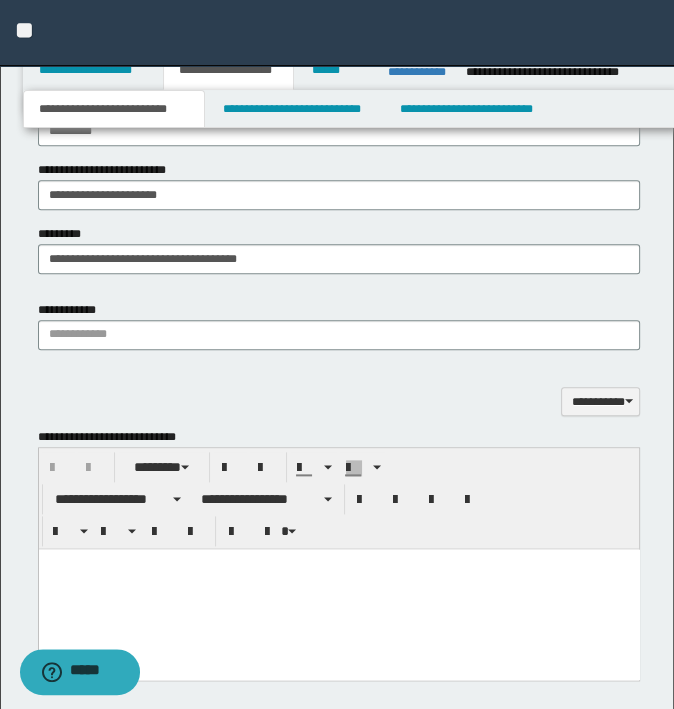 type on "********" 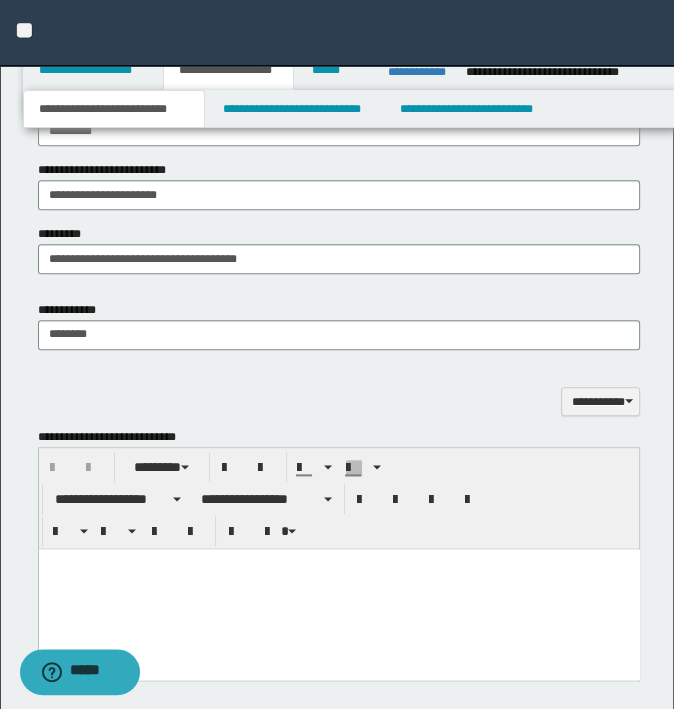 click on "**********" at bounding box center (339, 402) 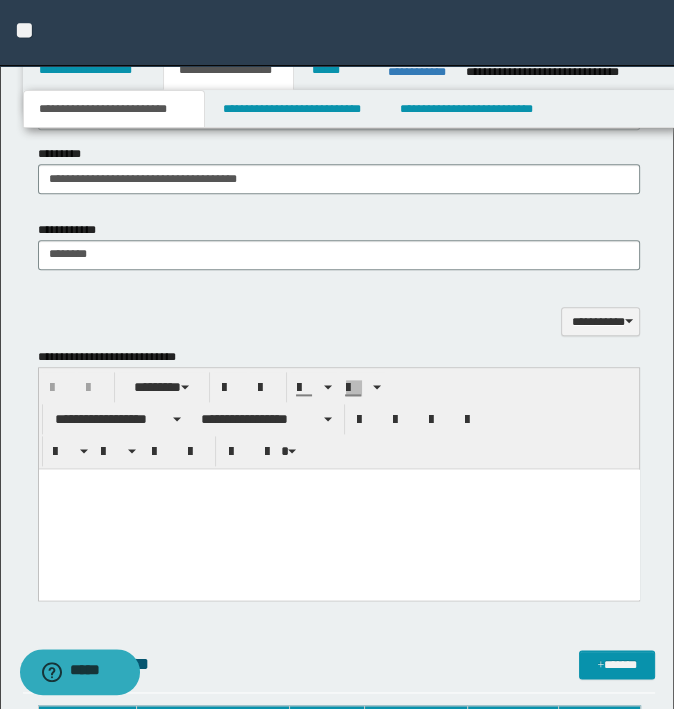 scroll, scrollTop: 1378, scrollLeft: 0, axis: vertical 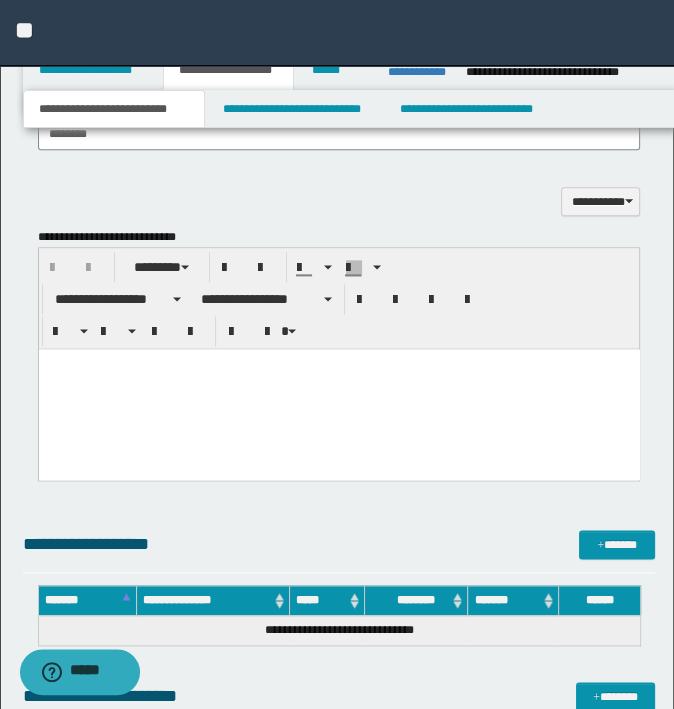 click at bounding box center (338, 364) 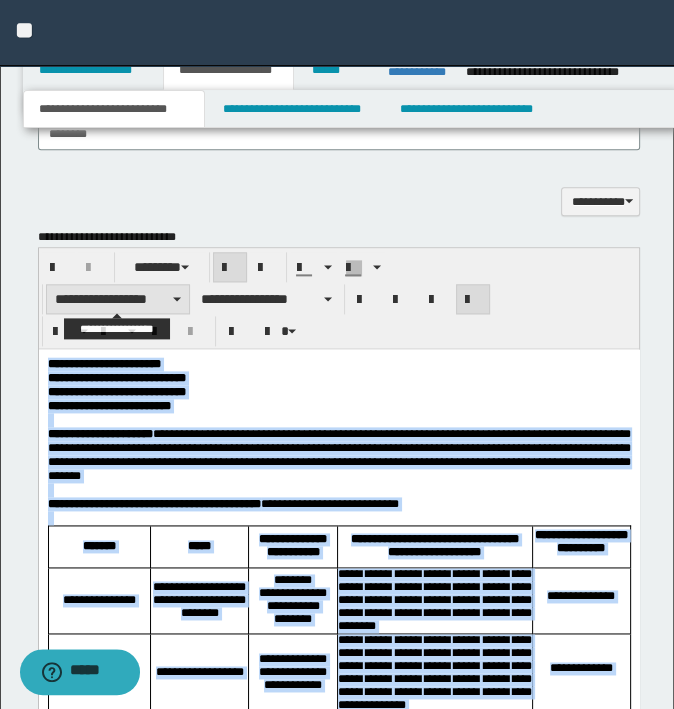 click on "**********" at bounding box center [118, 299] 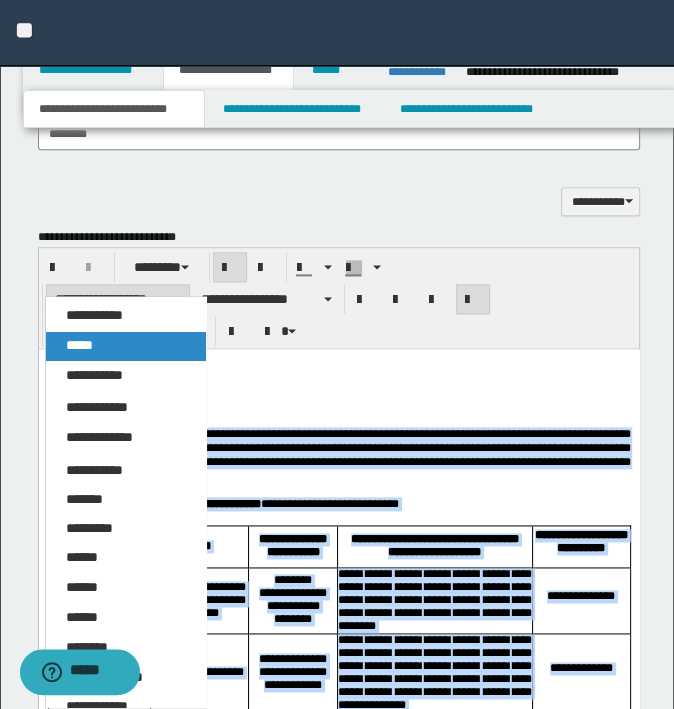 drag, startPoint x: 125, startPoint y: 343, endPoint x: 138, endPoint y: 18, distance: 325.2599 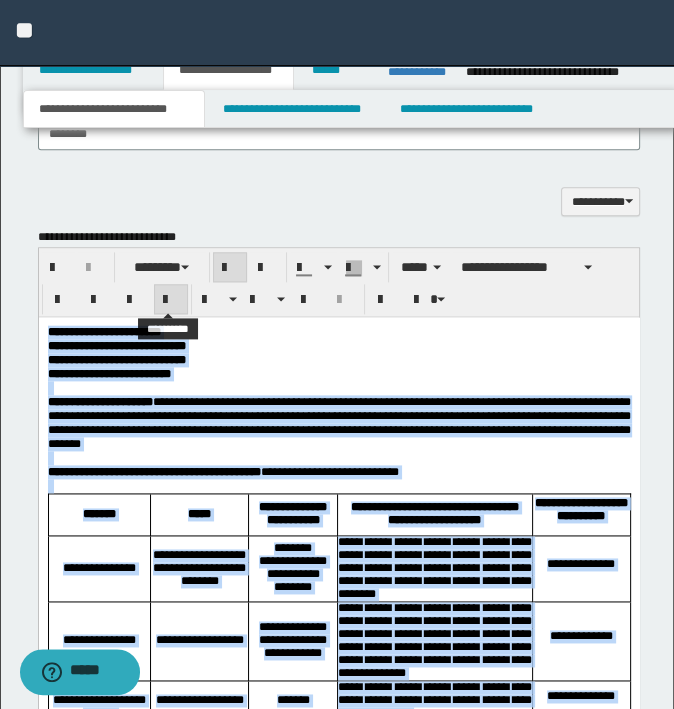 click at bounding box center (171, 300) 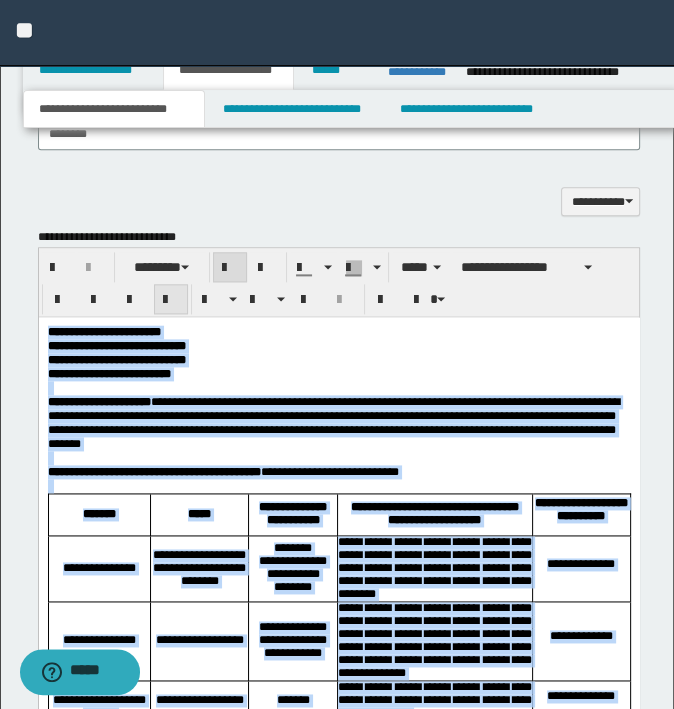 click at bounding box center [171, 300] 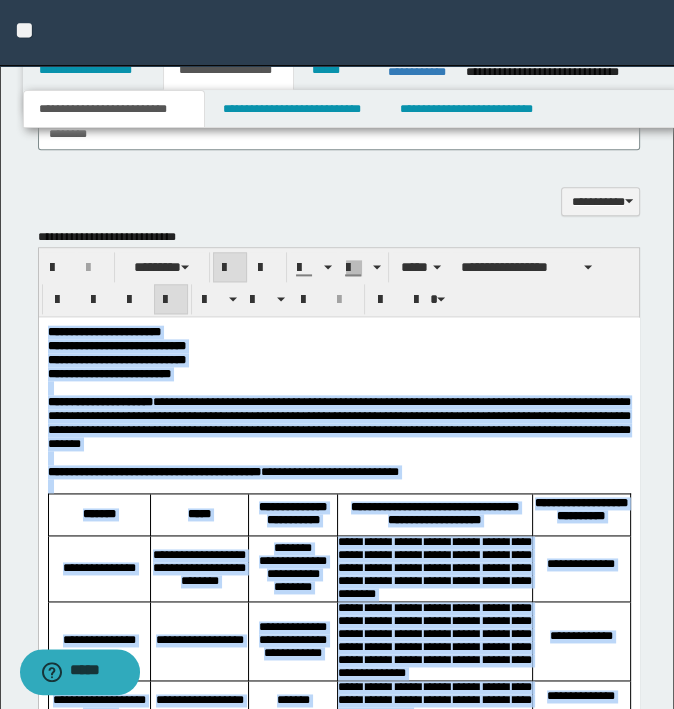 click on "**********" at bounding box center [338, 423] 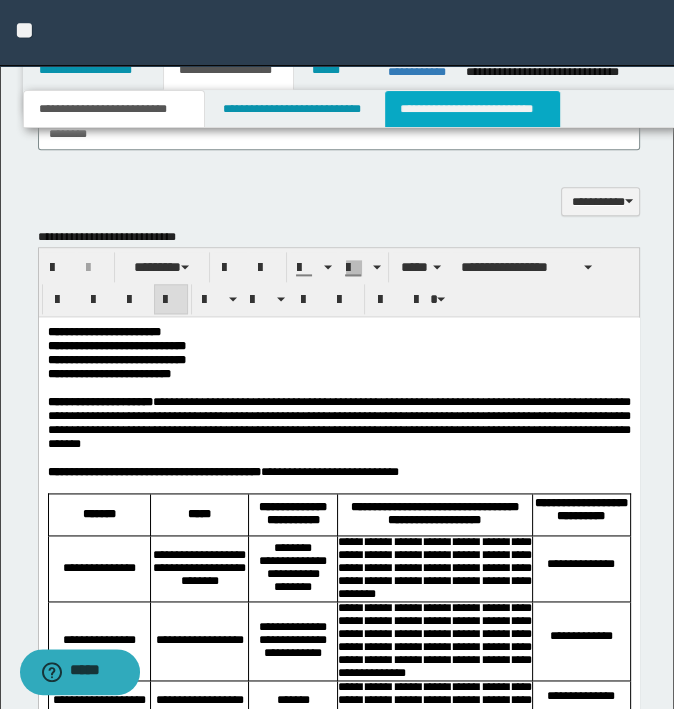 click on "**********" at bounding box center [472, 109] 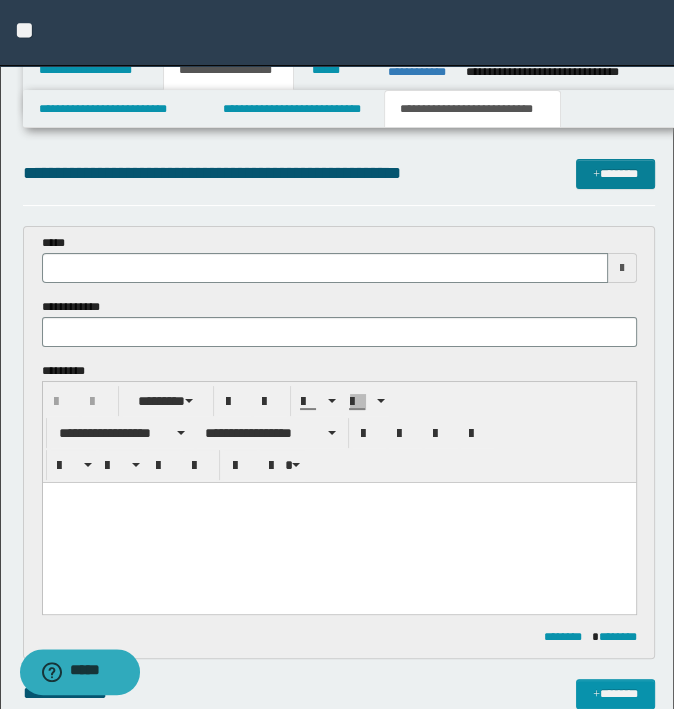 scroll, scrollTop: 0, scrollLeft: 0, axis: both 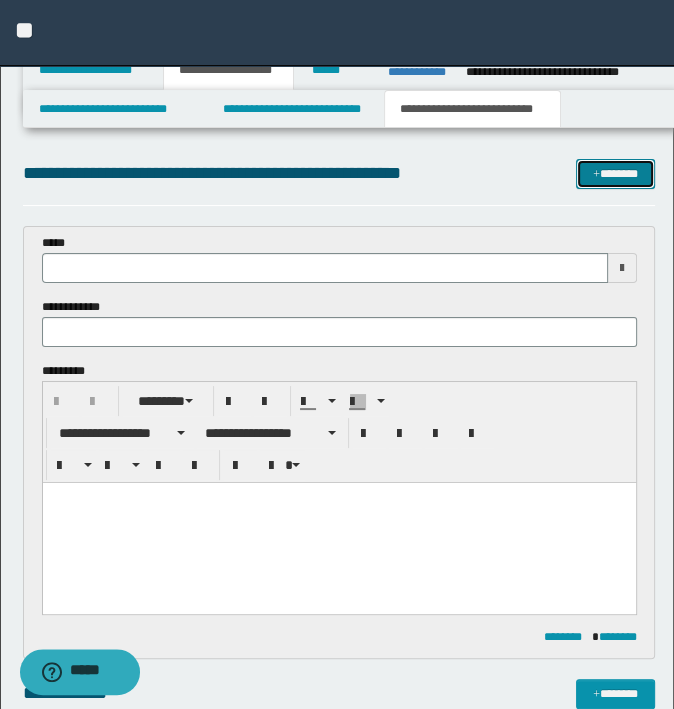 click on "*******" at bounding box center (615, 174) 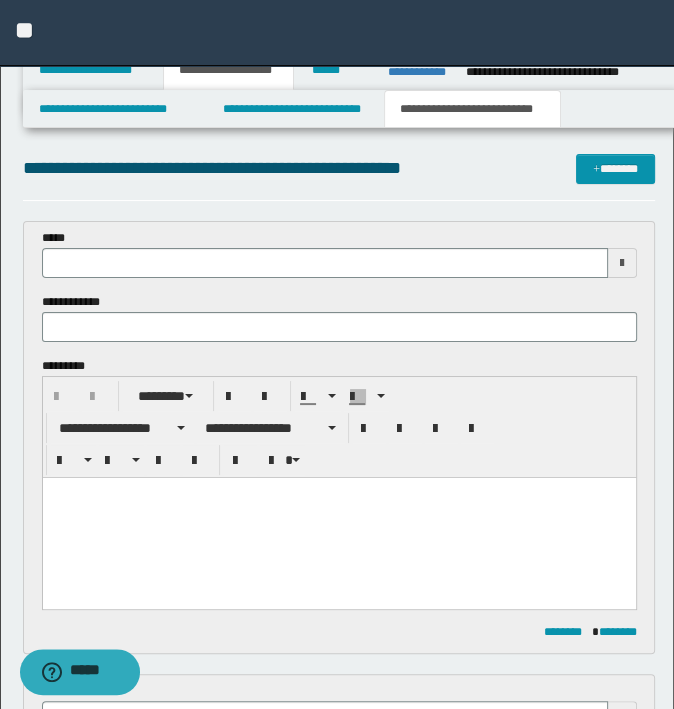 scroll, scrollTop: 0, scrollLeft: 0, axis: both 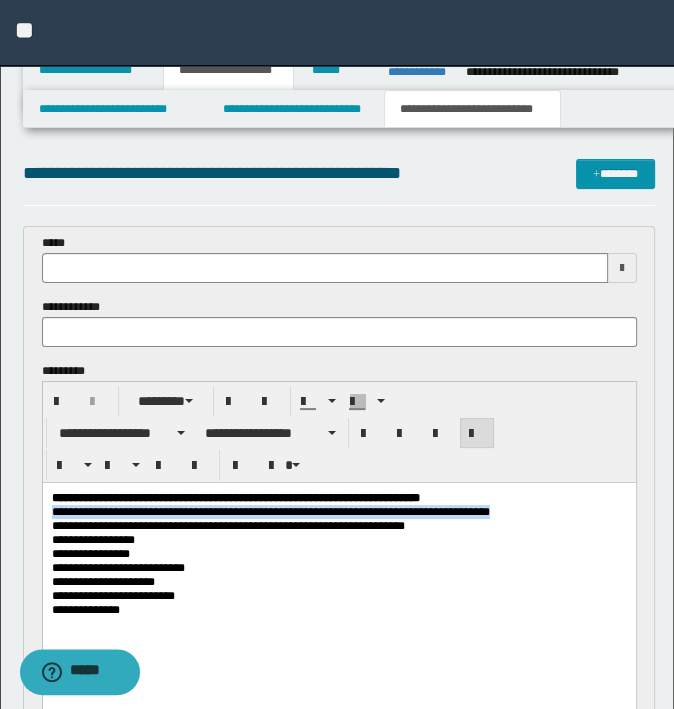 drag, startPoint x: 515, startPoint y: 517, endPoint x: -5, endPoint y: 517, distance: 520 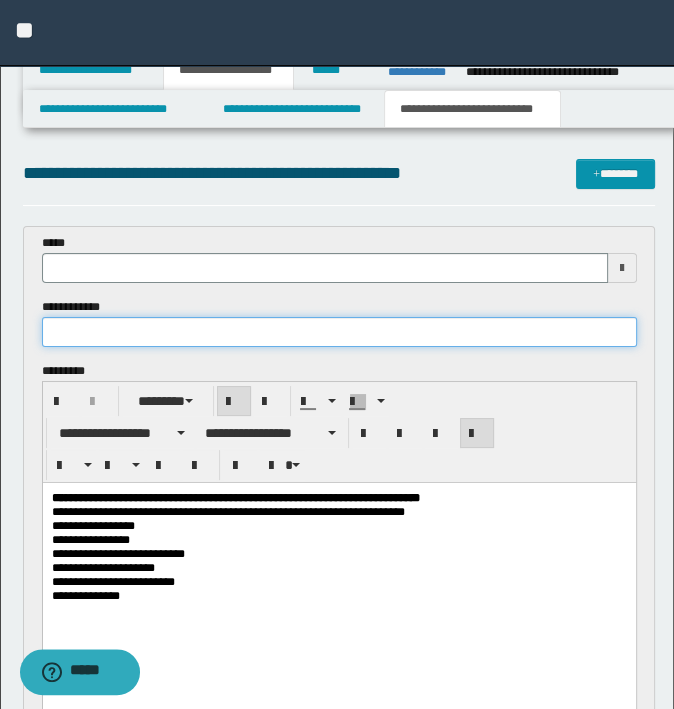 click at bounding box center [339, 332] 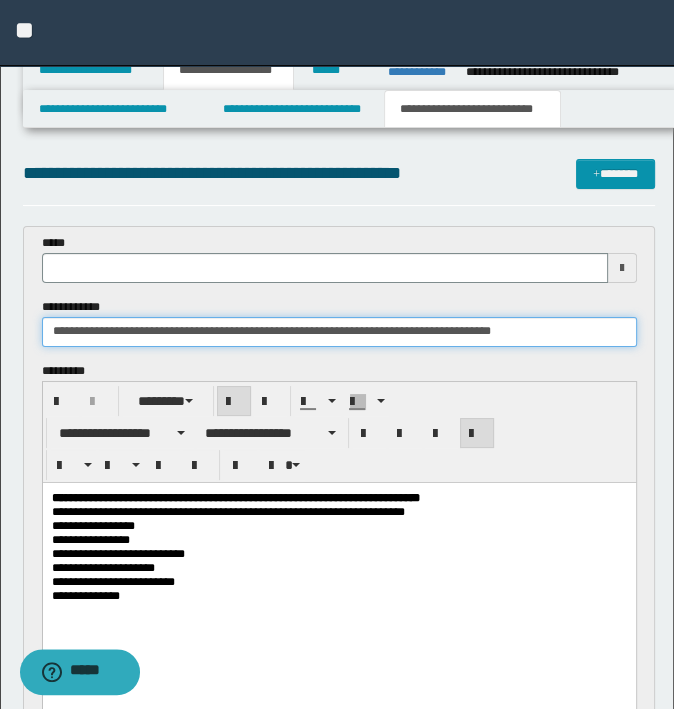 type on "**********" 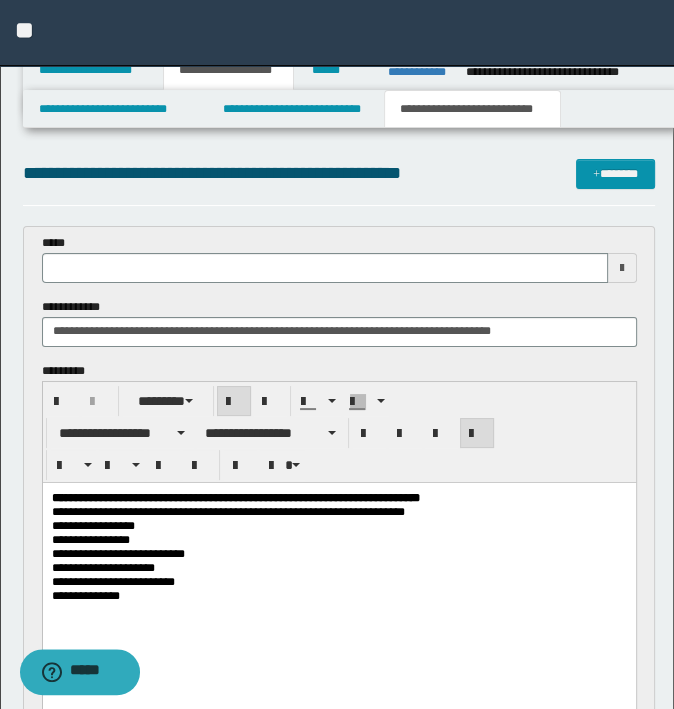 click on "**********" at bounding box center (338, 553) 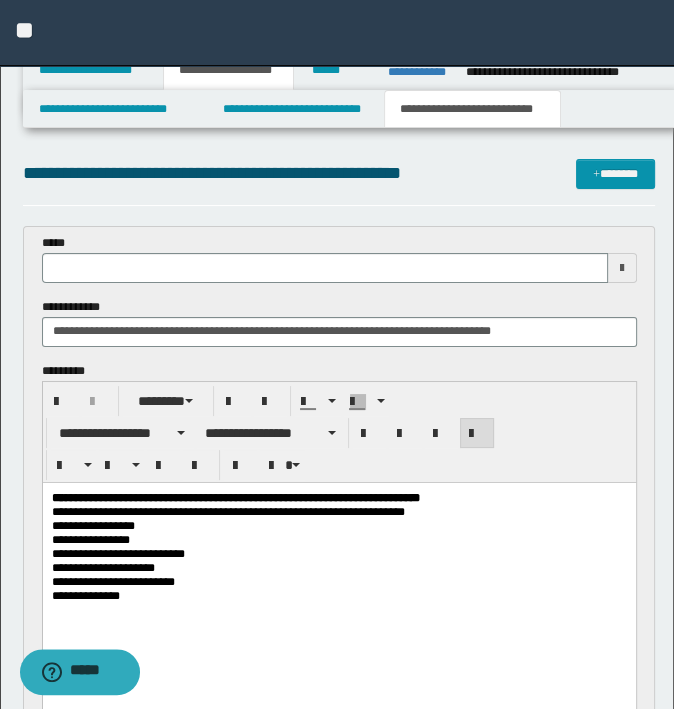 click on "**********" at bounding box center (338, 581) 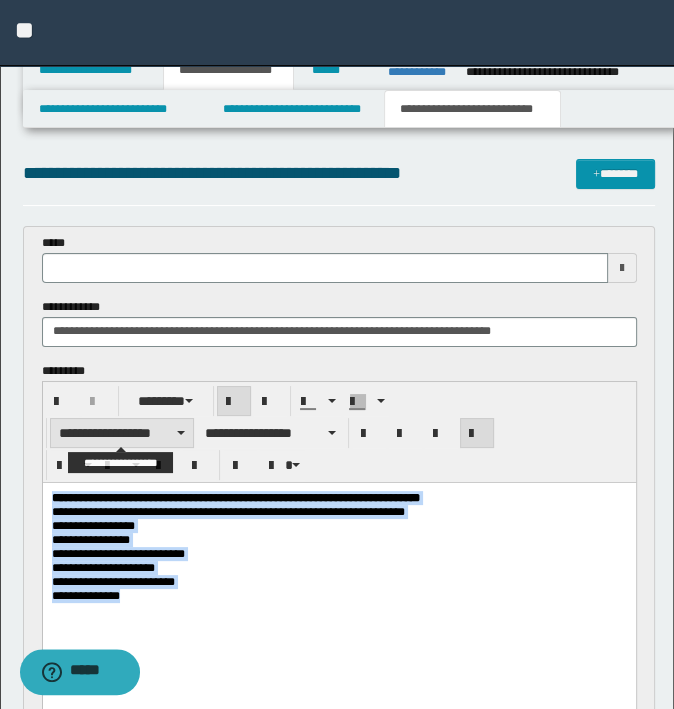 click on "**********" at bounding box center (122, 433) 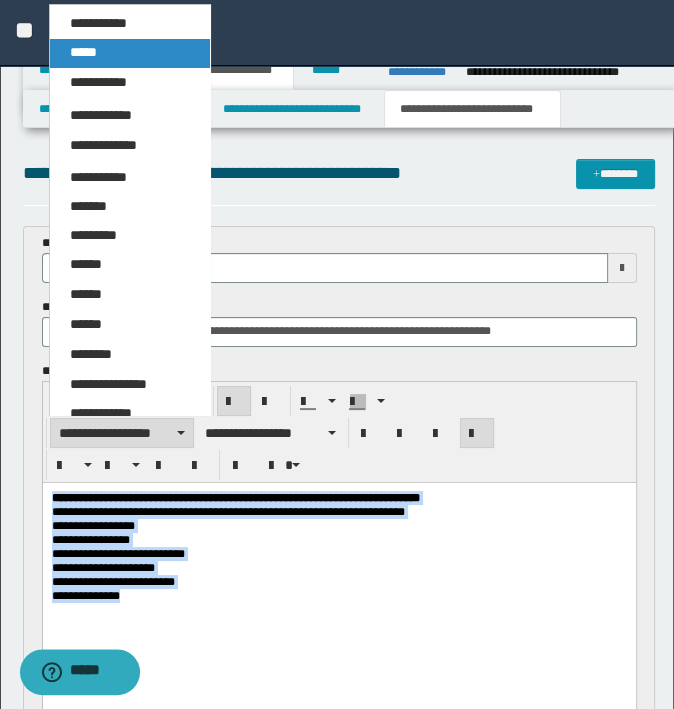 click on "*****" at bounding box center [130, 53] 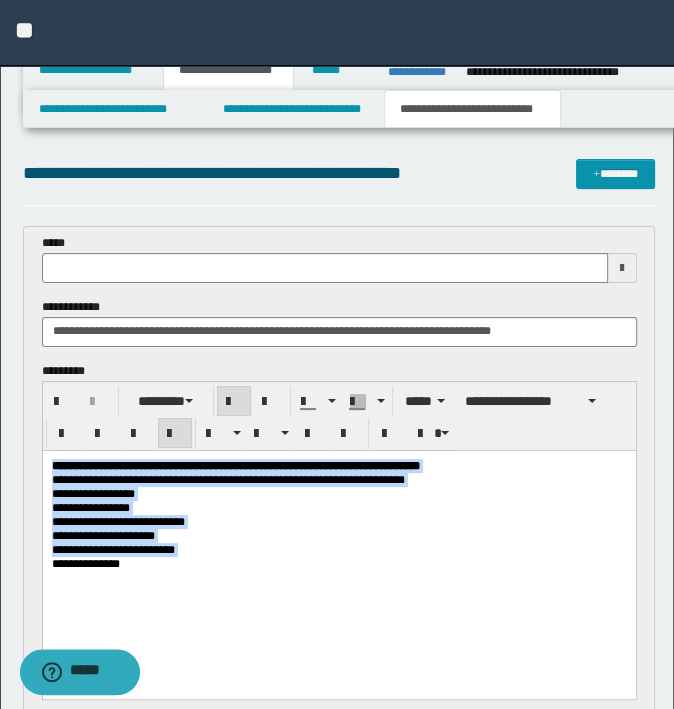 copy on "**********" 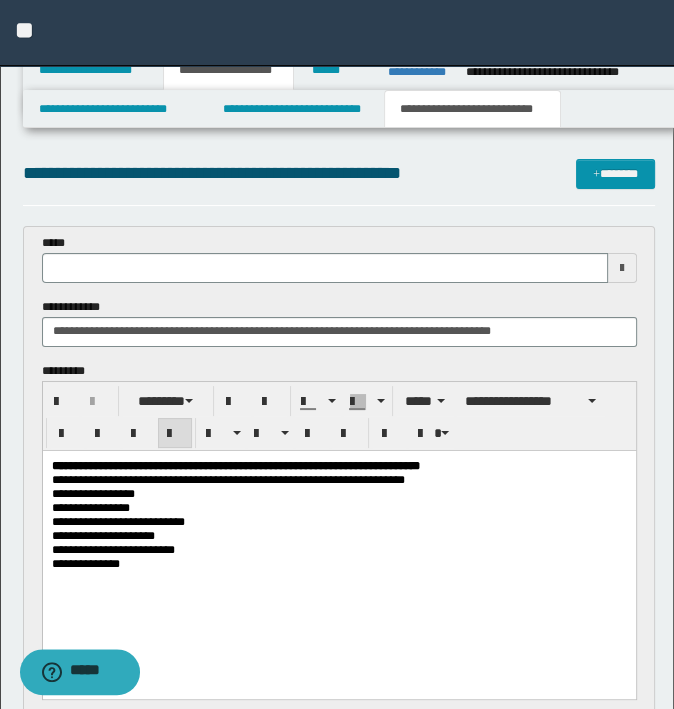 scroll, scrollTop: 600, scrollLeft: 0, axis: vertical 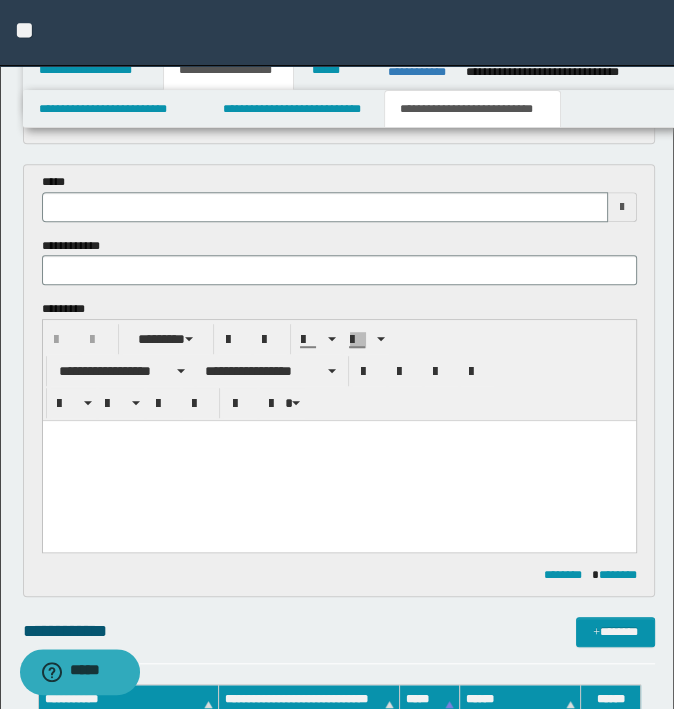 click at bounding box center [338, 436] 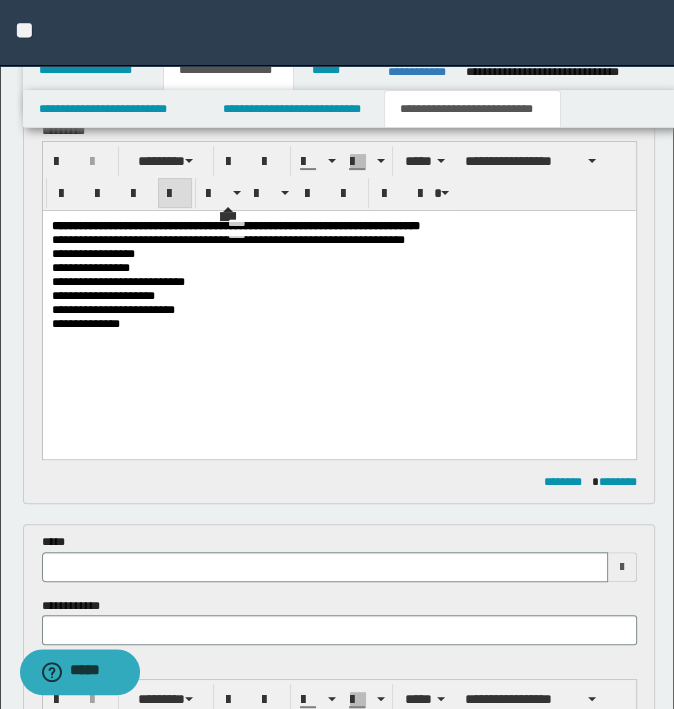 scroll, scrollTop: 0, scrollLeft: 0, axis: both 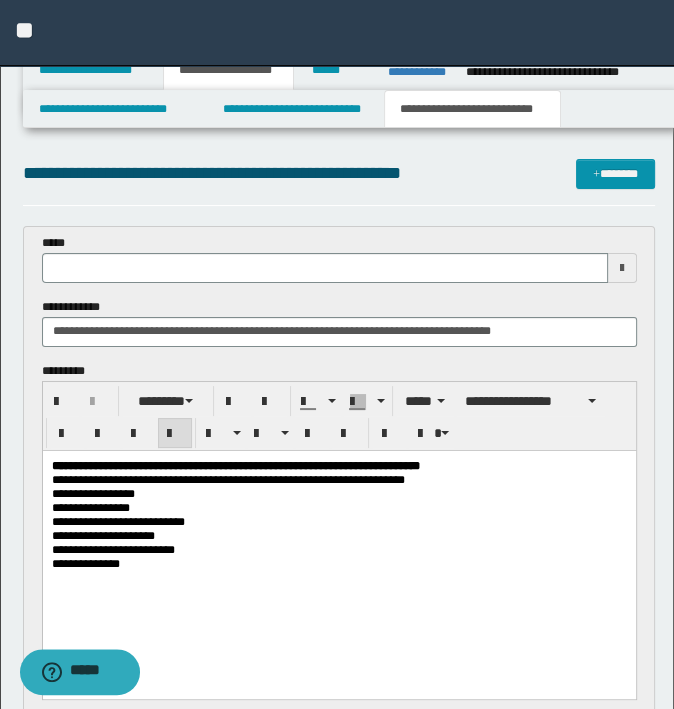 click at bounding box center [325, 268] 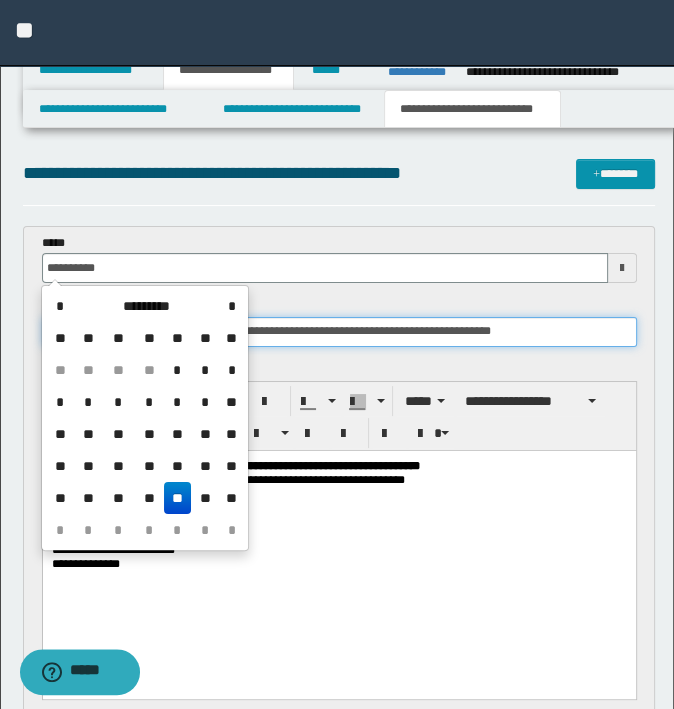 type on "**********" 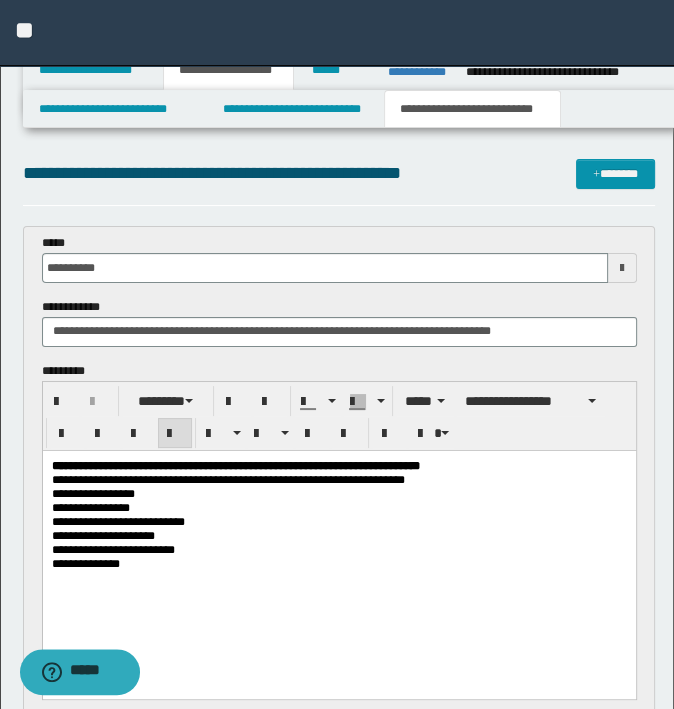 click on "**********" at bounding box center (339, 322) 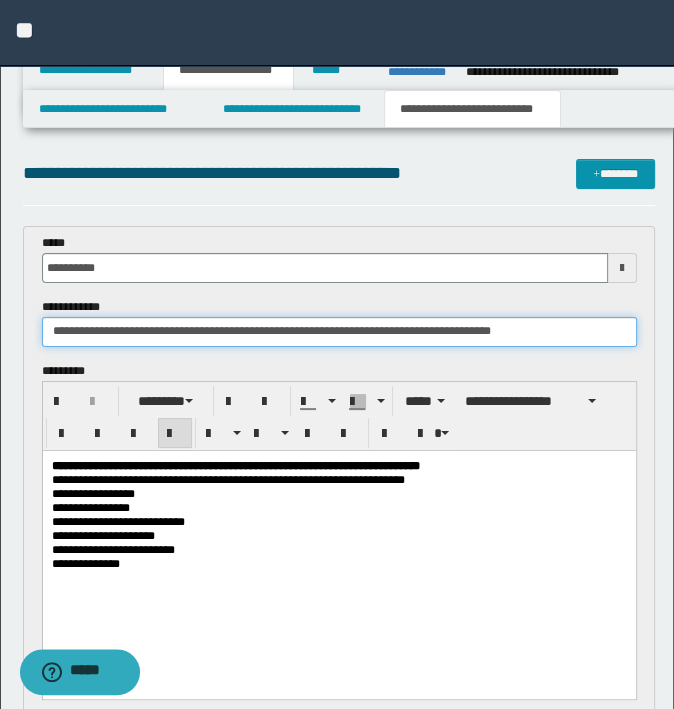 drag, startPoint x: 129, startPoint y: 332, endPoint x: -5, endPoint y: 332, distance: 134 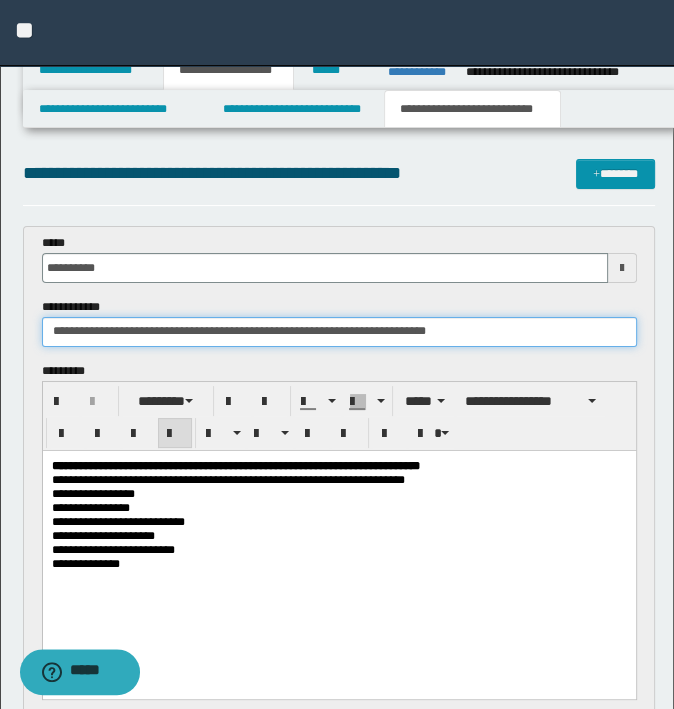 drag, startPoint x: 292, startPoint y: 333, endPoint x: 152, endPoint y: 329, distance: 140.05713 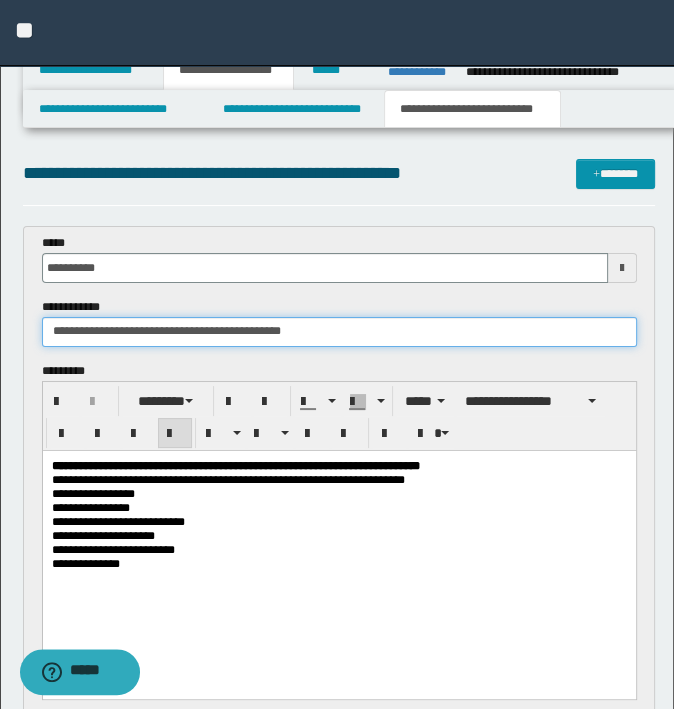 type on "**********" 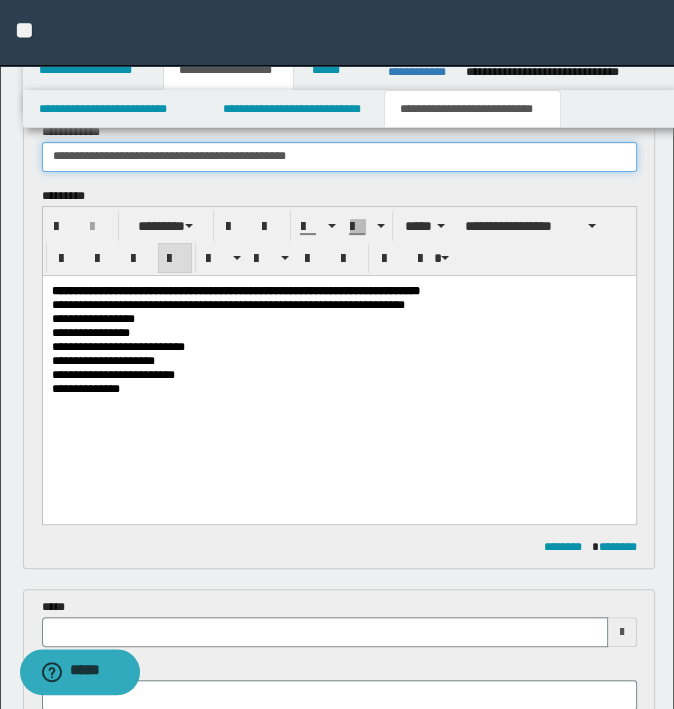 scroll, scrollTop: 500, scrollLeft: 0, axis: vertical 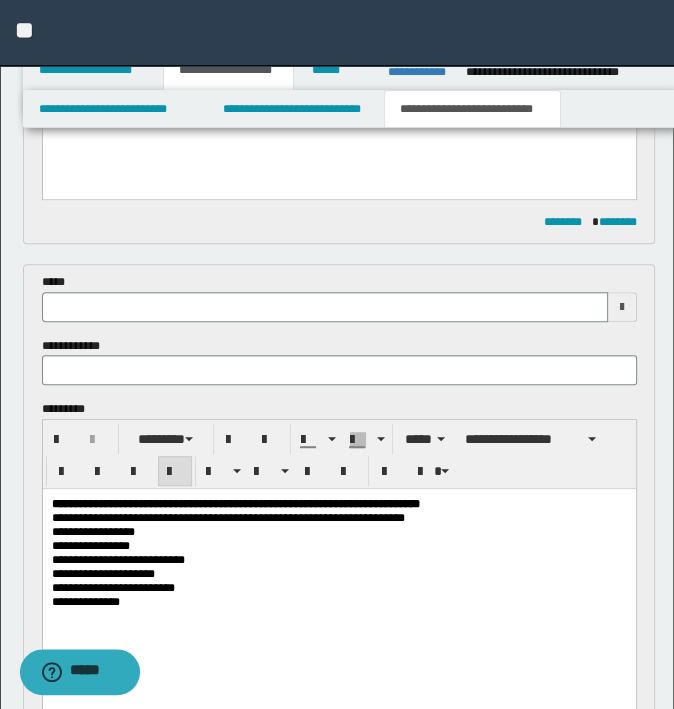 type 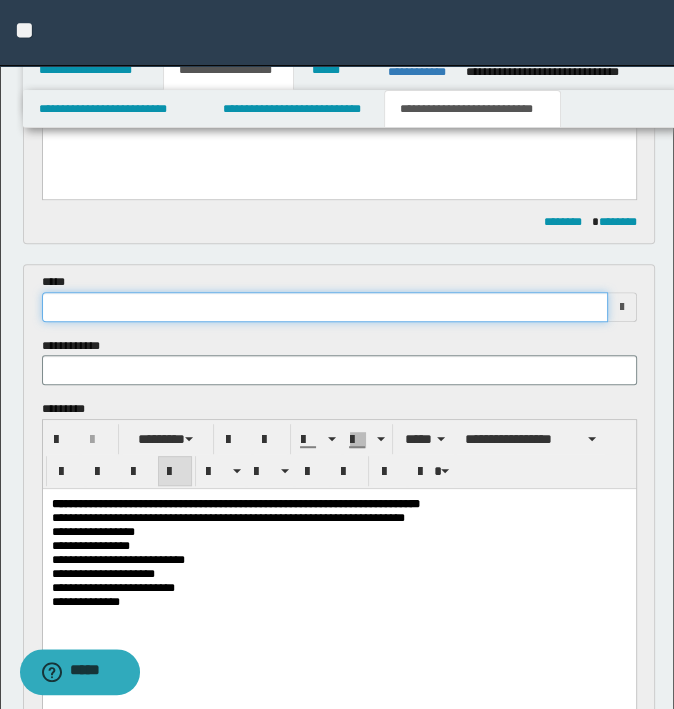 click at bounding box center (325, 307) 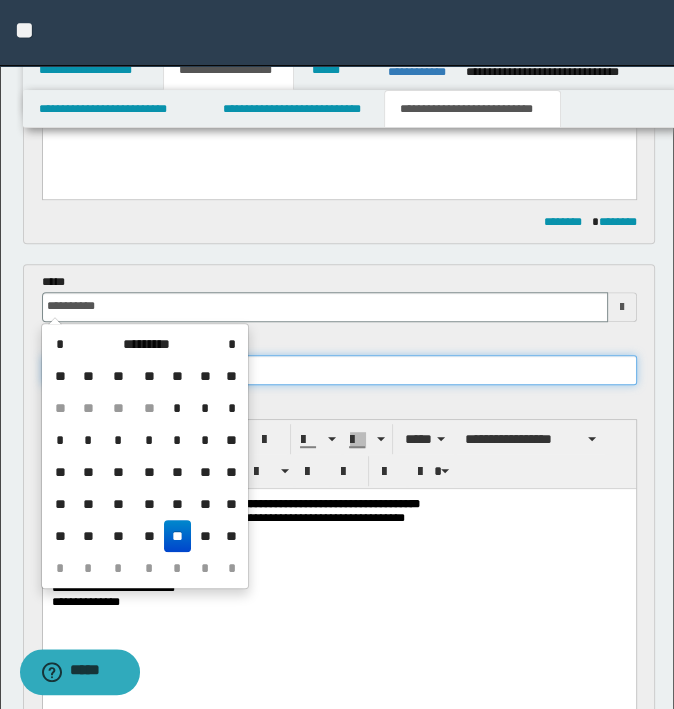 type on "**********" 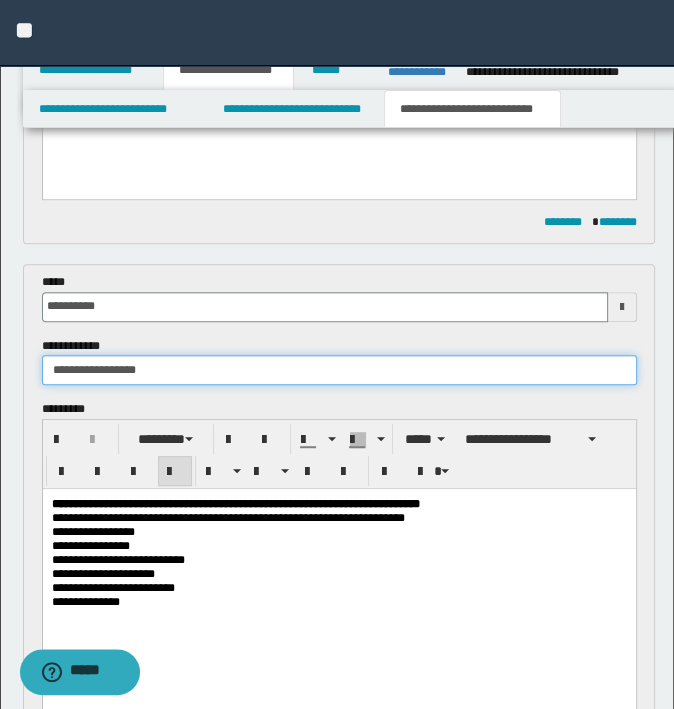 click on "**********" at bounding box center [339, 370] 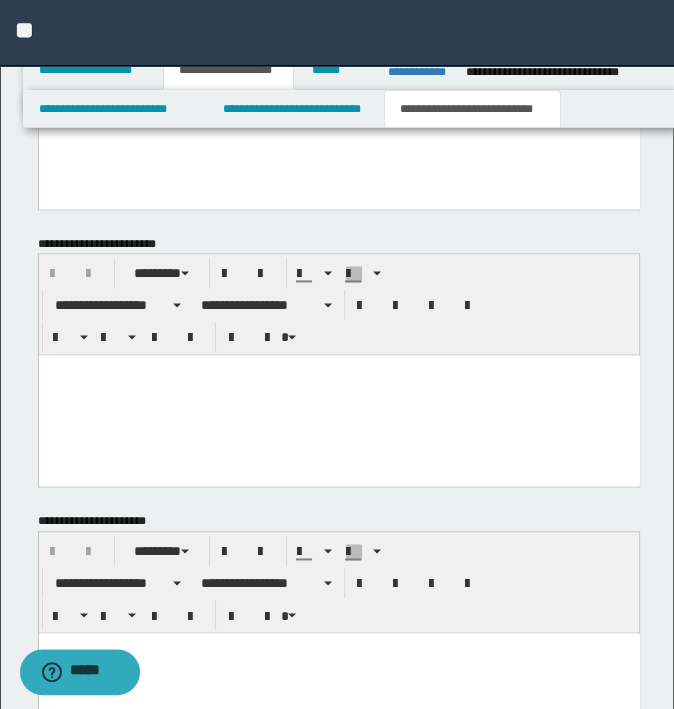 scroll, scrollTop: 1760, scrollLeft: 0, axis: vertical 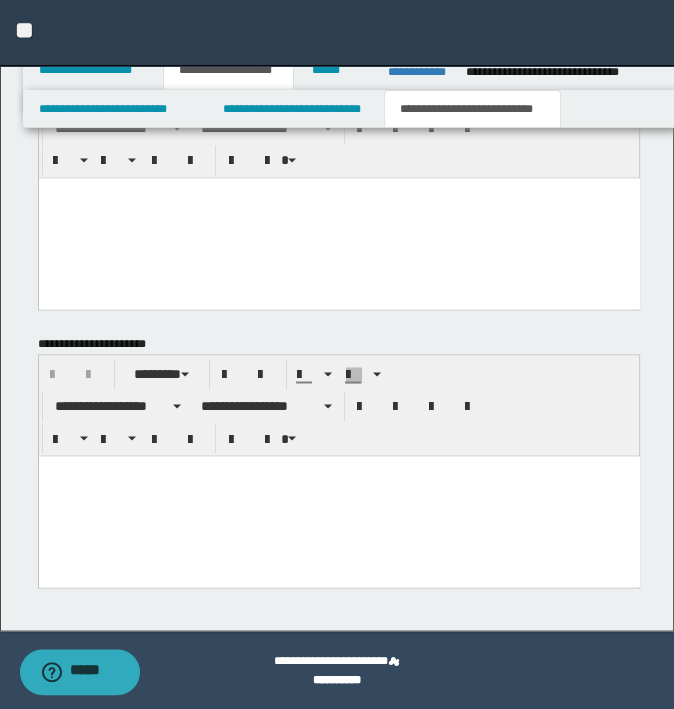 type on "**********" 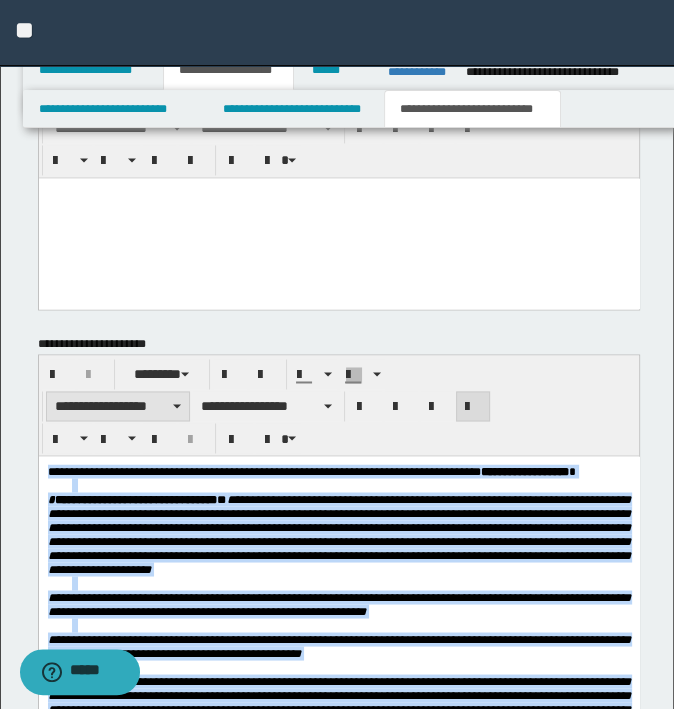 click on "**********" at bounding box center [118, 406] 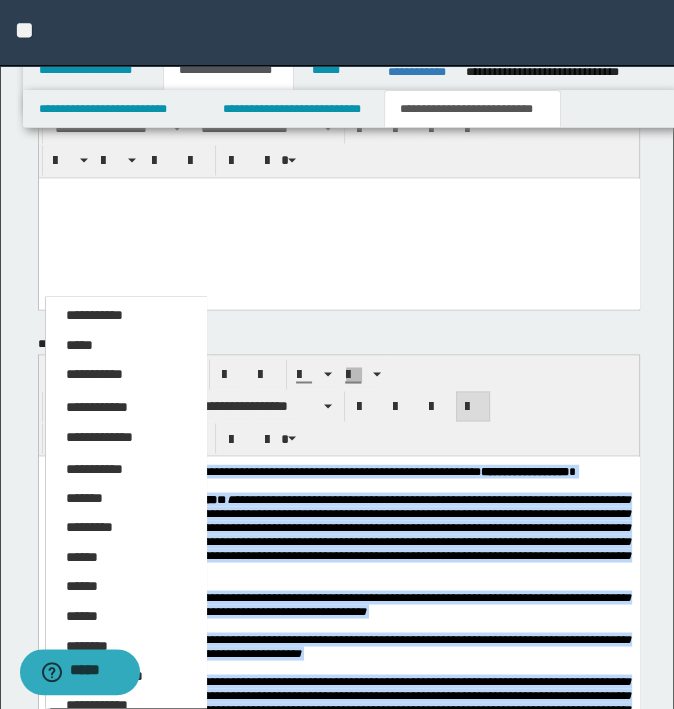 click on "*****" at bounding box center [79, 345] 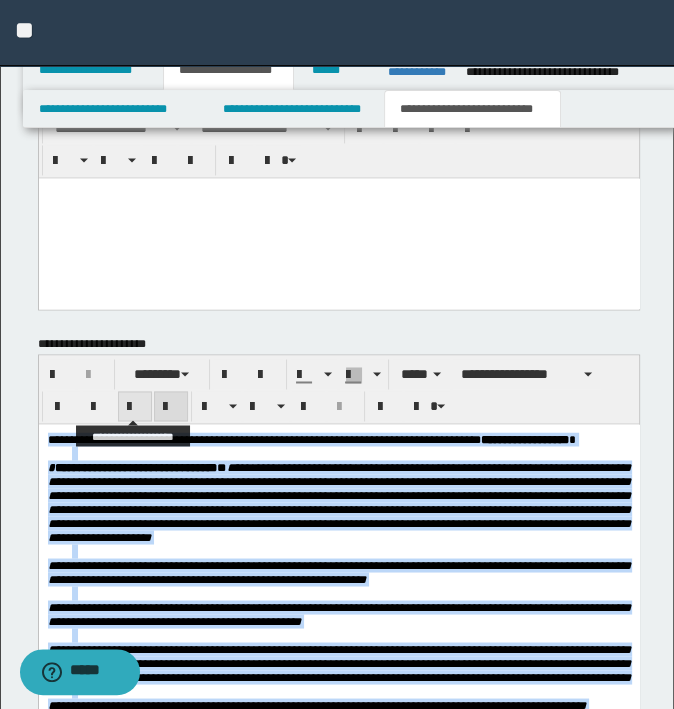 click at bounding box center [135, 407] 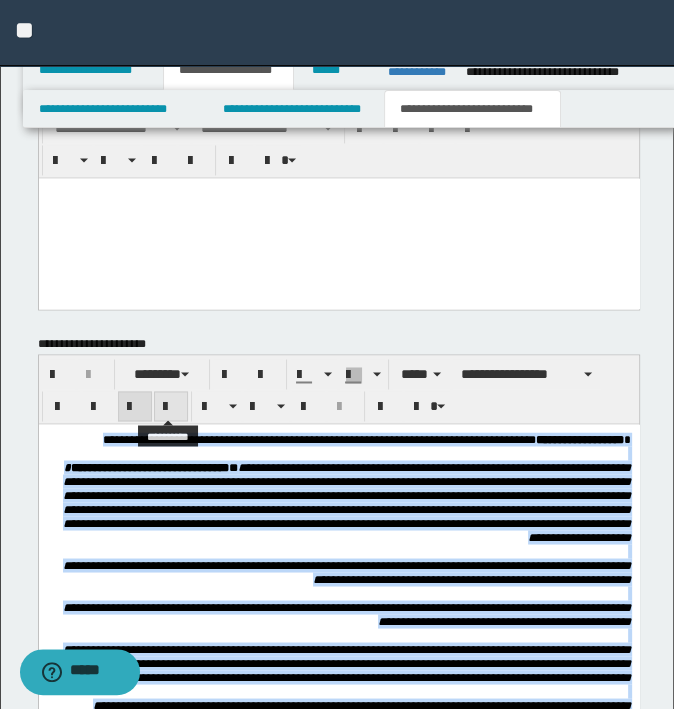 click at bounding box center [171, 406] 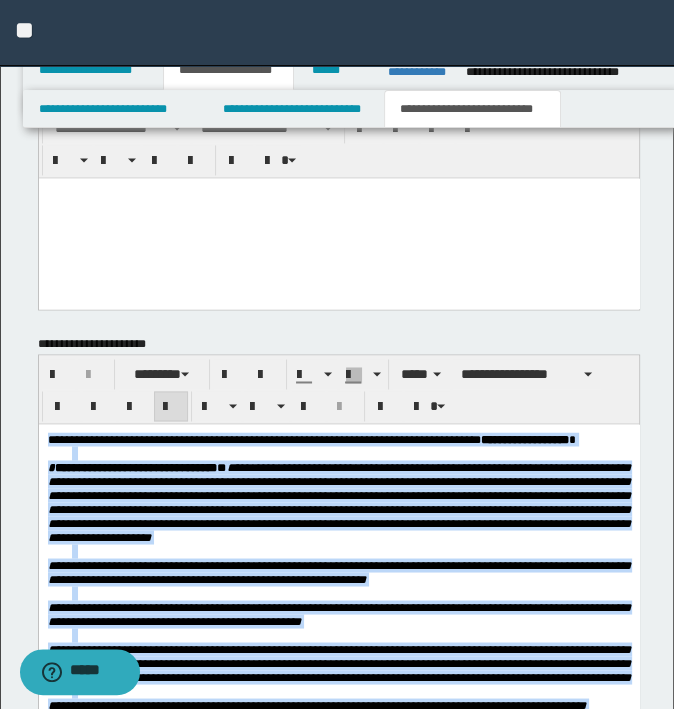 click on "**********" at bounding box center (338, 502) 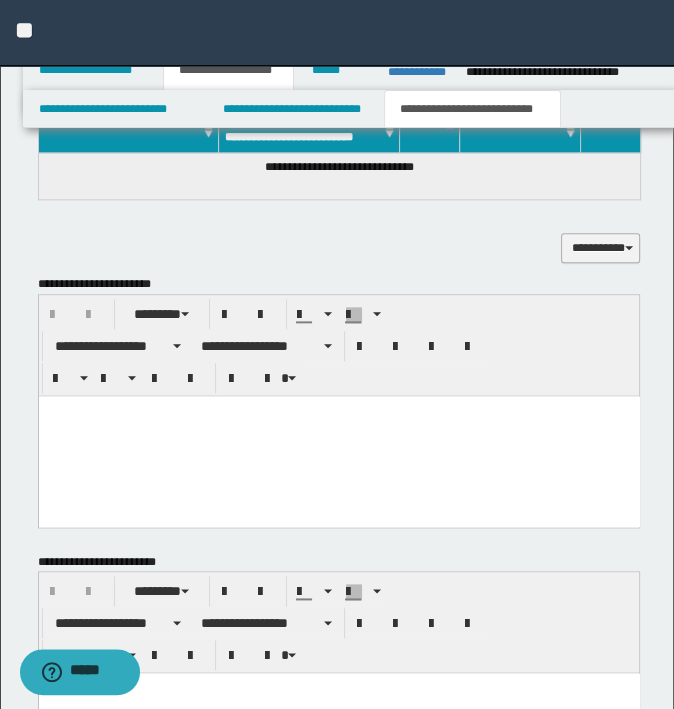 scroll, scrollTop: 1160, scrollLeft: 0, axis: vertical 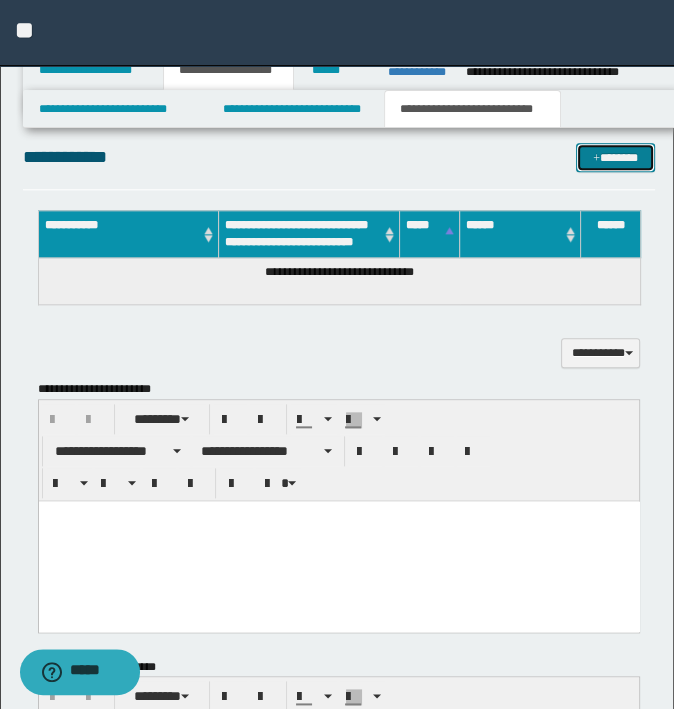 click on "*******" at bounding box center (615, 158) 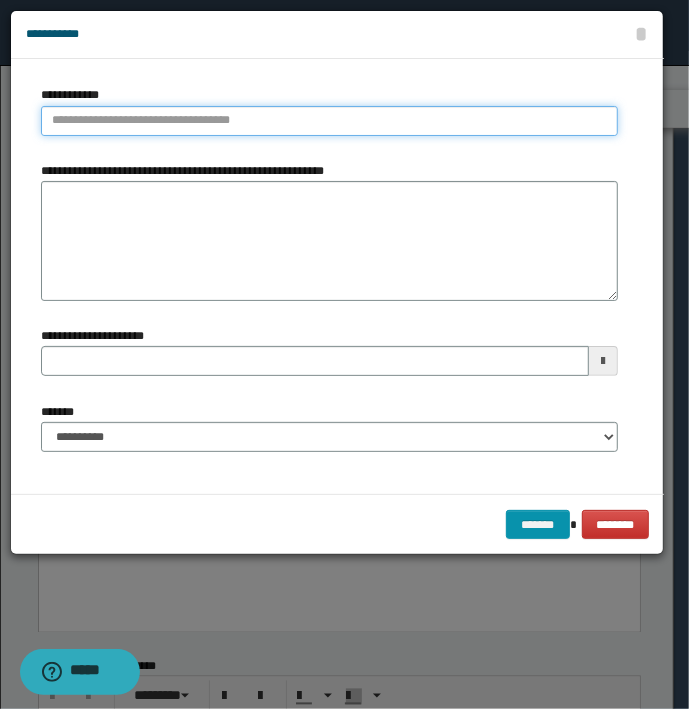 click on "**********" at bounding box center [329, 121] 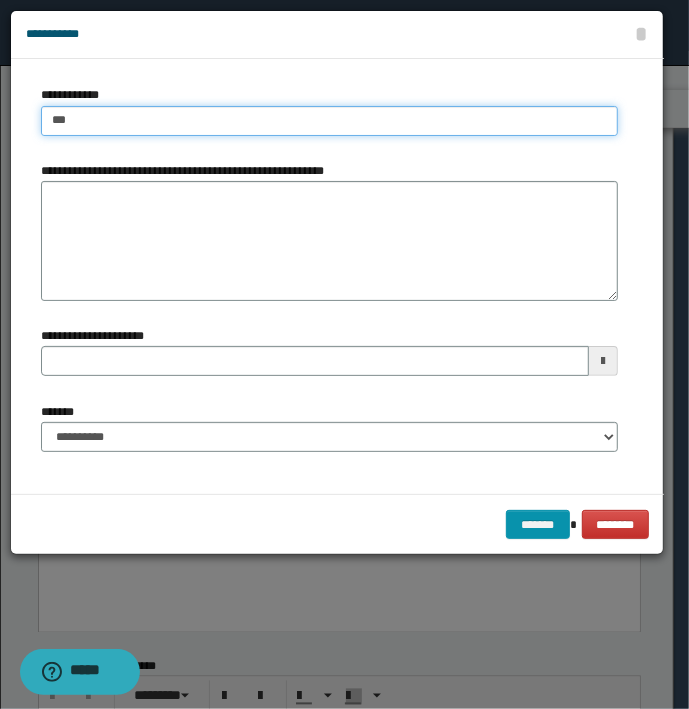 type on "****" 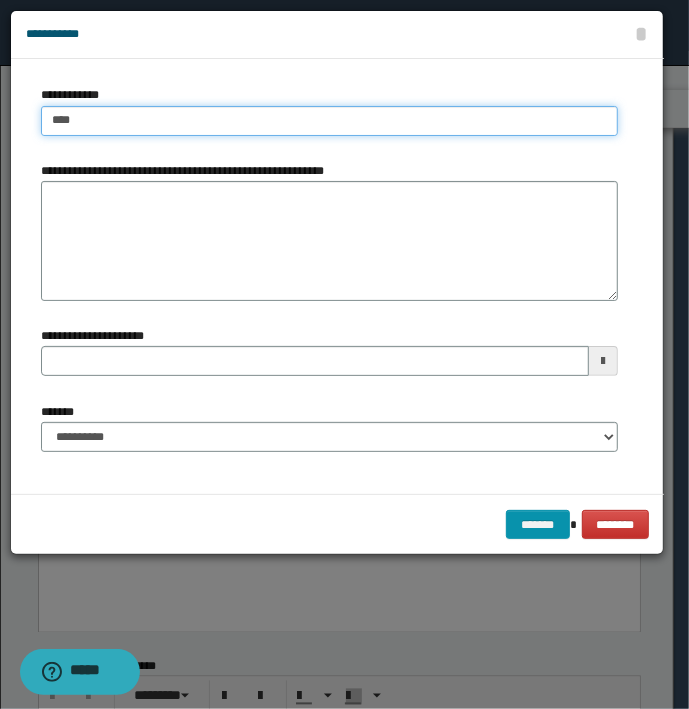 type on "****" 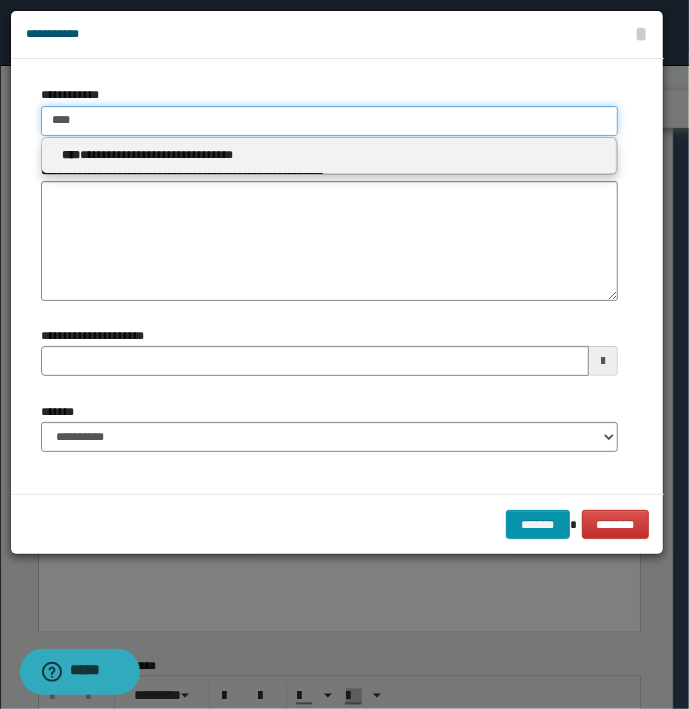 type 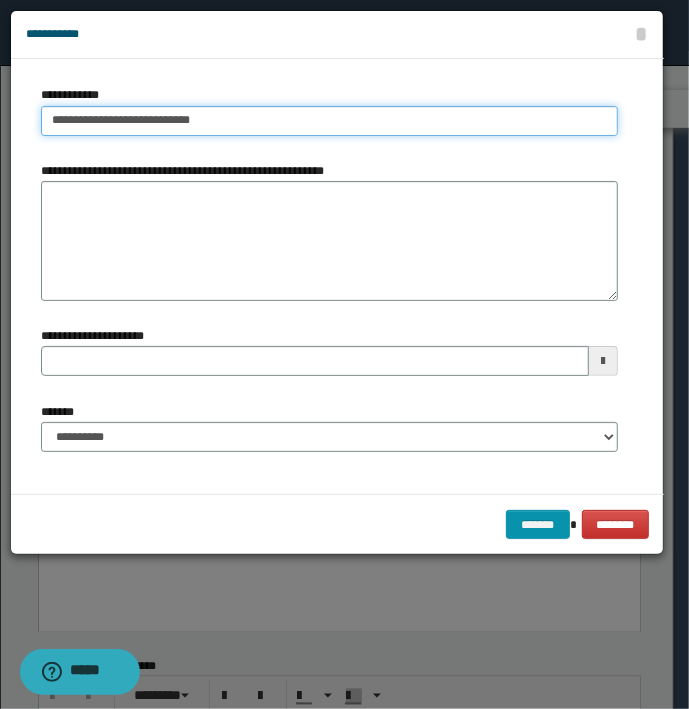 type on "**********" 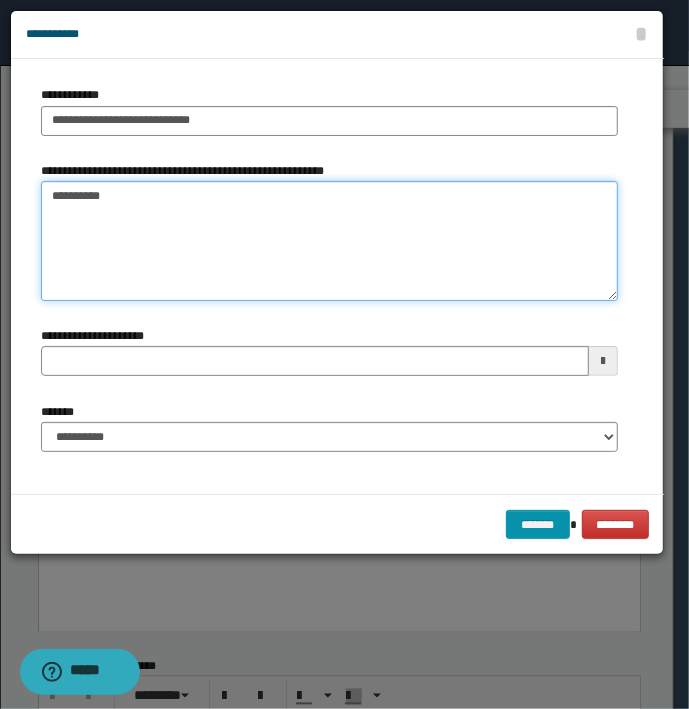 type on "*********" 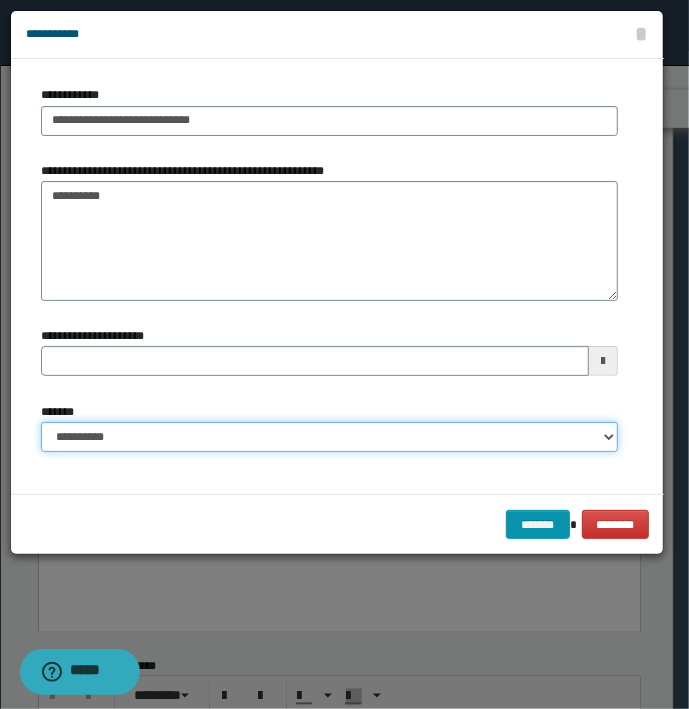 type 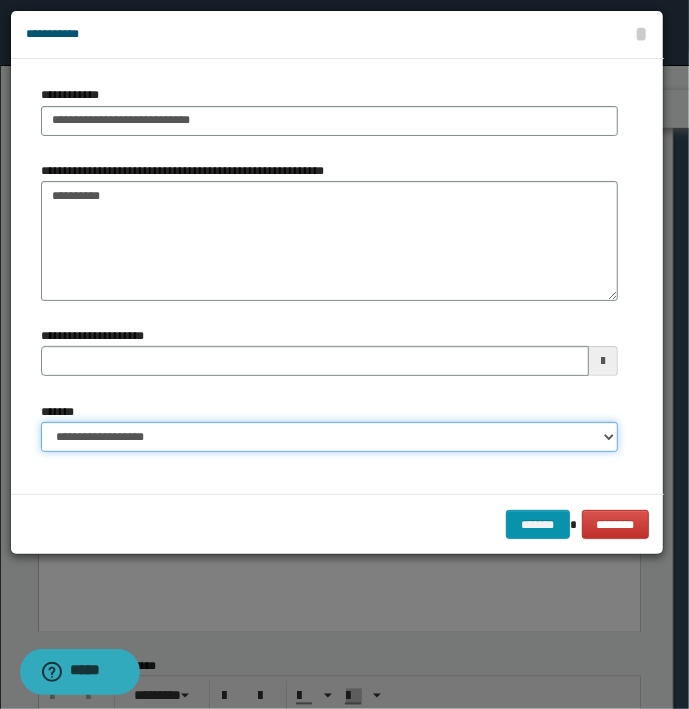 select on "*" 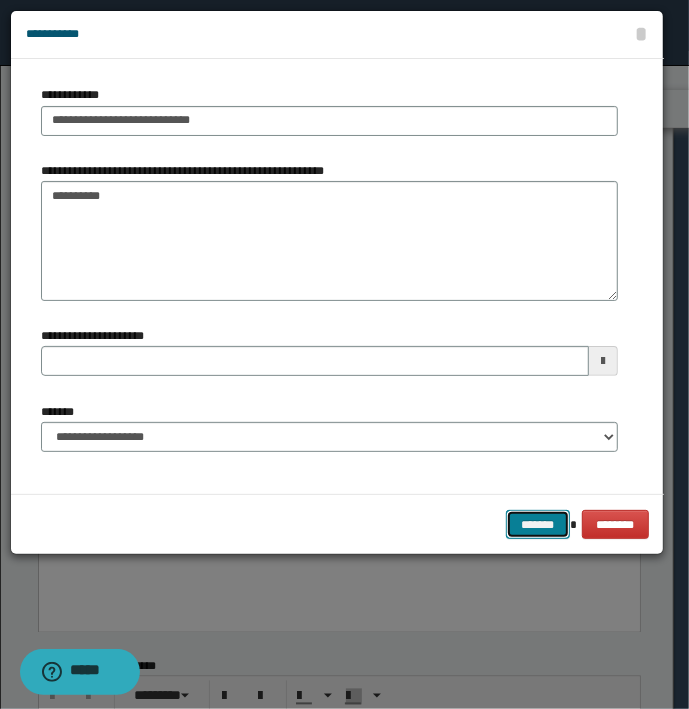 type 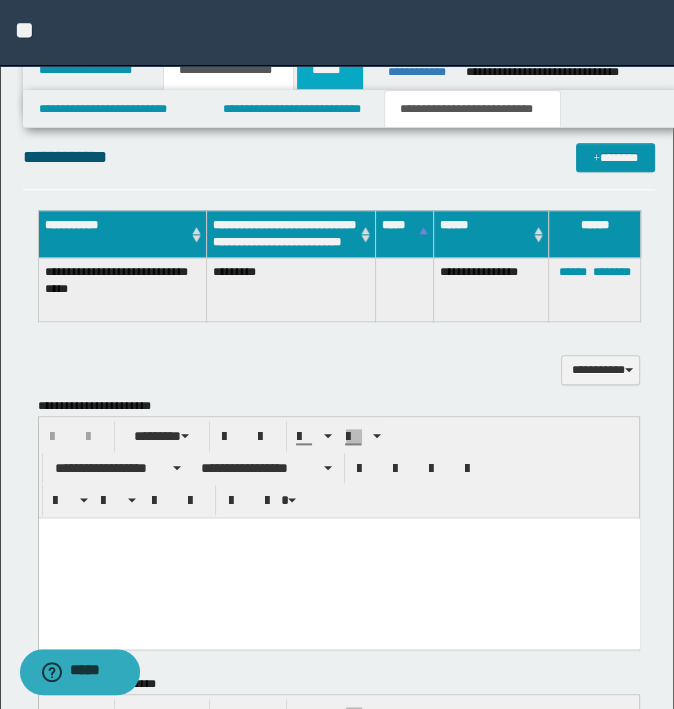 click on "******" at bounding box center (330, 70) 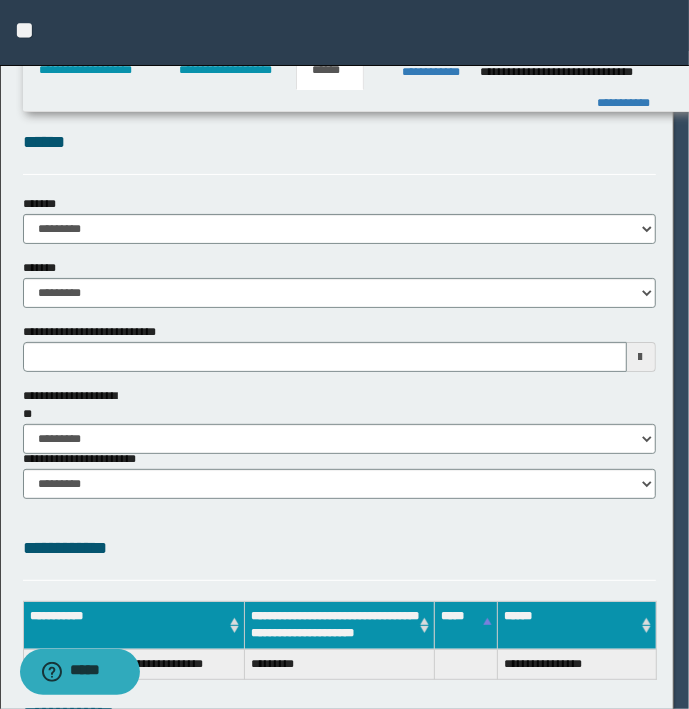type 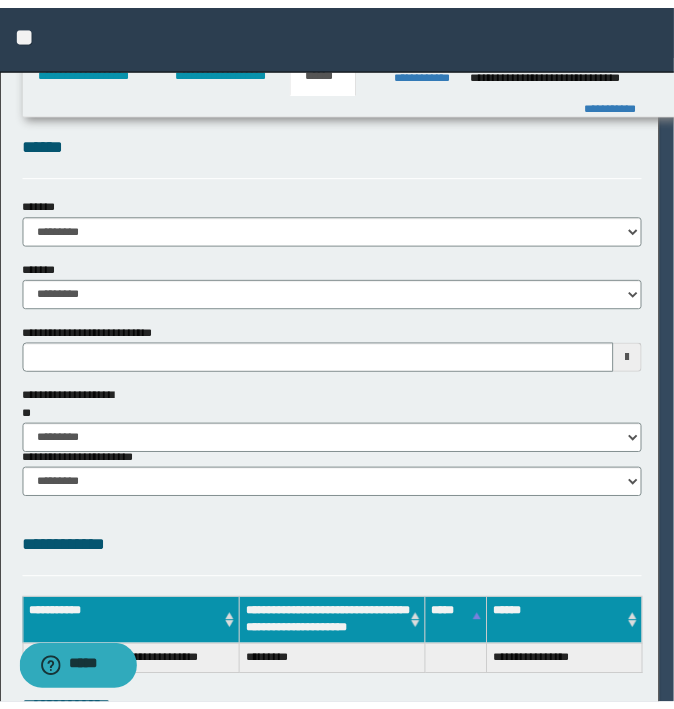 scroll, scrollTop: 0, scrollLeft: 0, axis: both 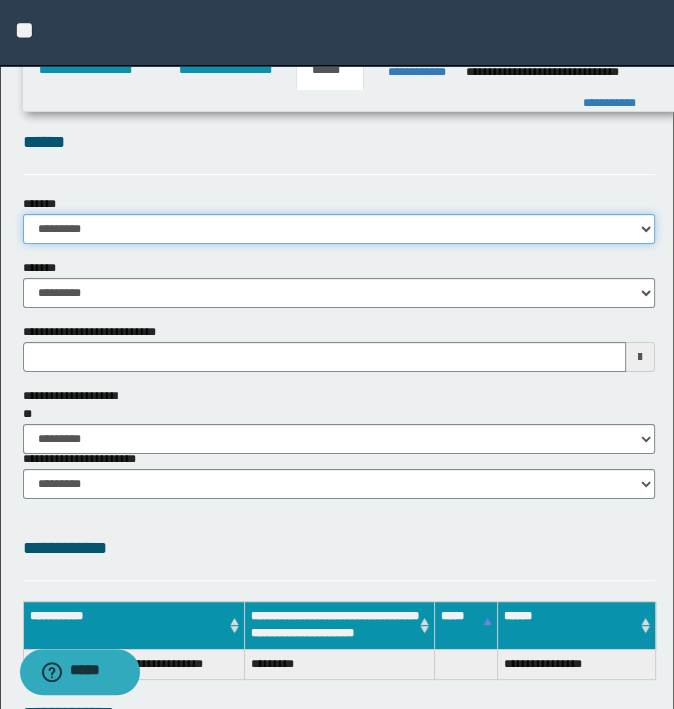 click on "**********" at bounding box center (339, 229) 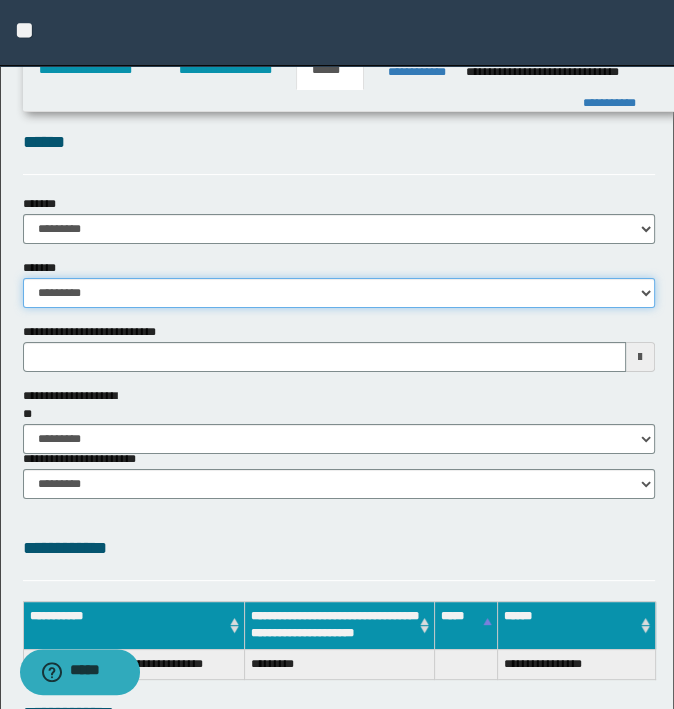 drag, startPoint x: 89, startPoint y: 285, endPoint x: 95, endPoint y: 295, distance: 11.661903 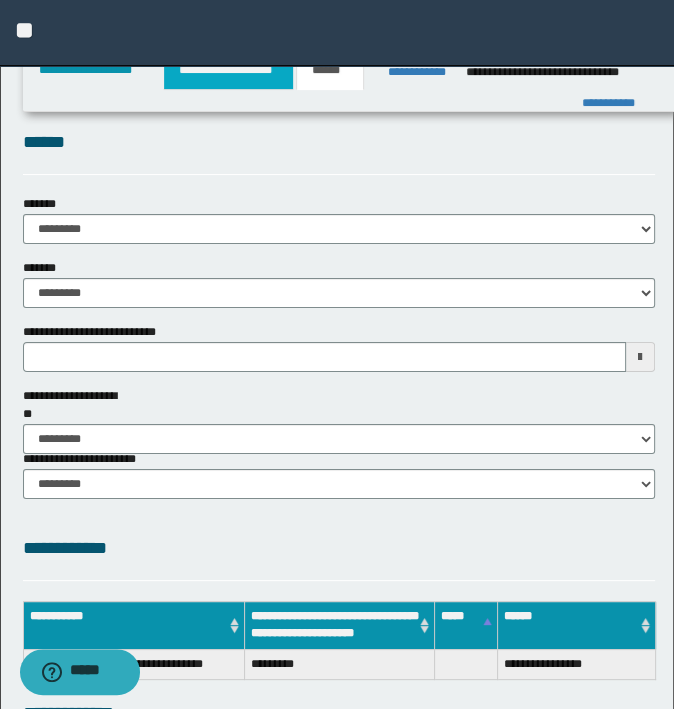 click on "**********" at bounding box center [228, 70] 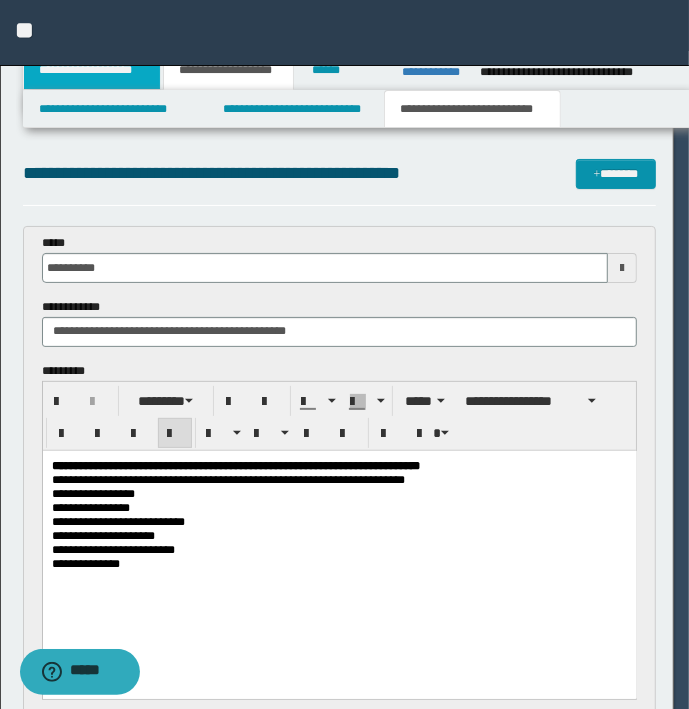 click on "**********" at bounding box center (92, 70) 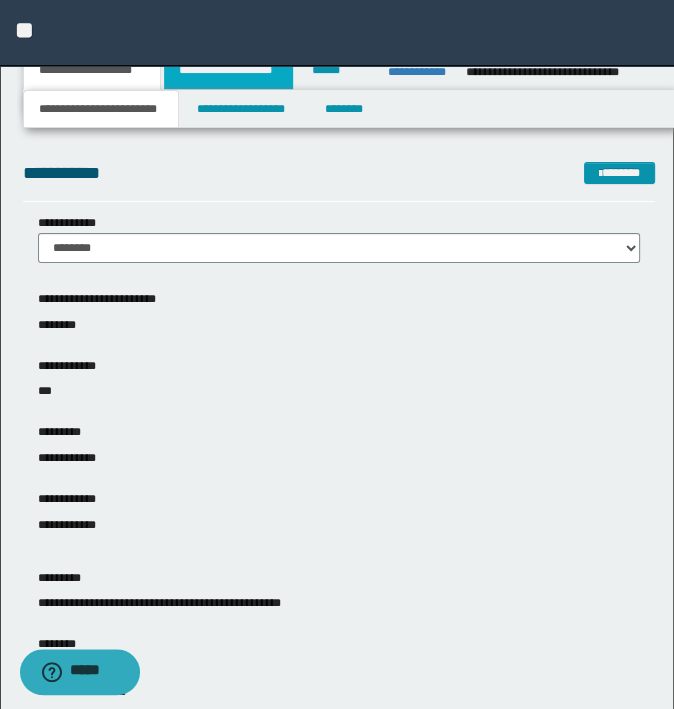 click on "**********" at bounding box center [228, 70] 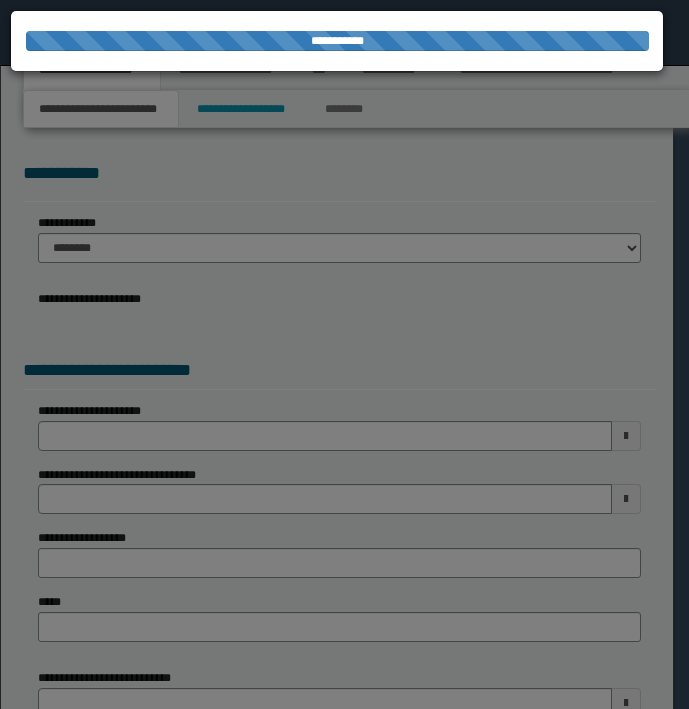 select on "*" 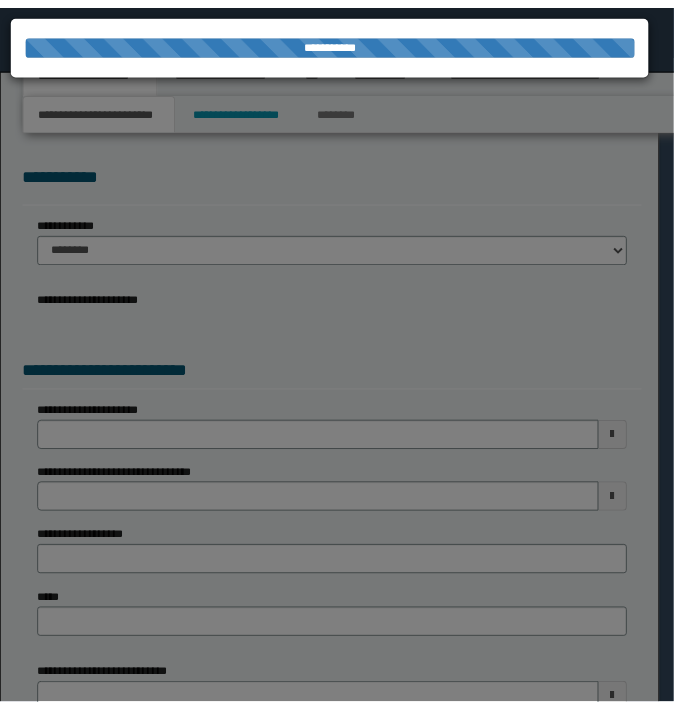 scroll, scrollTop: 0, scrollLeft: 0, axis: both 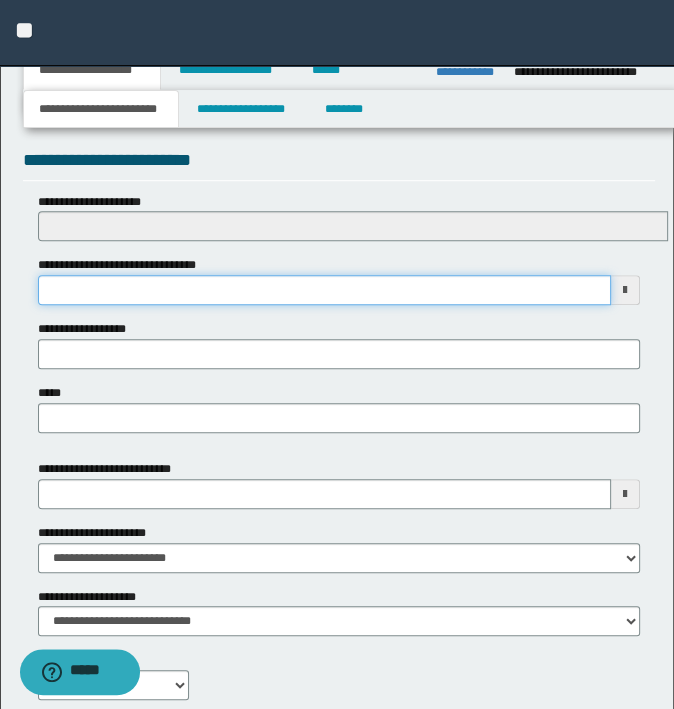 click on "**********" at bounding box center [325, 290] 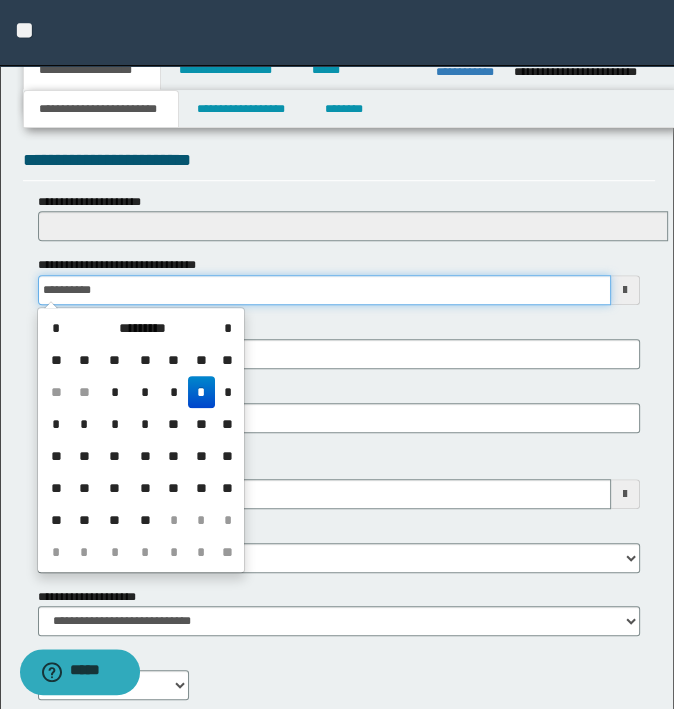 type on "**********" 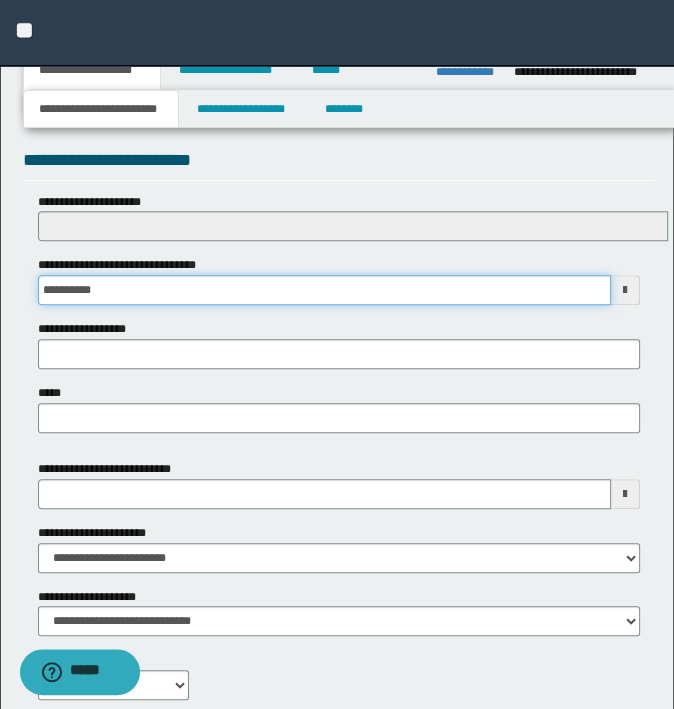 scroll, scrollTop: 953, scrollLeft: 0, axis: vertical 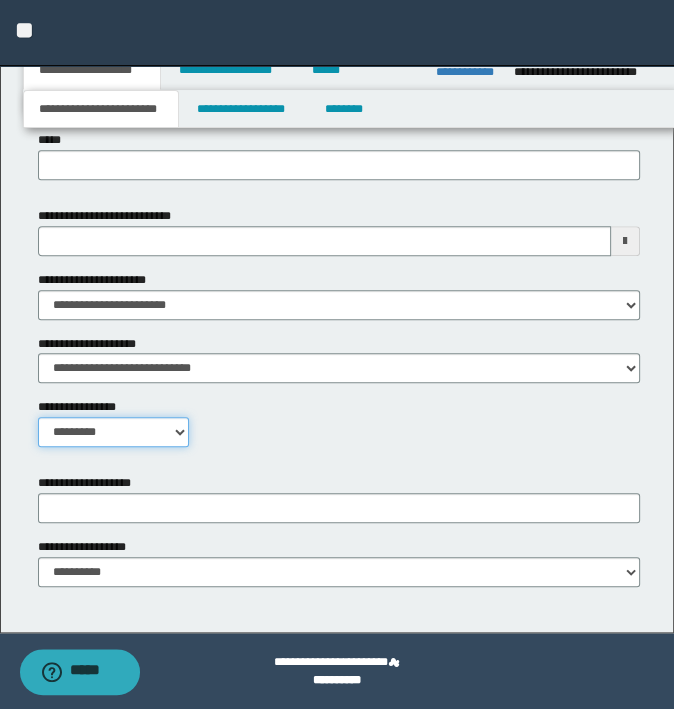 drag, startPoint x: 142, startPoint y: 445, endPoint x: 120, endPoint y: 442, distance: 22.203604 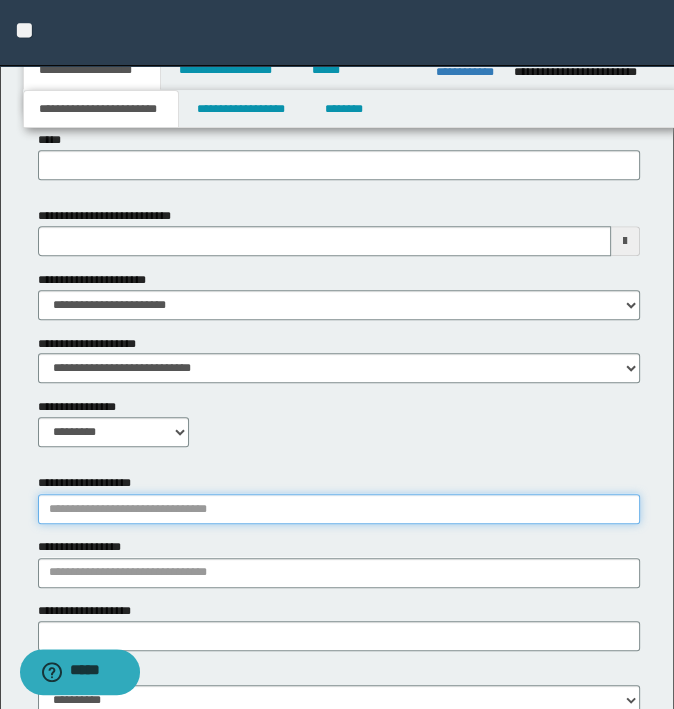 click on "**********" at bounding box center (339, 509) 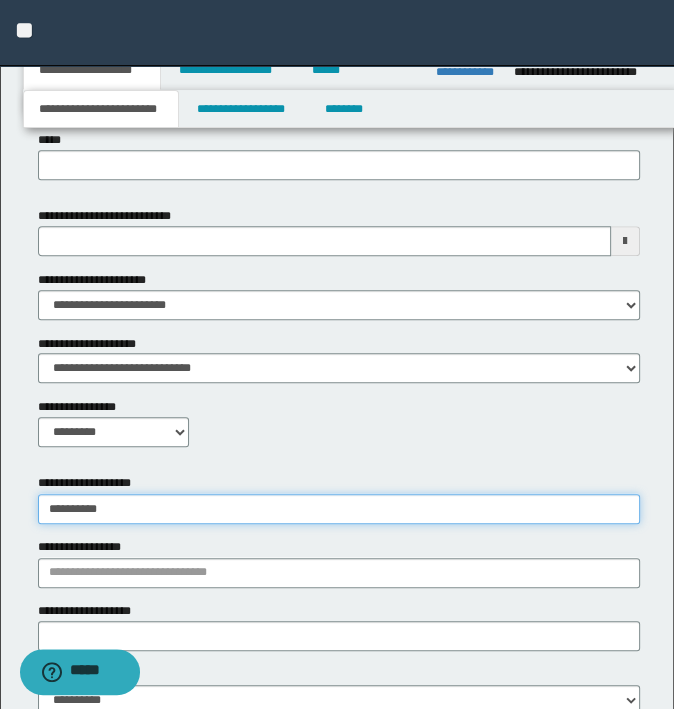 type on "**********" 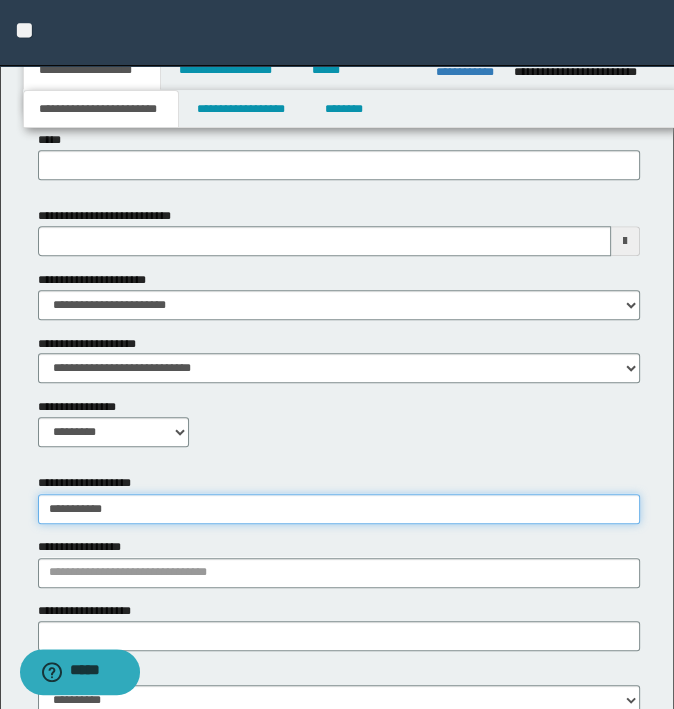 type on "**********" 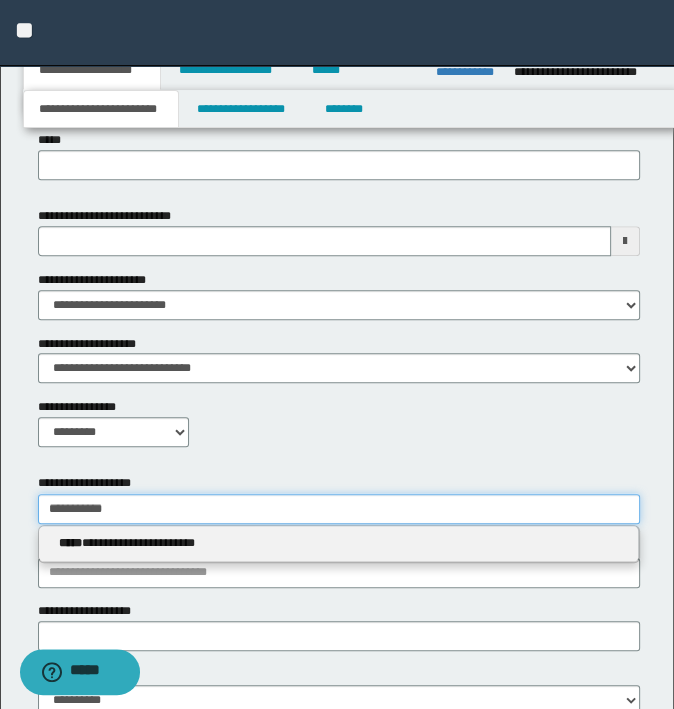 type 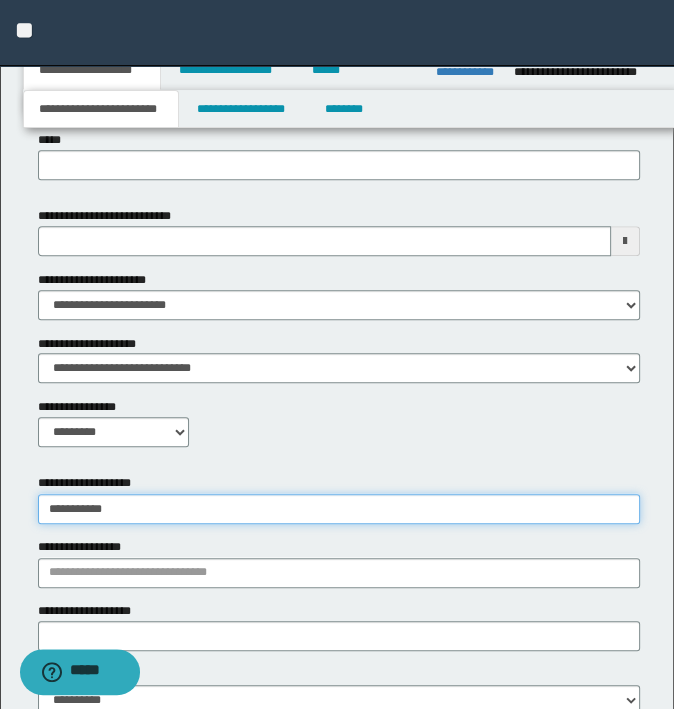 type on "**********" 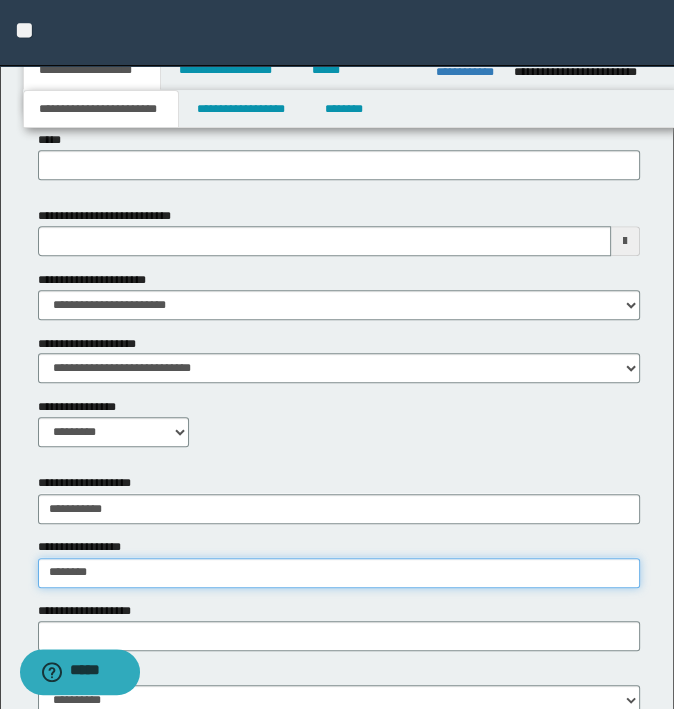type on "*********" 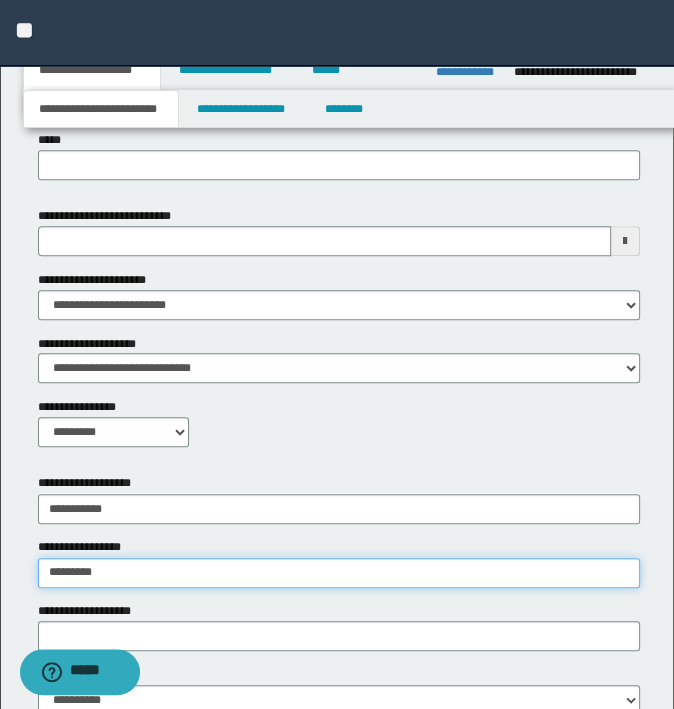 type on "*********" 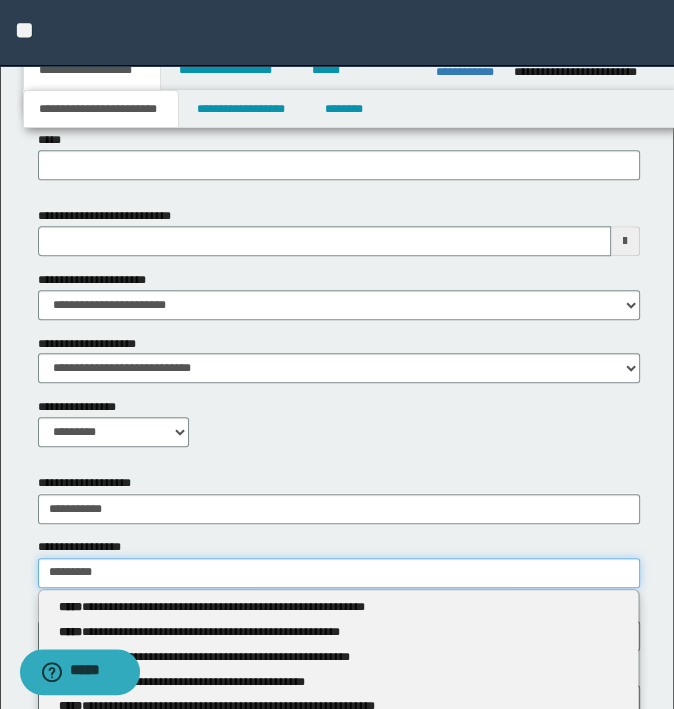 type 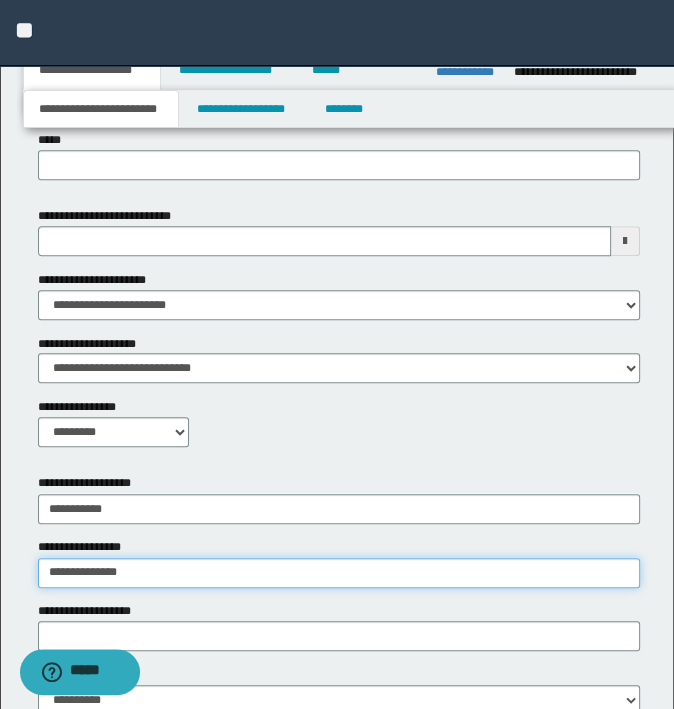 type on "**********" 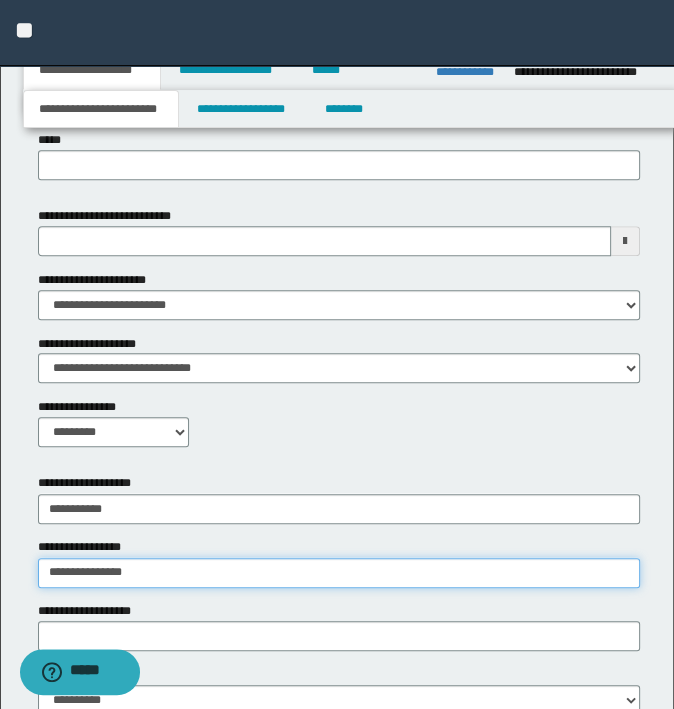 type on "**********" 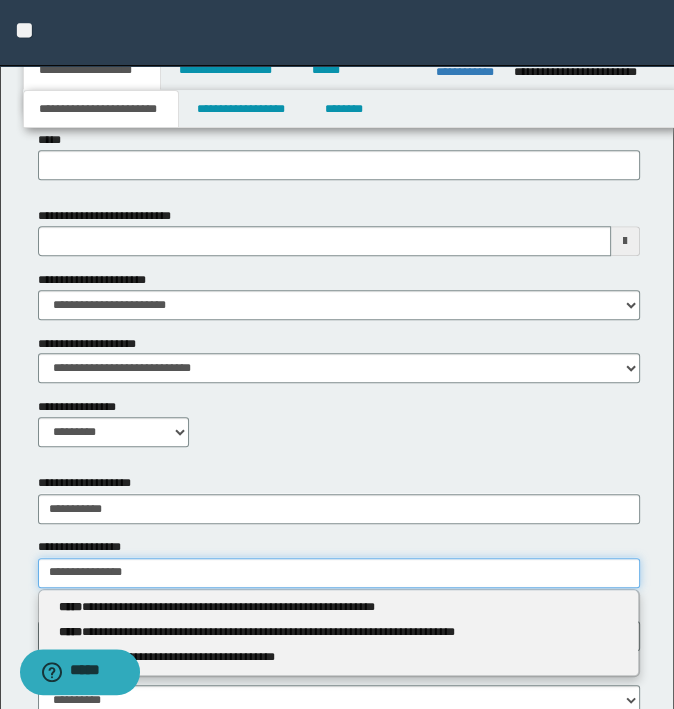 type 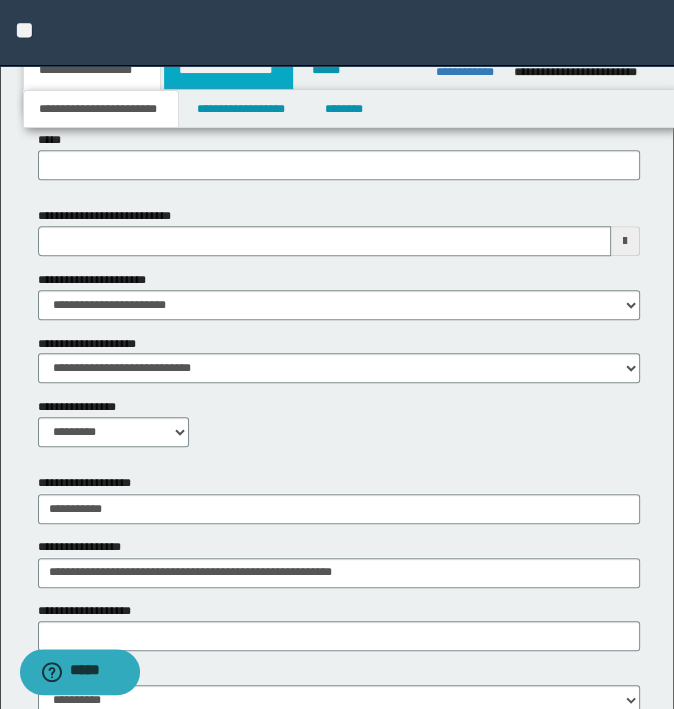 click on "**********" at bounding box center [228, 70] 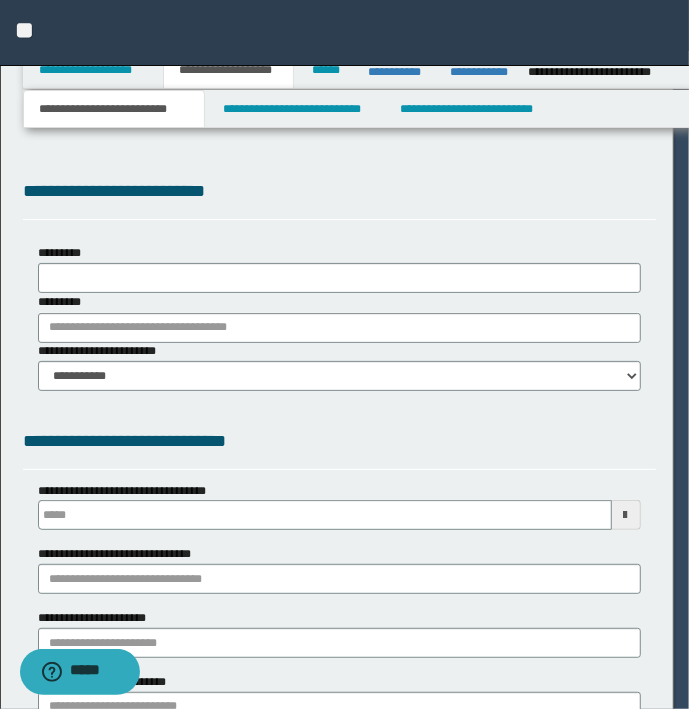 scroll, scrollTop: 0, scrollLeft: 0, axis: both 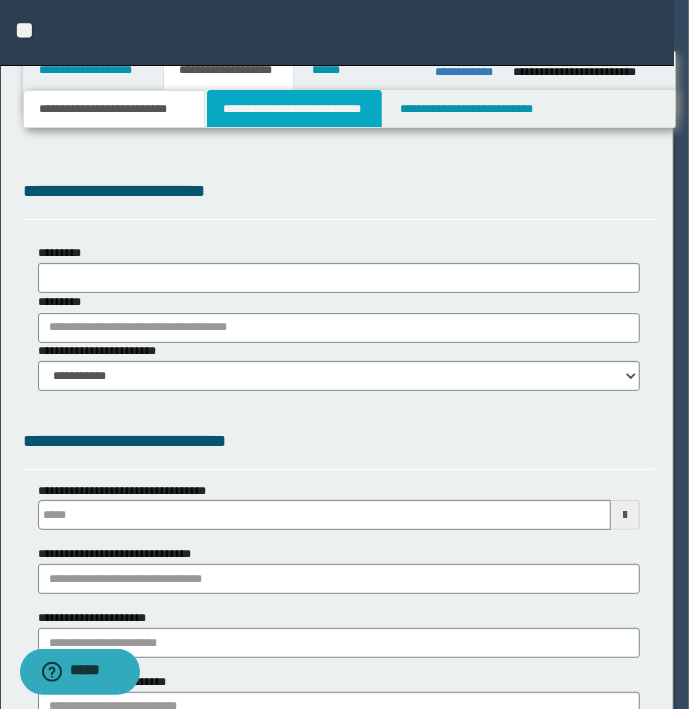 click on "**********" at bounding box center [294, 109] 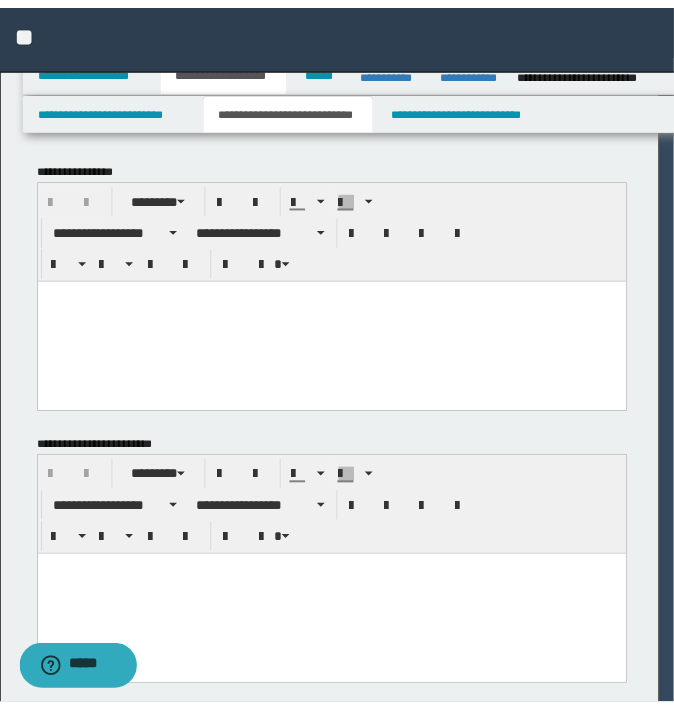 scroll, scrollTop: 0, scrollLeft: 0, axis: both 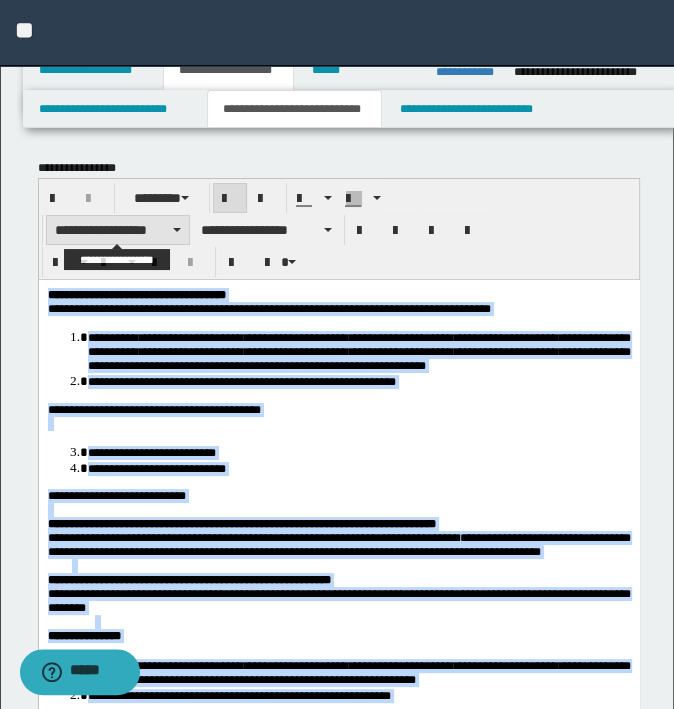 click on "**********" at bounding box center (118, 230) 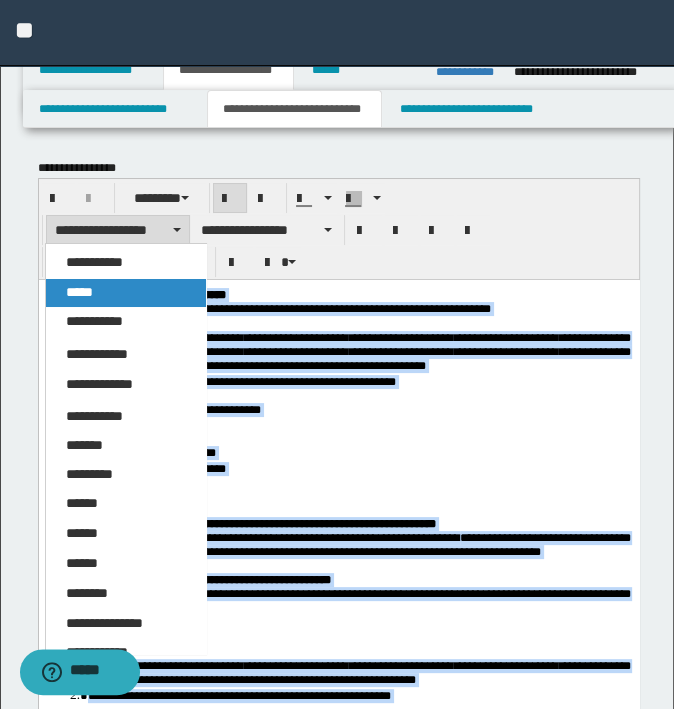 drag, startPoint x: 107, startPoint y: 292, endPoint x: 145, endPoint y: 5, distance: 289.50476 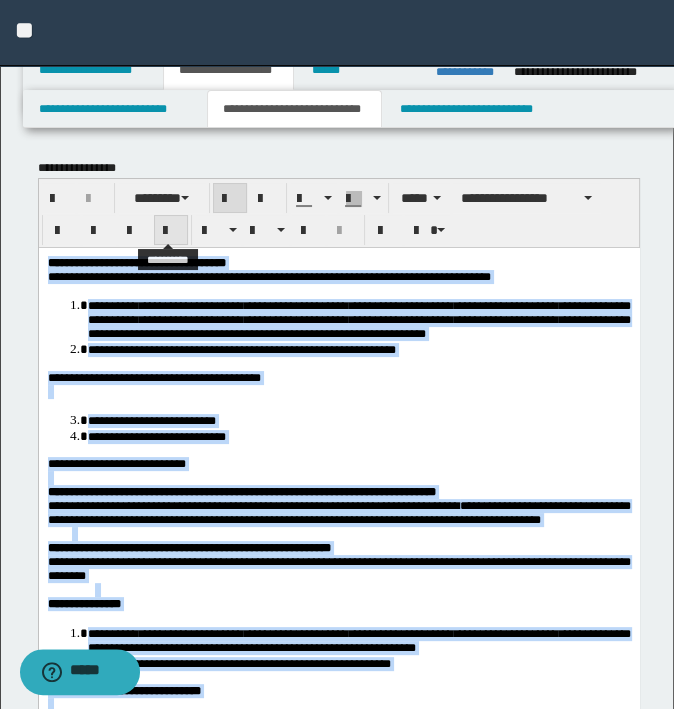 click at bounding box center [171, 231] 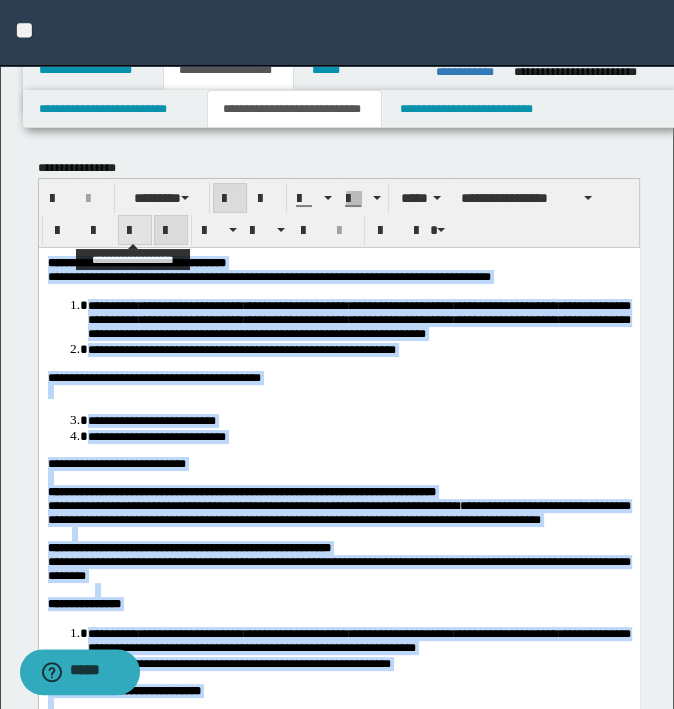 click at bounding box center [135, 231] 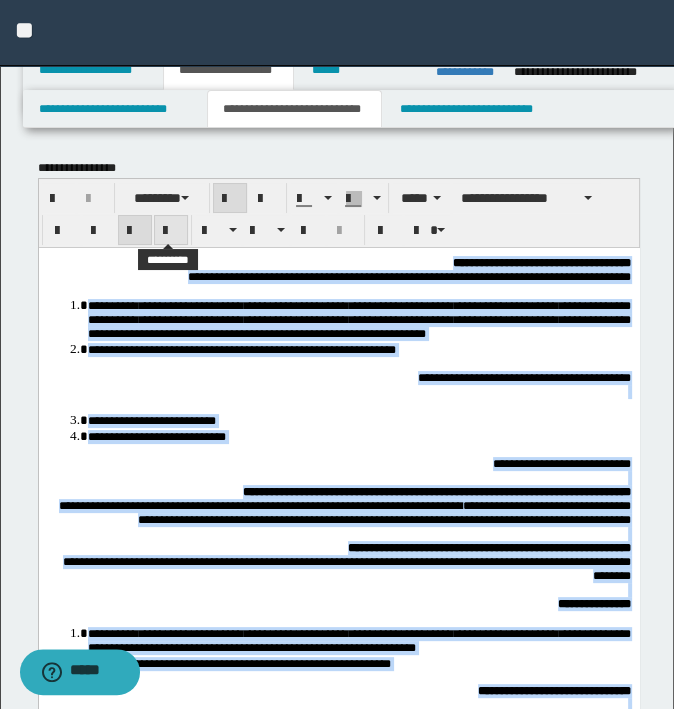 click at bounding box center (171, 231) 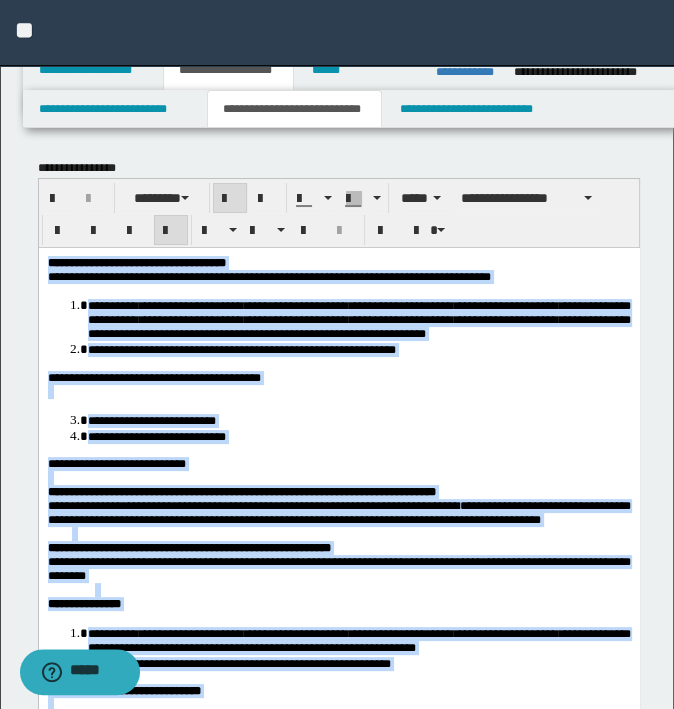 click on "**********" at bounding box center [358, 319] 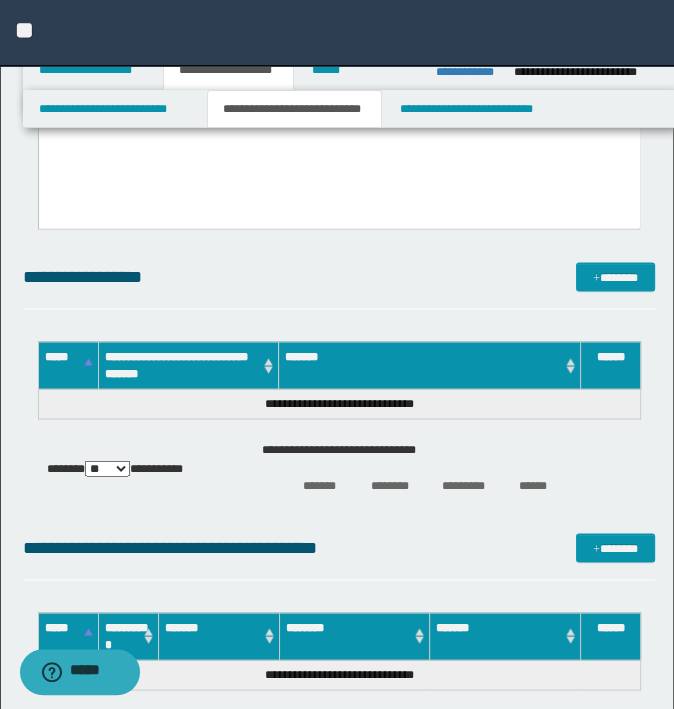 scroll, scrollTop: 1700, scrollLeft: 0, axis: vertical 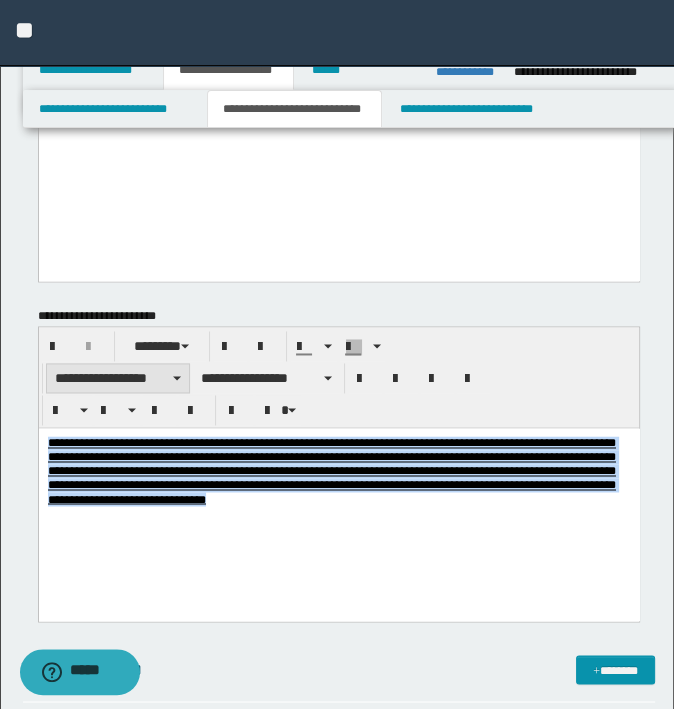 click on "**********" at bounding box center [118, 378] 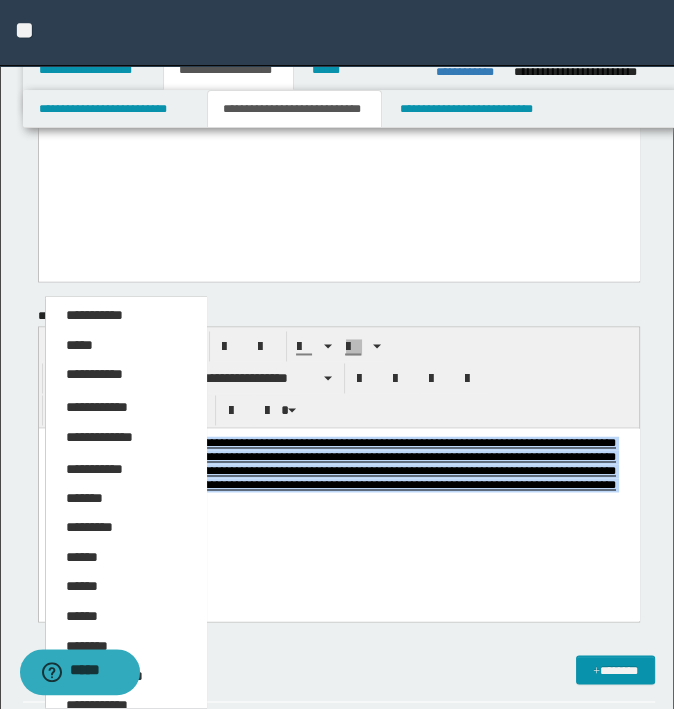 click on "*****" at bounding box center (126, 346) 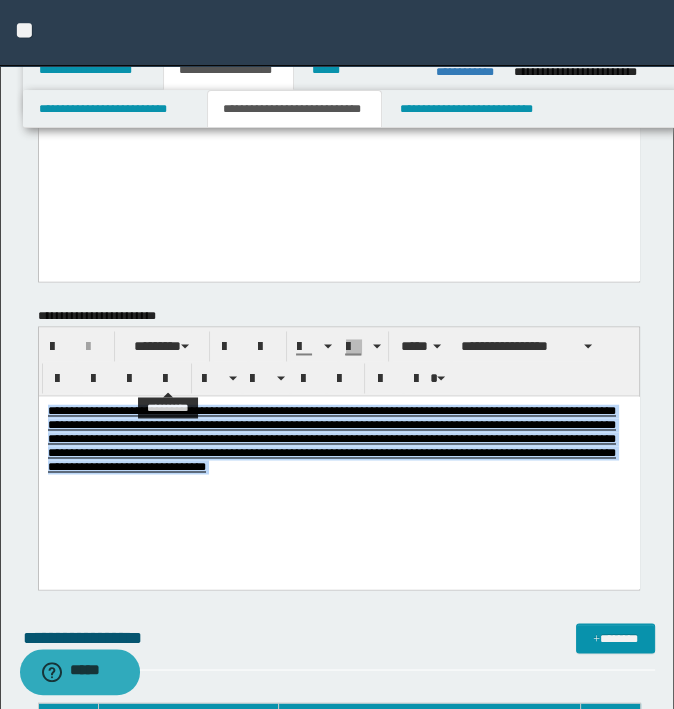 click at bounding box center (171, 379) 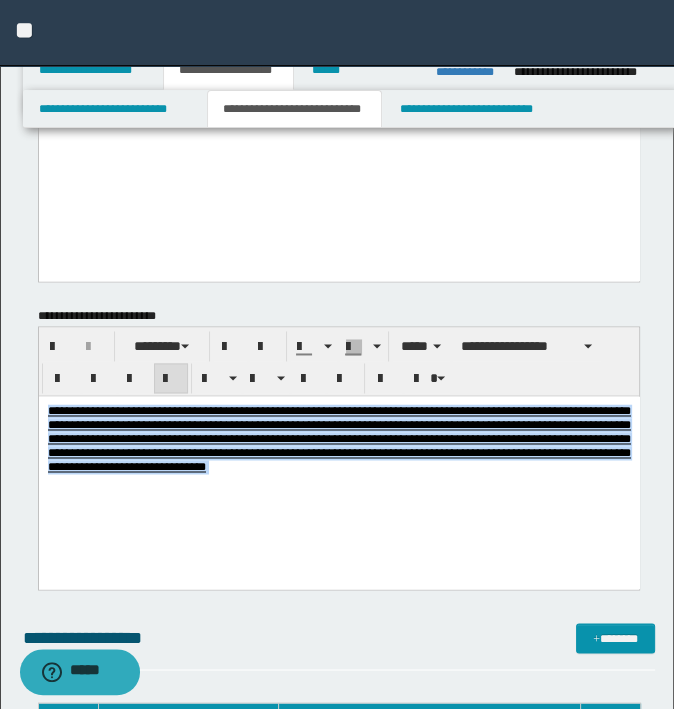 click on "**********" at bounding box center [338, 464] 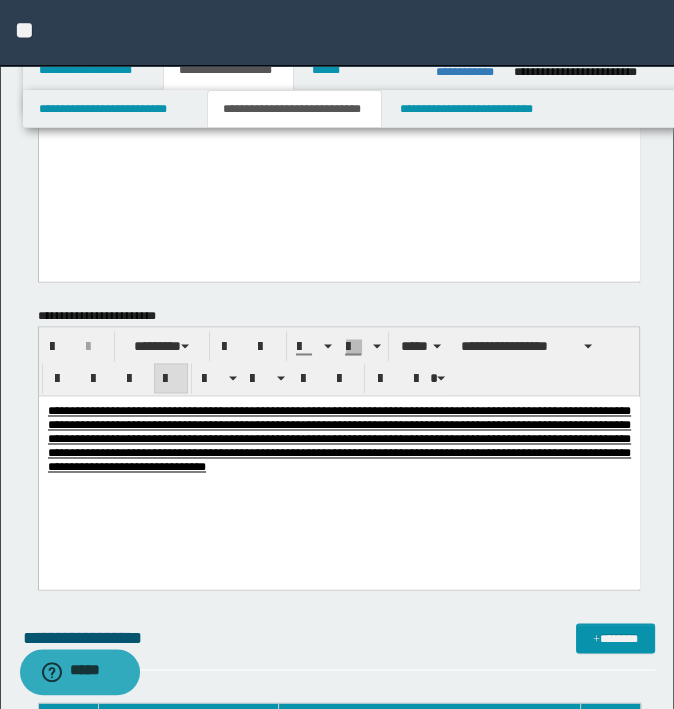 scroll, scrollTop: 2100, scrollLeft: 0, axis: vertical 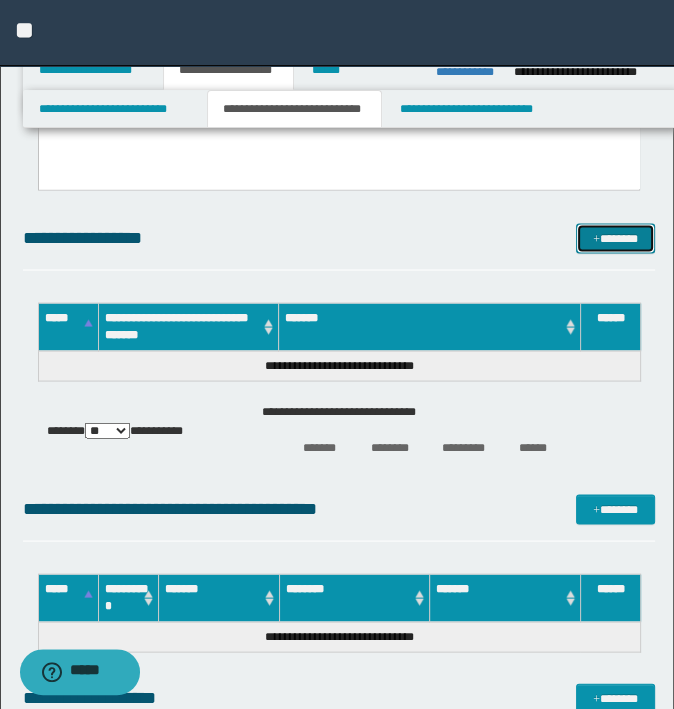 click on "*******" at bounding box center [615, 238] 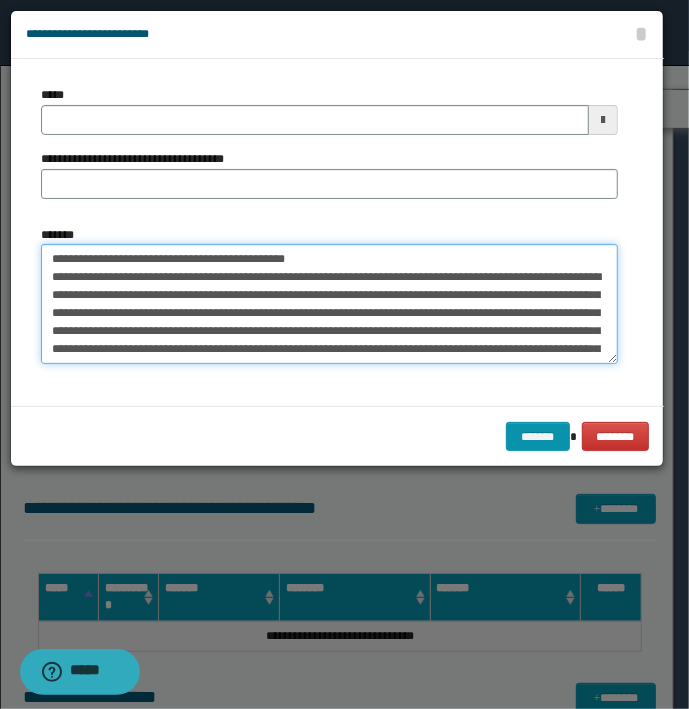 click on "*******" at bounding box center [329, 304] 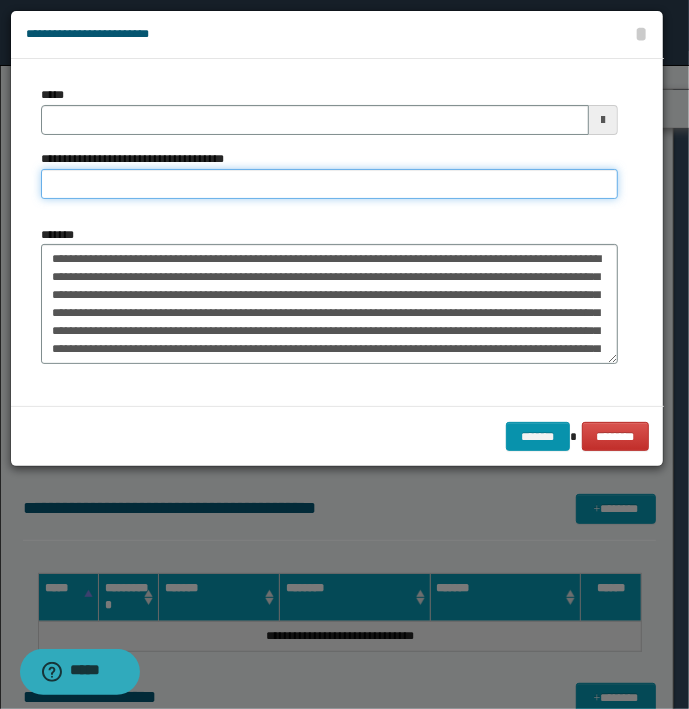 type on "**********" 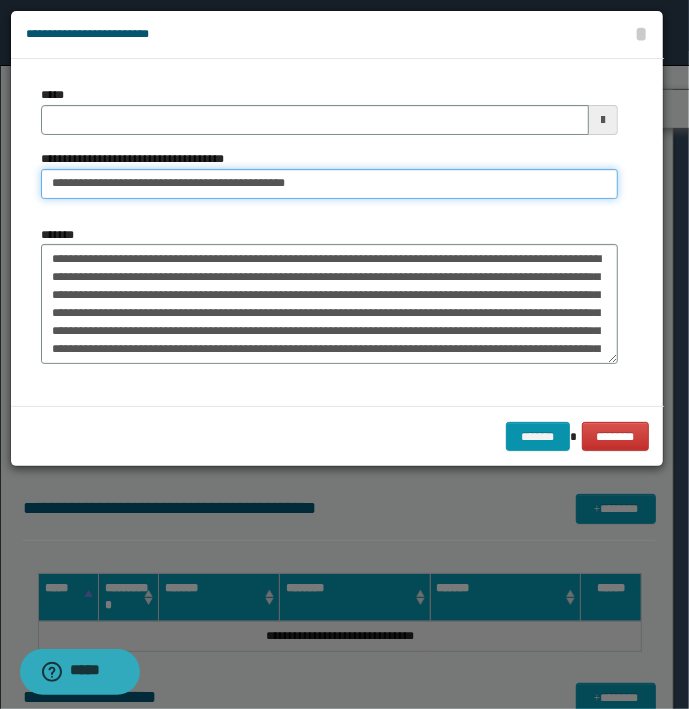 type 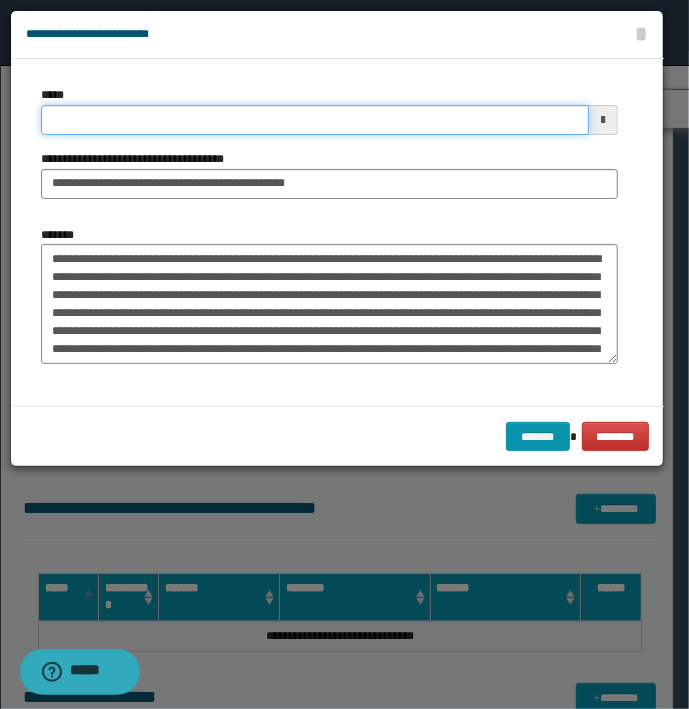 click on "*****" at bounding box center (315, 120) 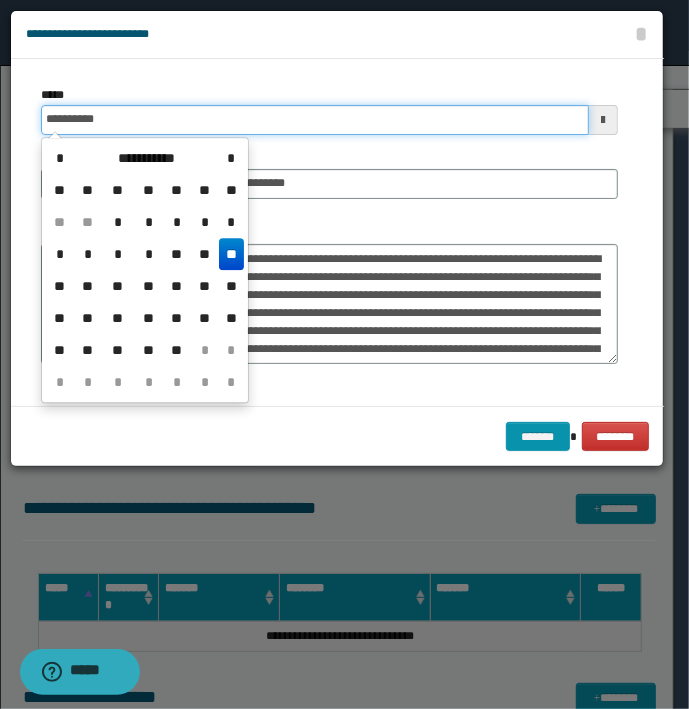 type on "**********" 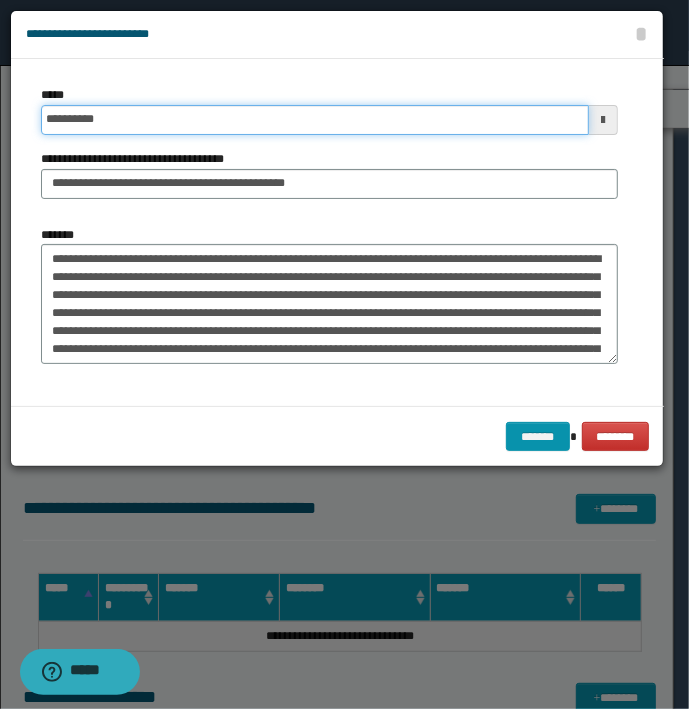 click on "*******" at bounding box center [538, 437] 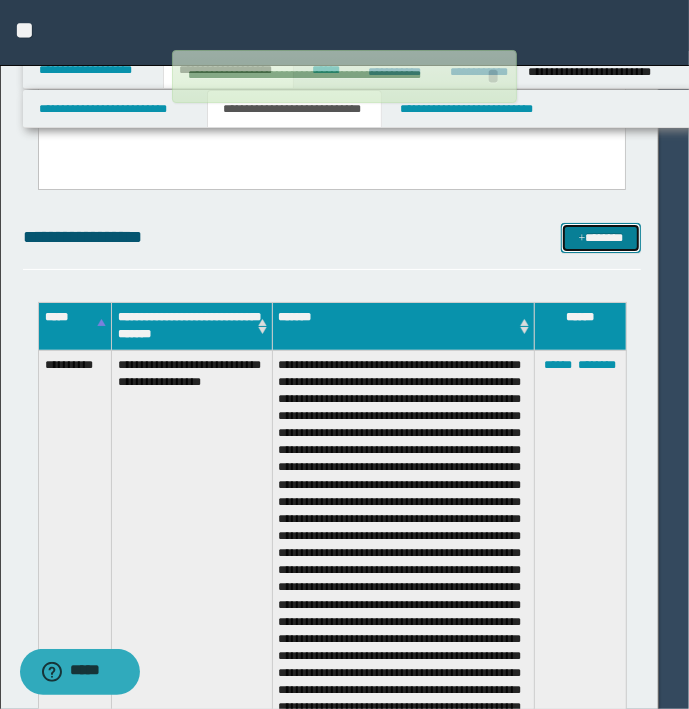 type 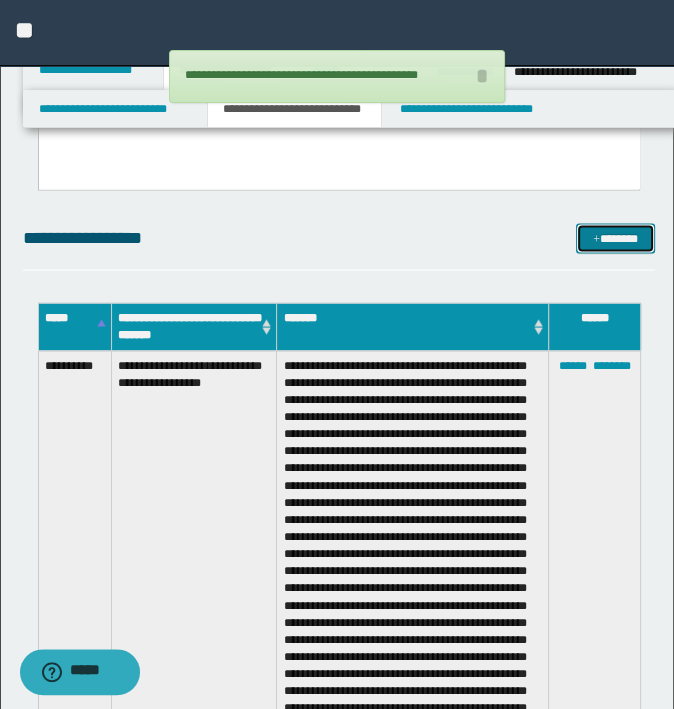click on "*******" at bounding box center (615, 238) 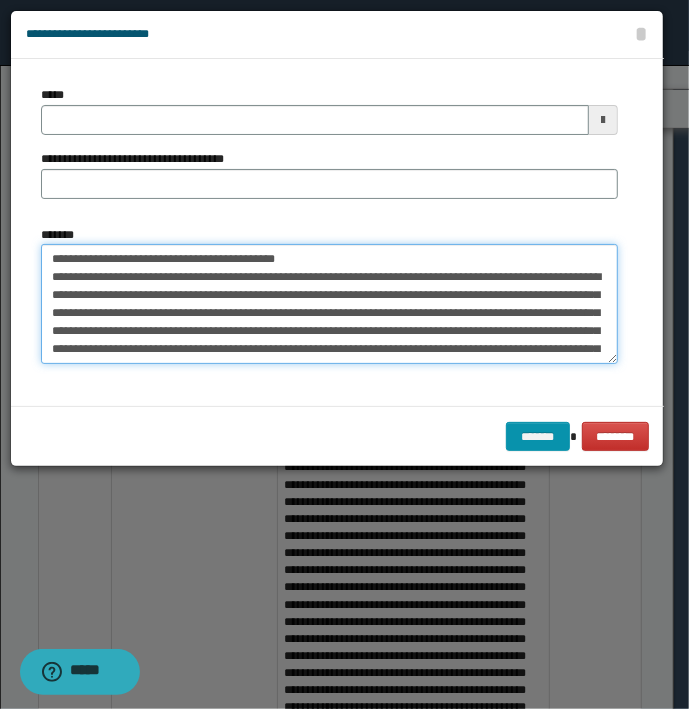 click on "*******" at bounding box center [329, 304] 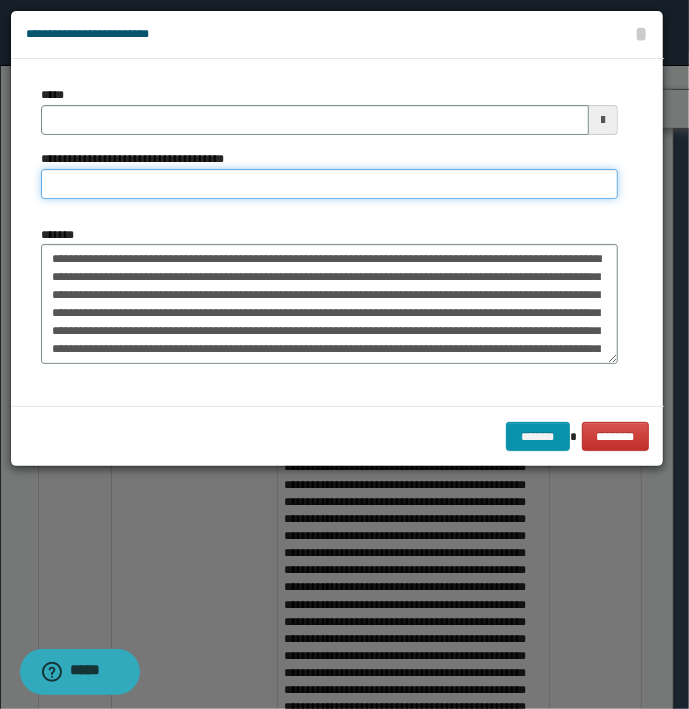 type on "**********" 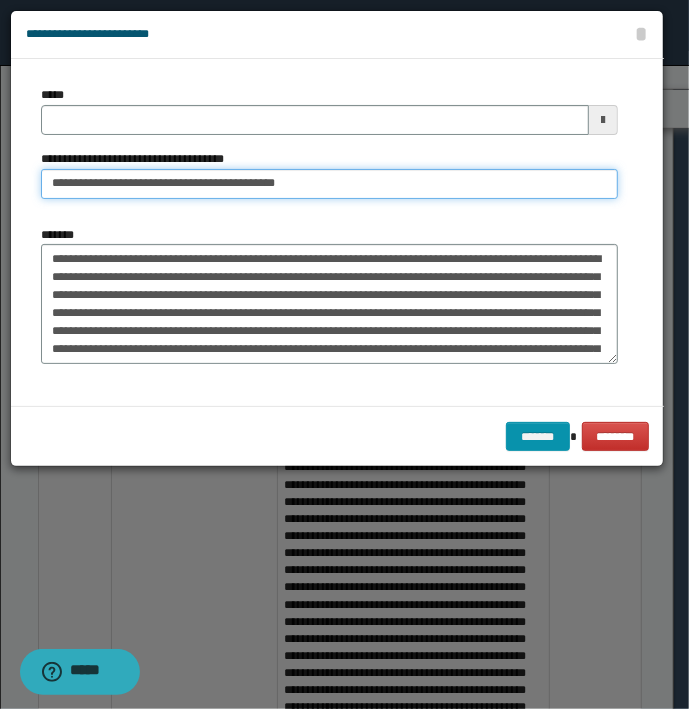 type 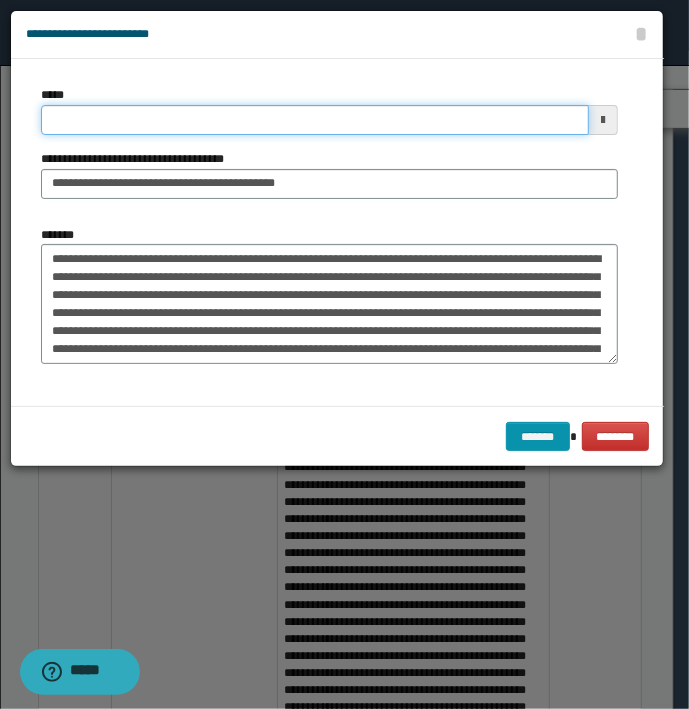 click on "*****" at bounding box center (315, 120) 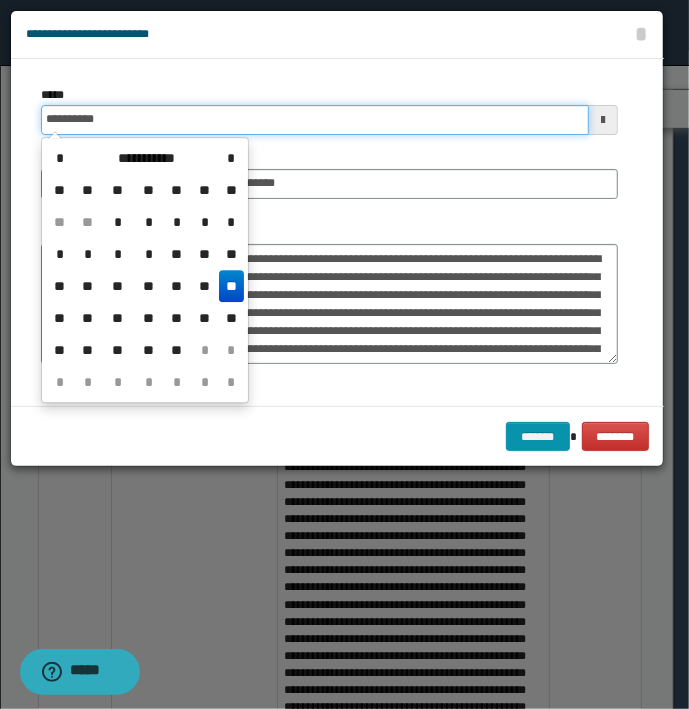 type on "**********" 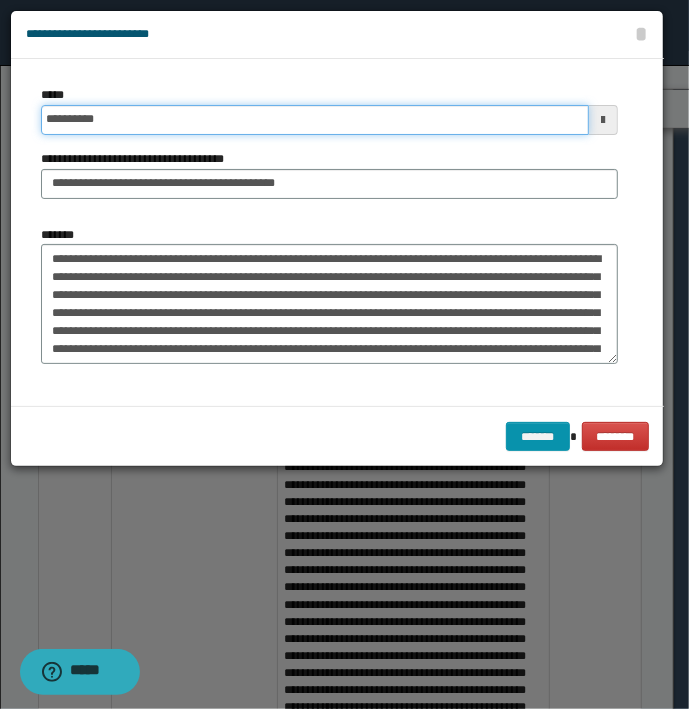 click on "*******" at bounding box center [538, 437] 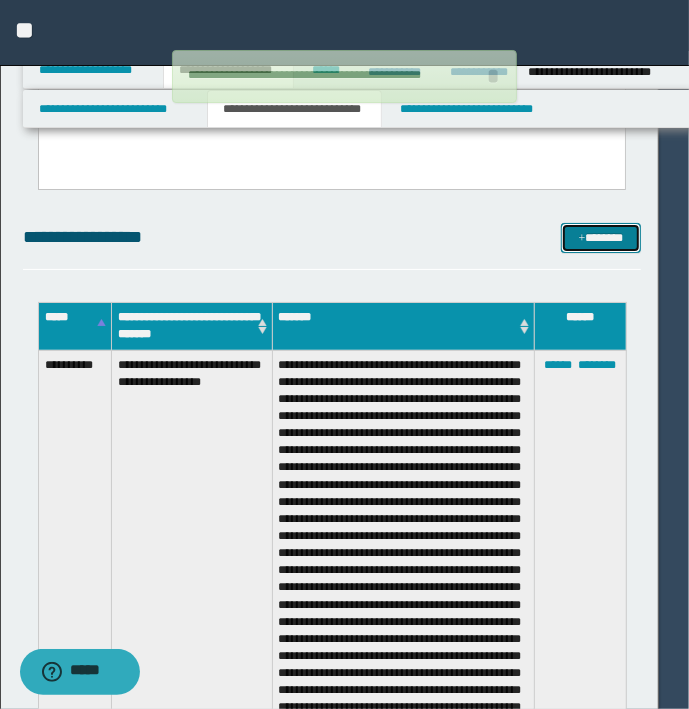 type 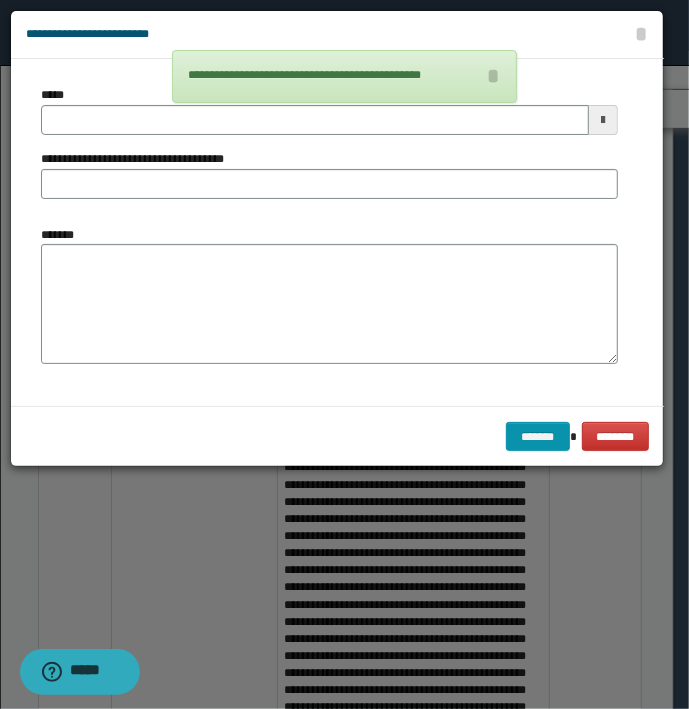 type 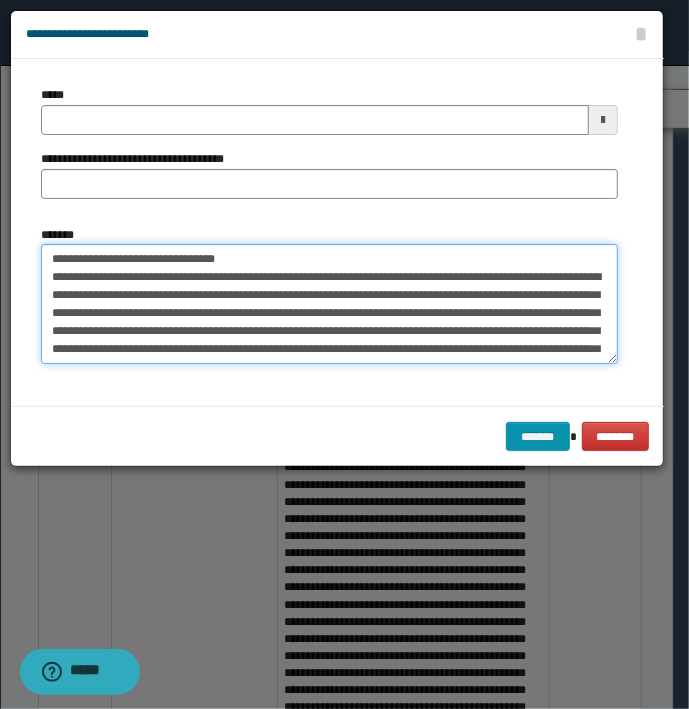 click on "**********" at bounding box center [329, 304] 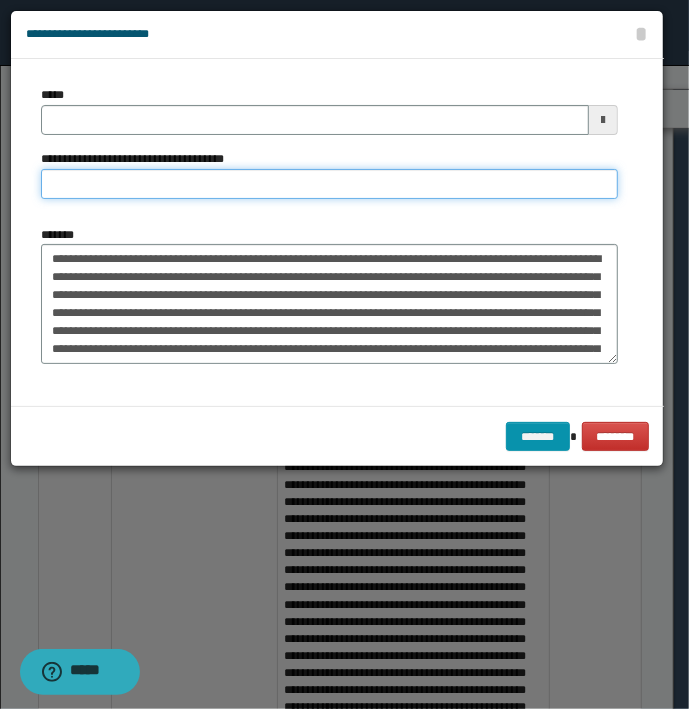 type on "**********" 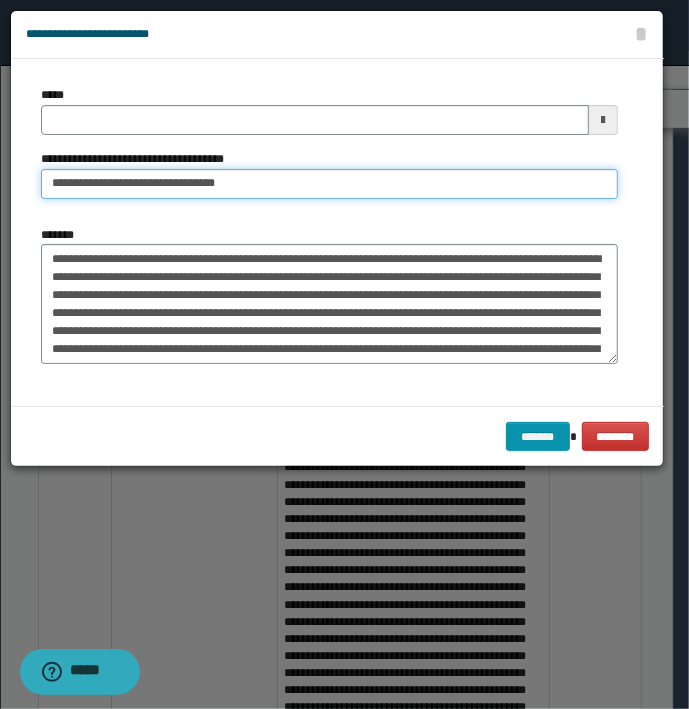 type 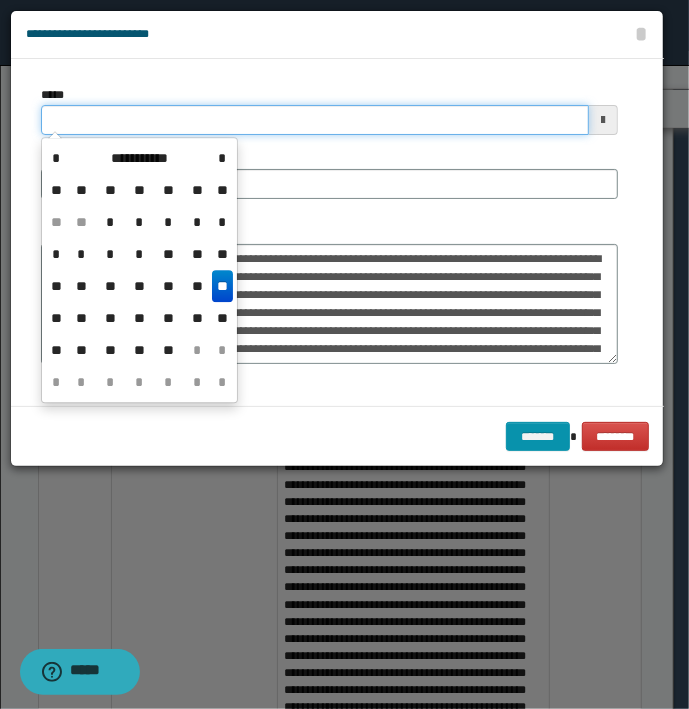 click on "*****" at bounding box center (315, 120) 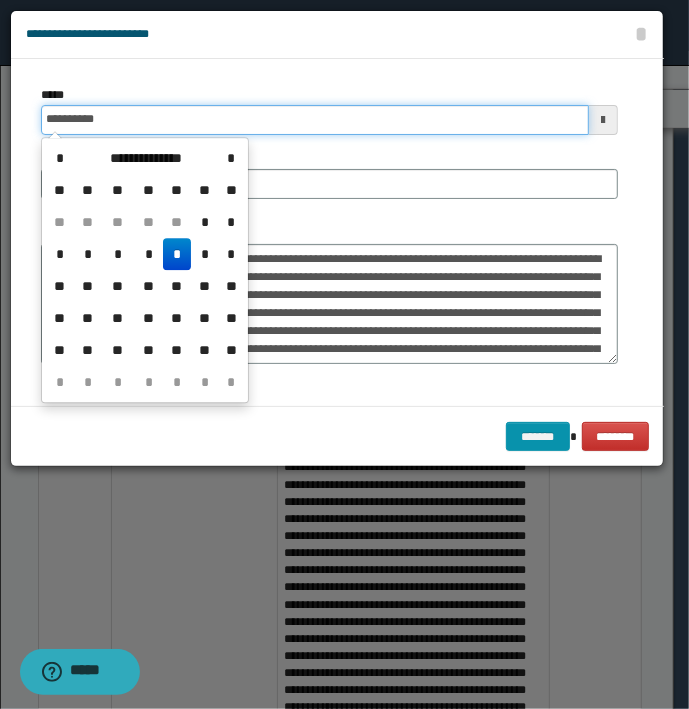 type on "**********" 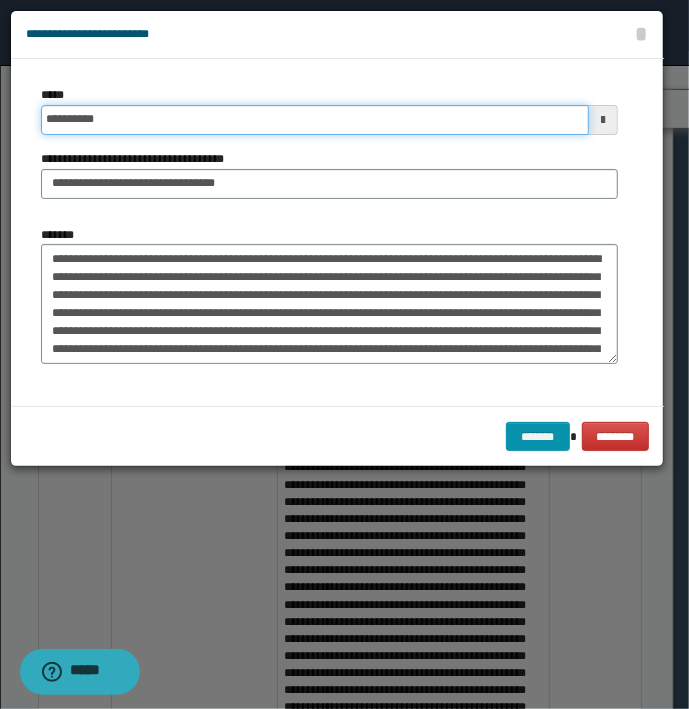 click on "*******" at bounding box center [538, 437] 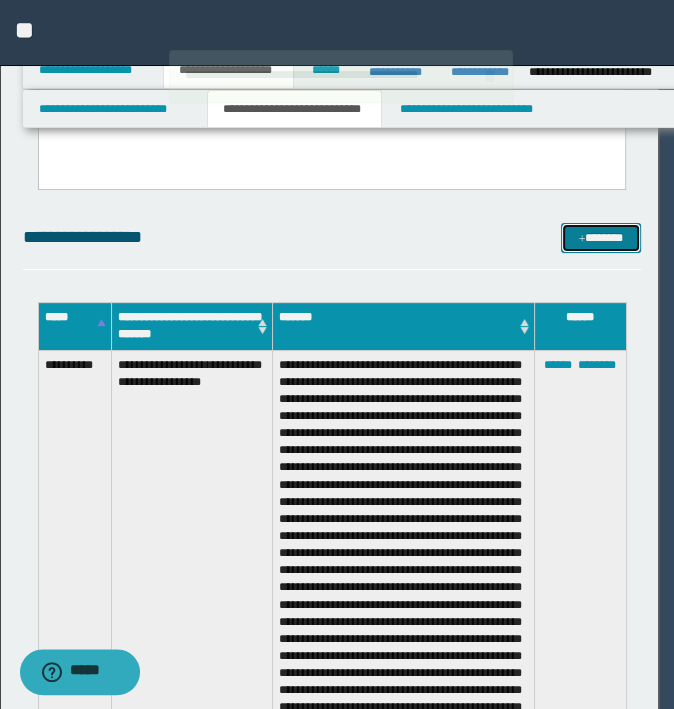 type 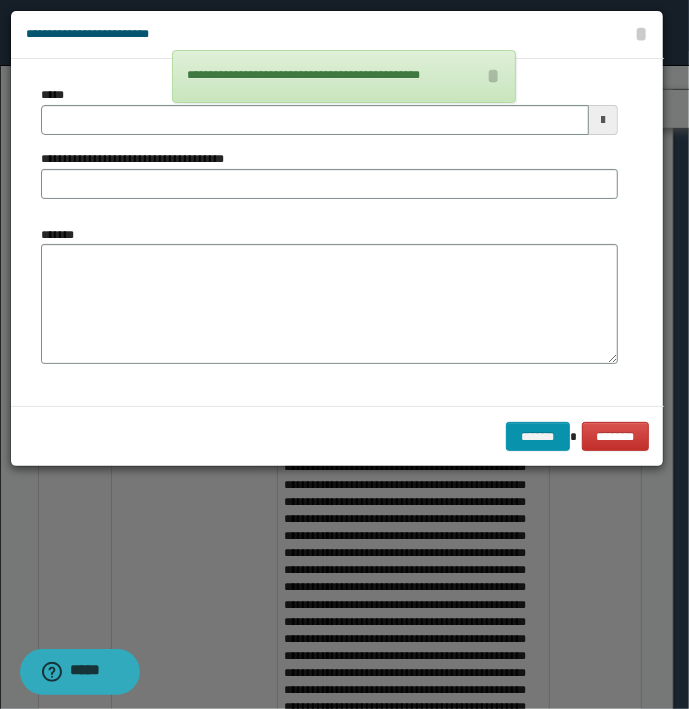 type 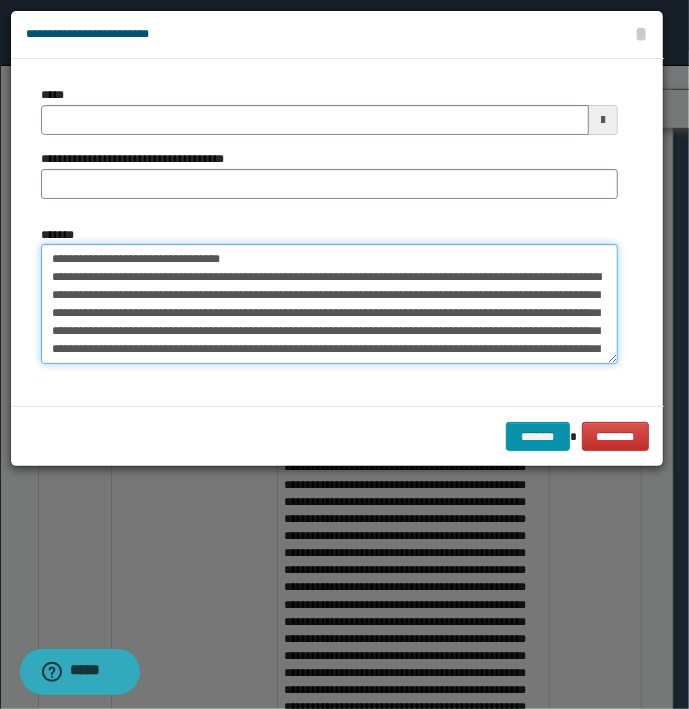 click on "*******" at bounding box center (329, 304) 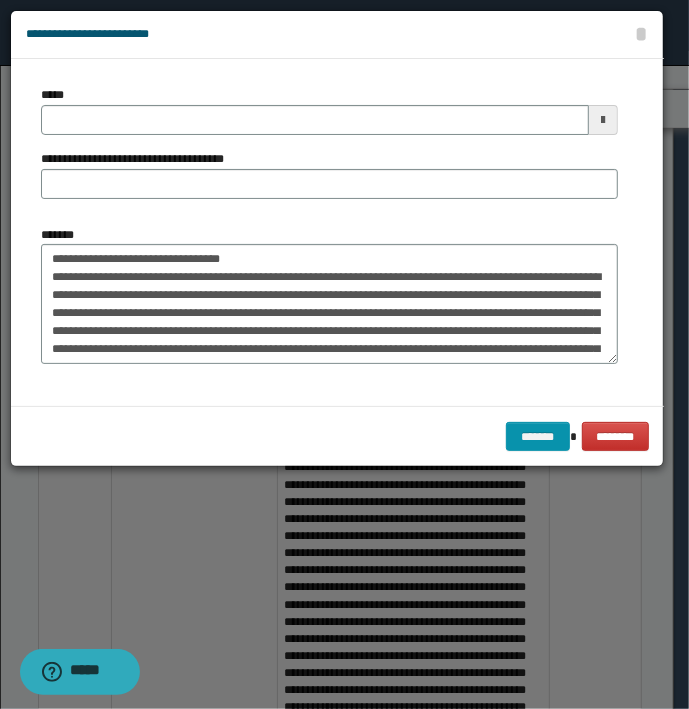 click on "*******" at bounding box center [329, 295] 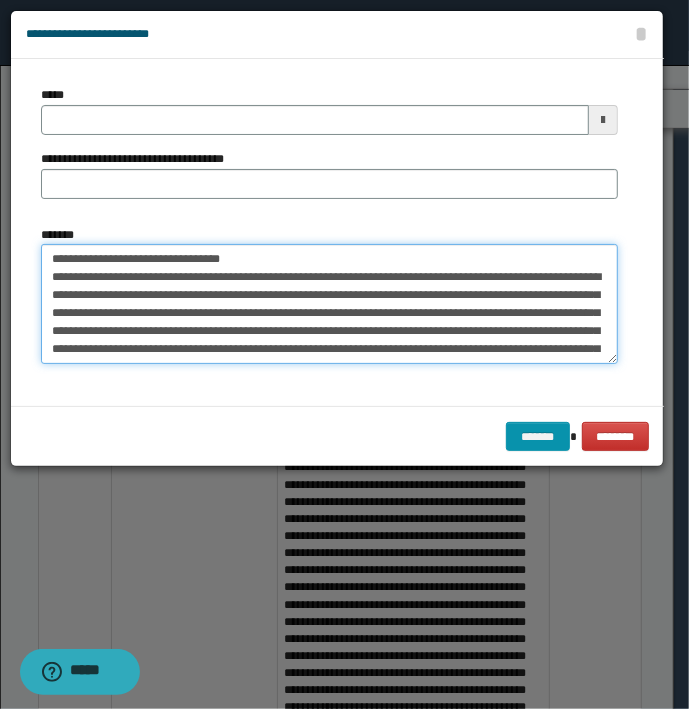 drag, startPoint x: 270, startPoint y: 254, endPoint x: -5, endPoint y: 255, distance: 275.00183 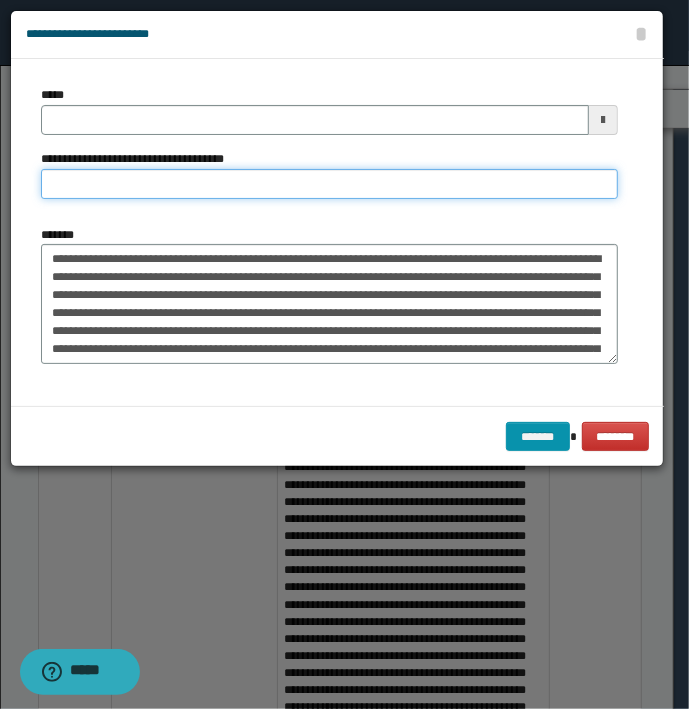 type on "**********" 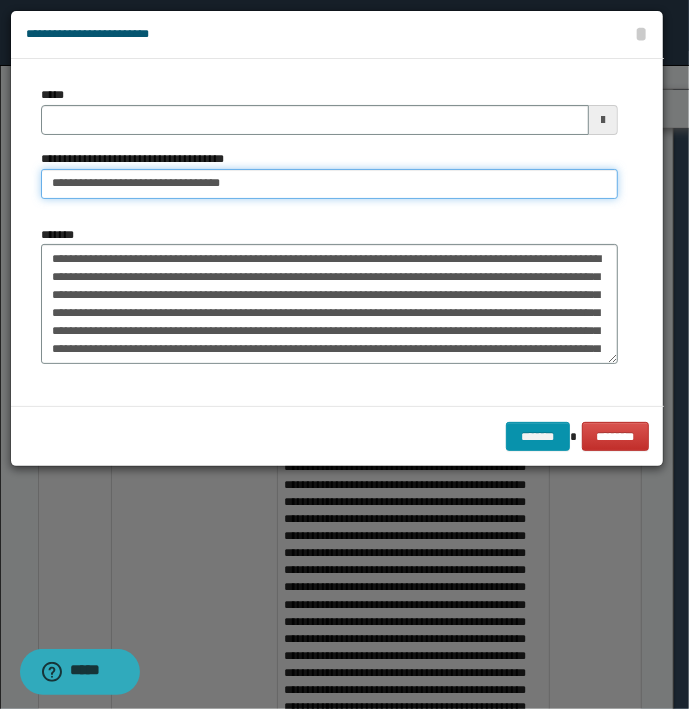 type 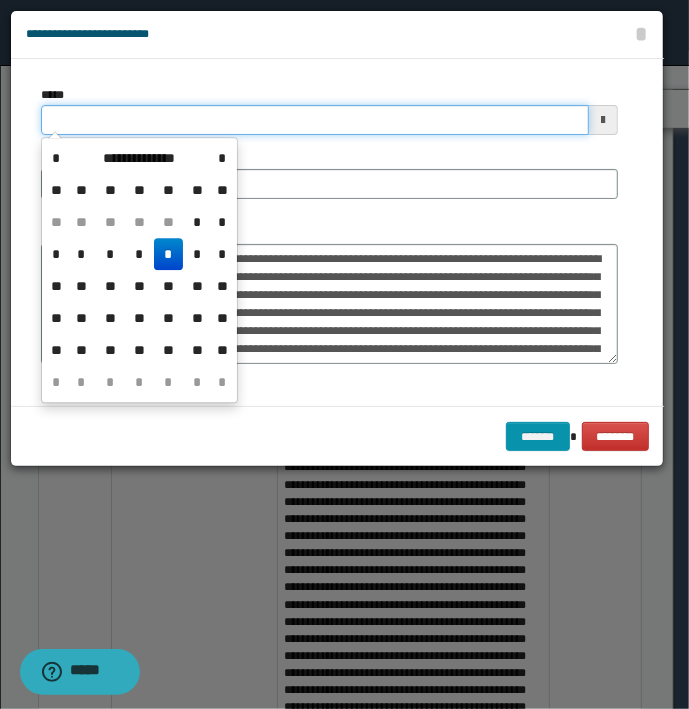 click on "*****" at bounding box center [315, 120] 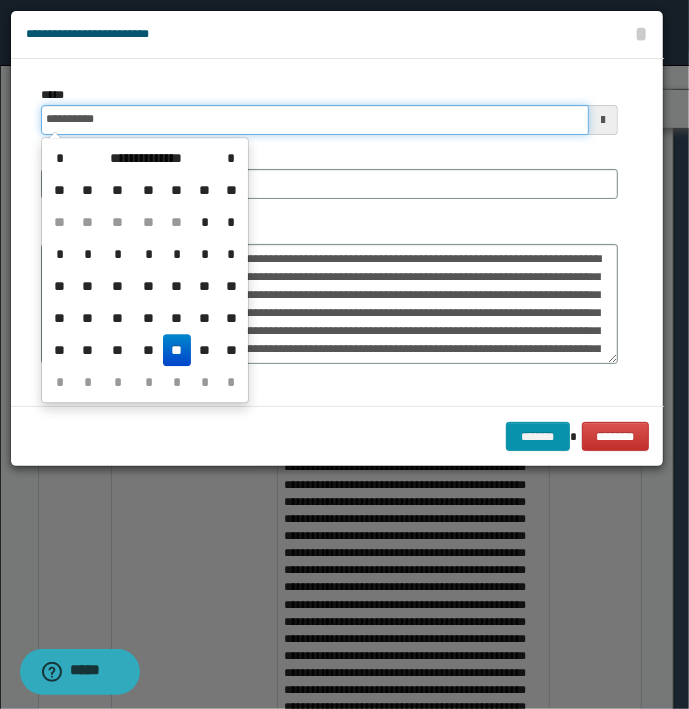 type on "**********" 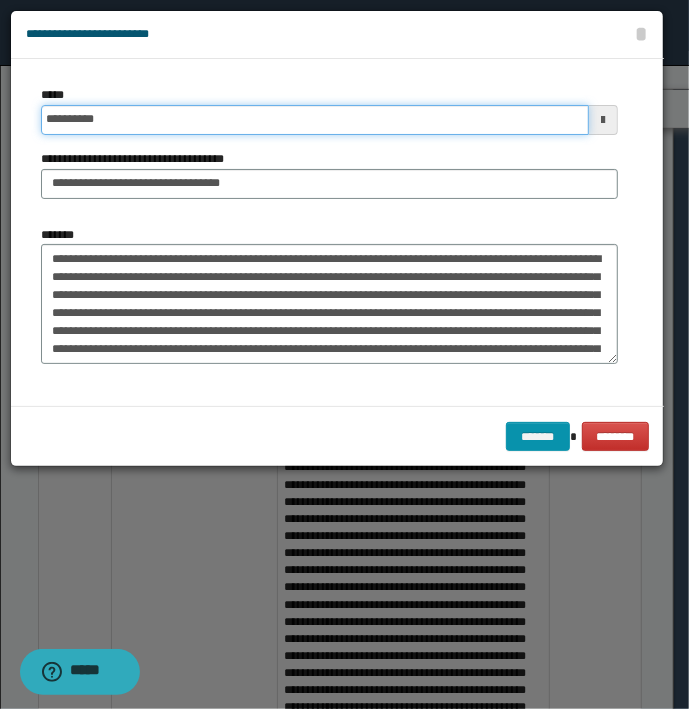 click on "*******" at bounding box center [538, 437] 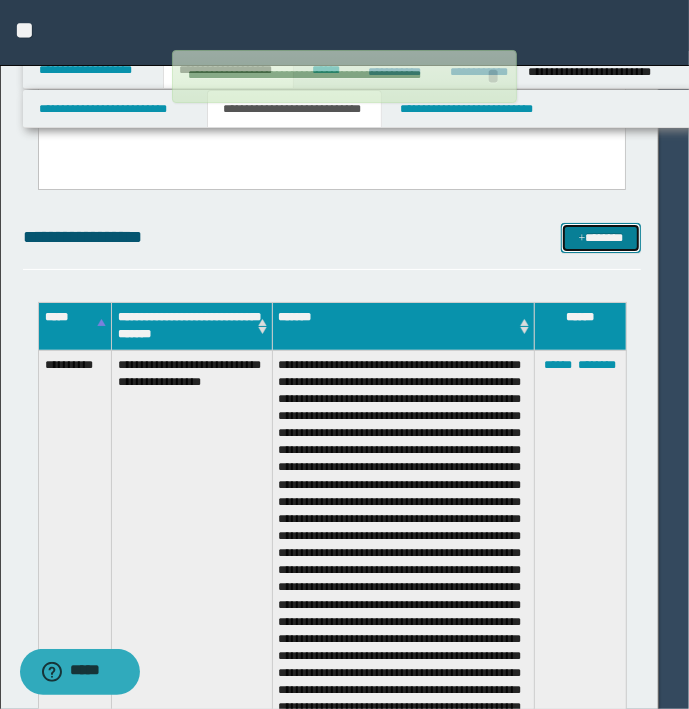 type 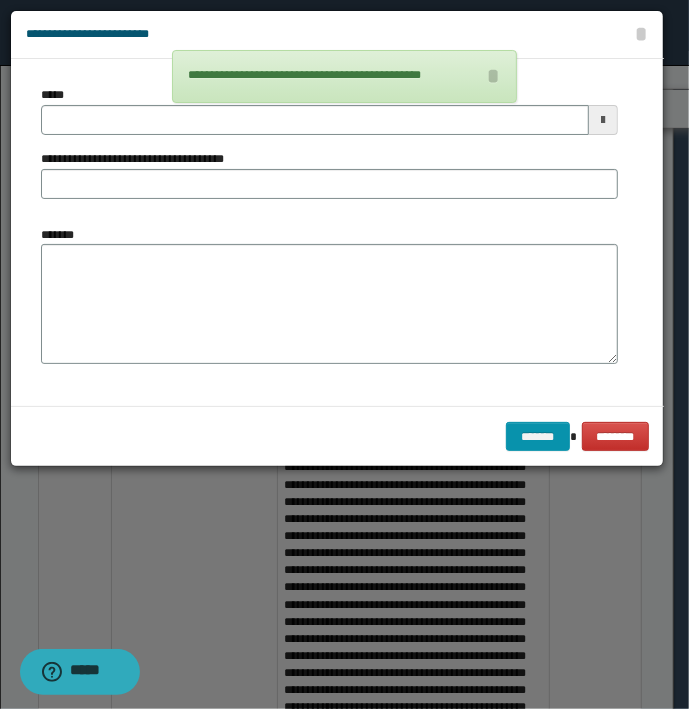 type 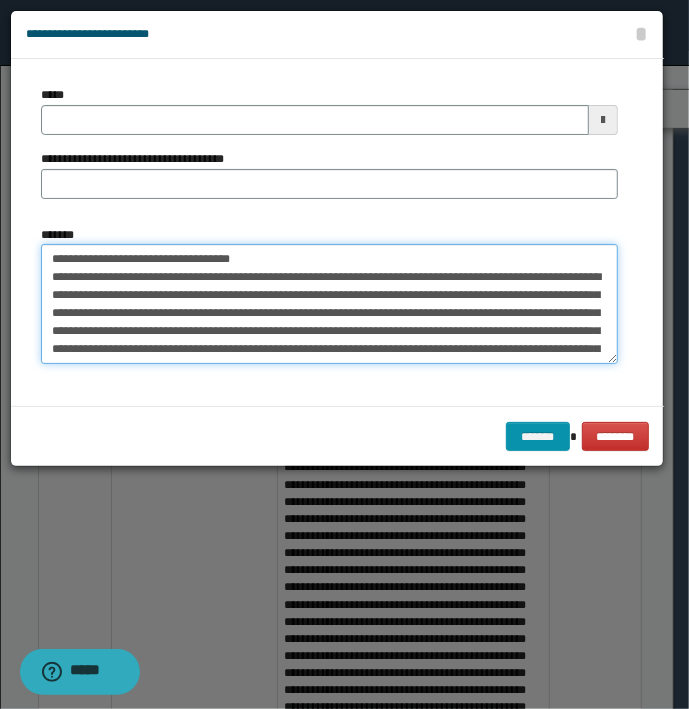 click on "*******" at bounding box center (329, 304) 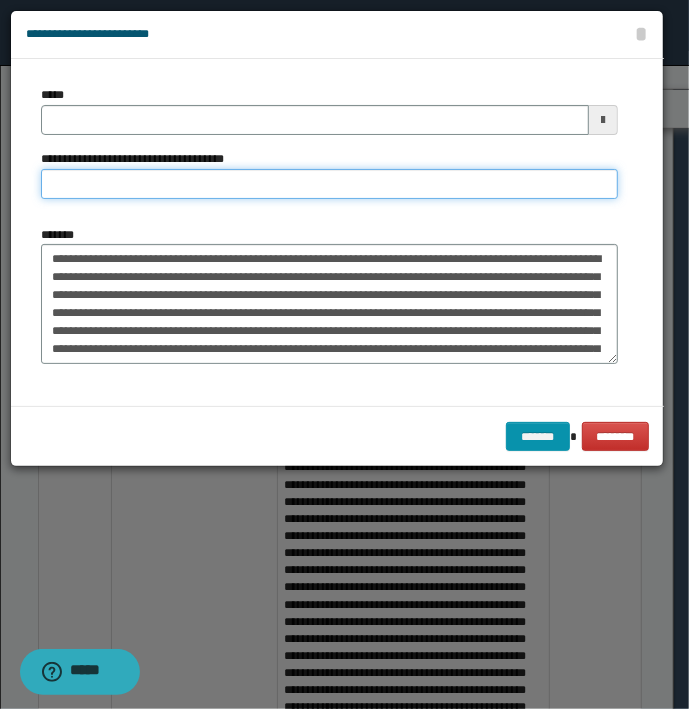type on "**********" 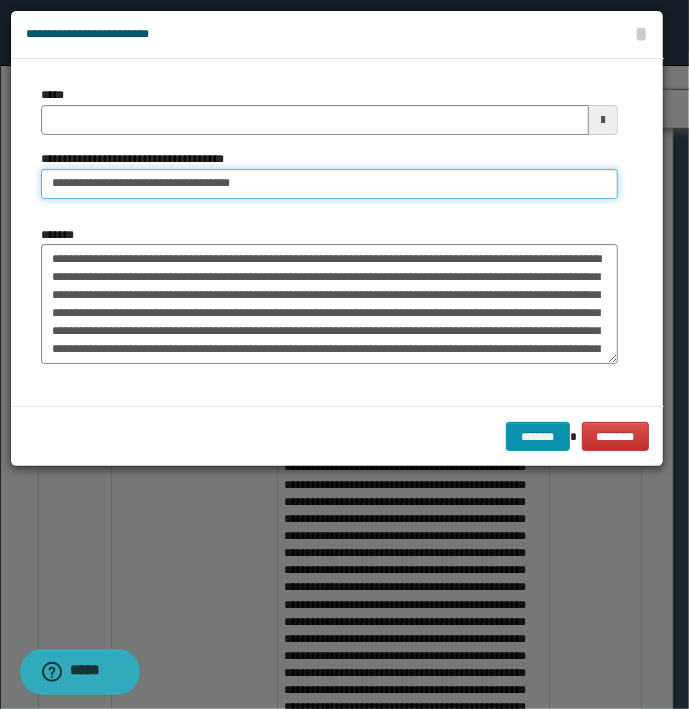 type 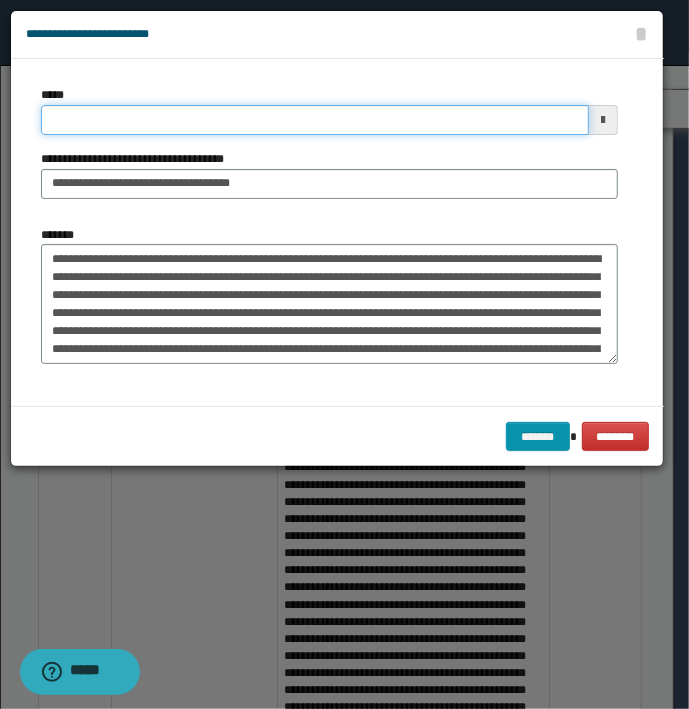 click on "*****" at bounding box center (315, 120) 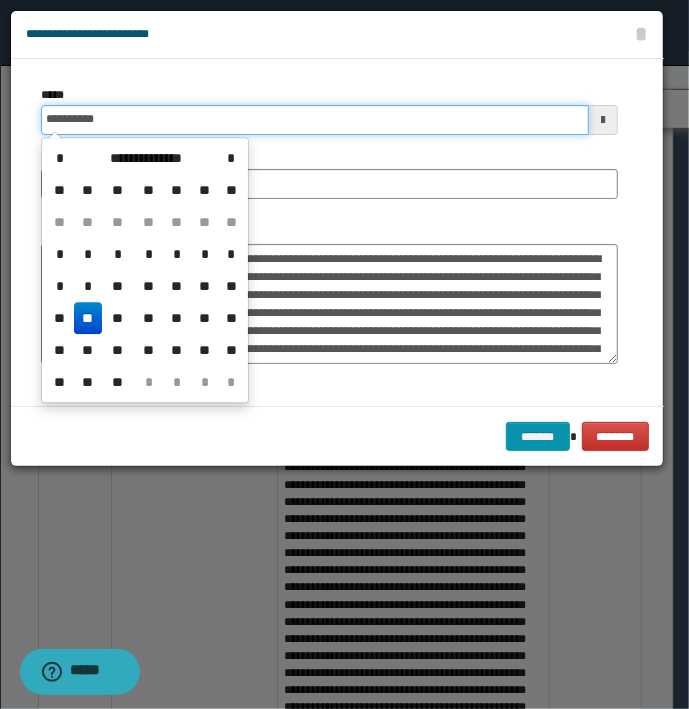 type on "**********" 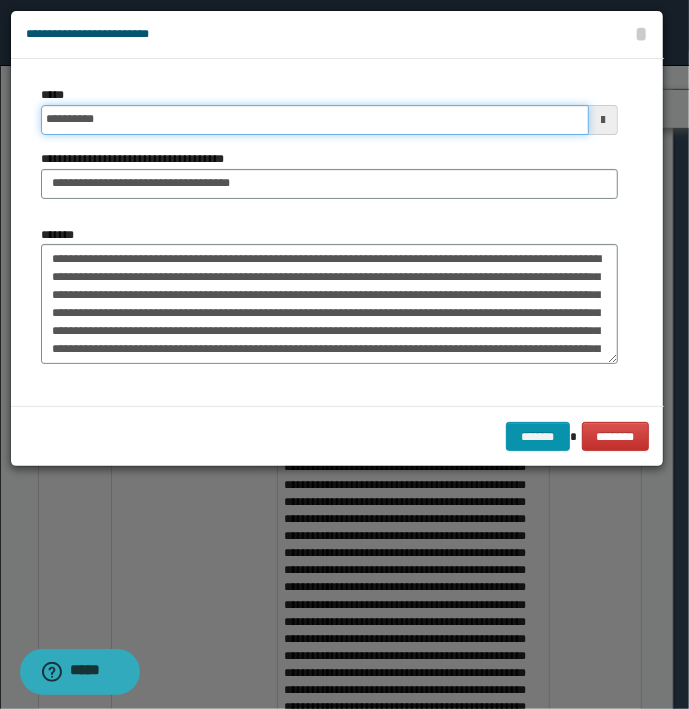 click on "*******" at bounding box center (538, 437) 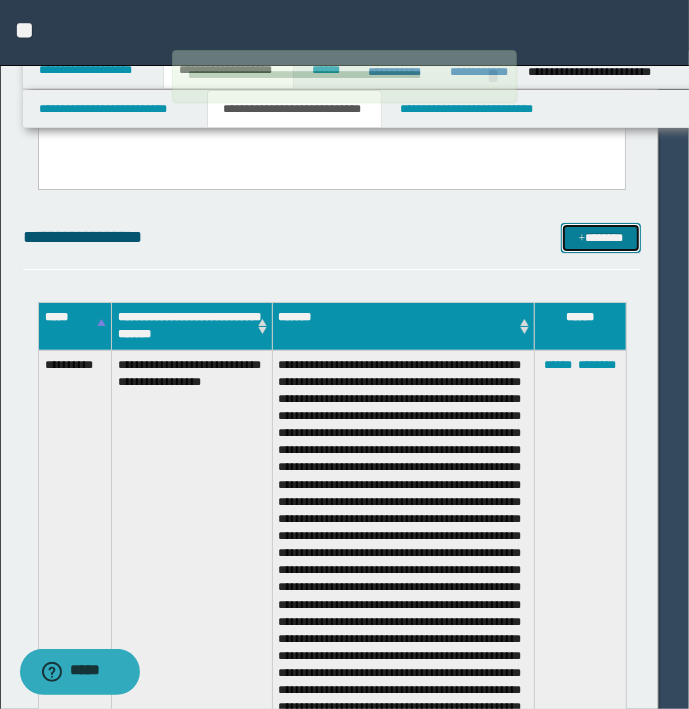 type 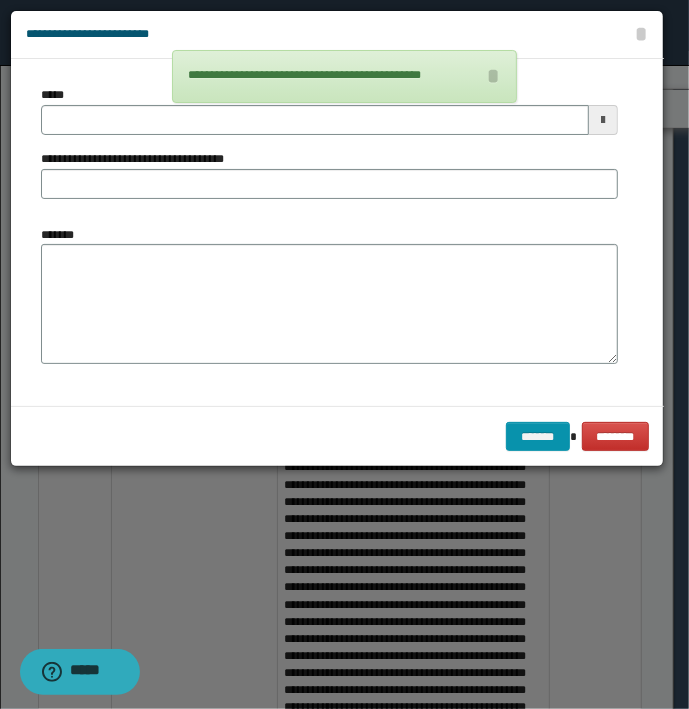 type 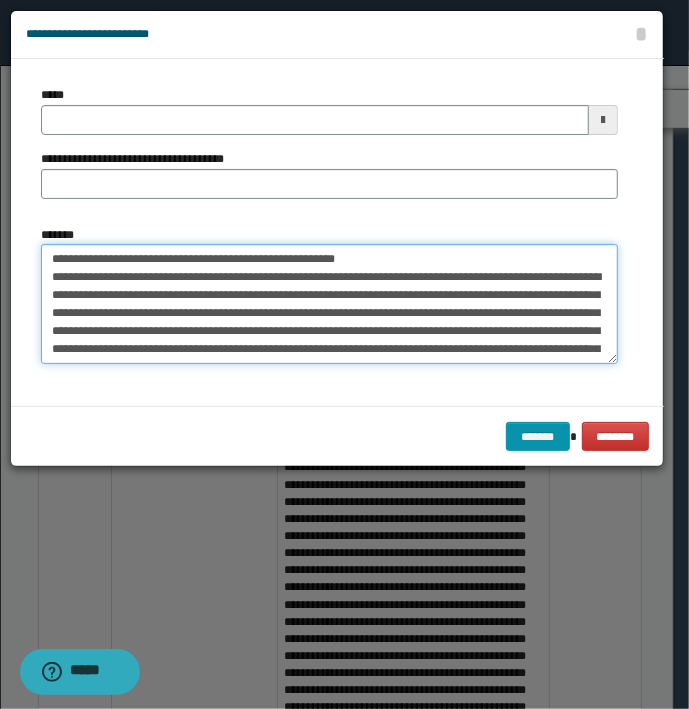 click on "*******" at bounding box center [329, 304] 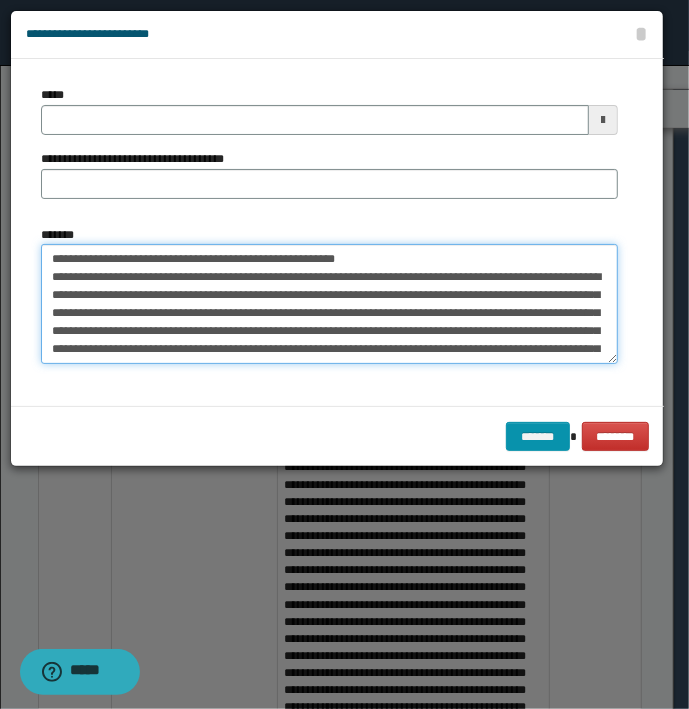 type on "**********" 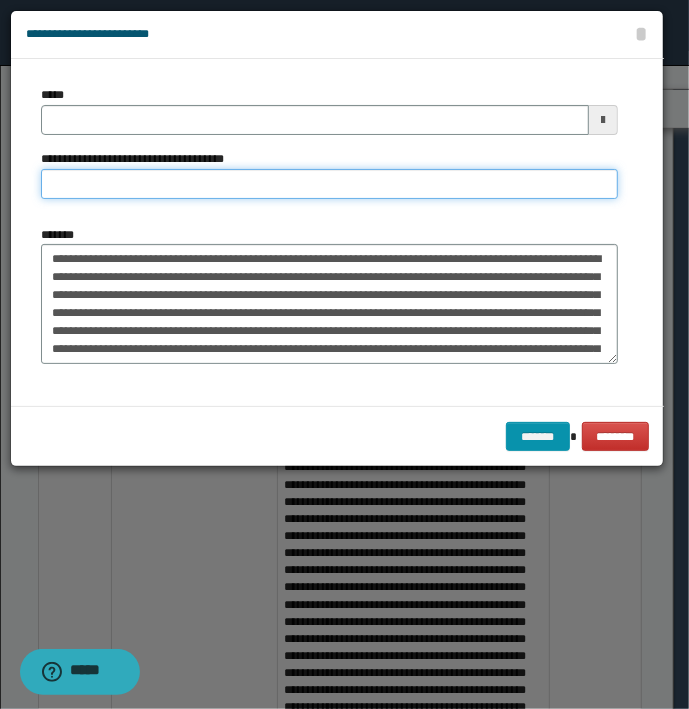 type on "**********" 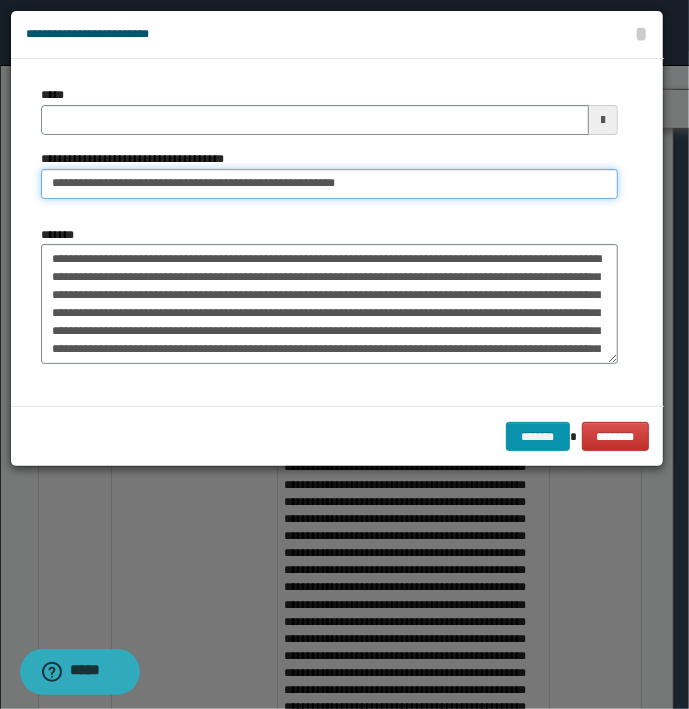 type 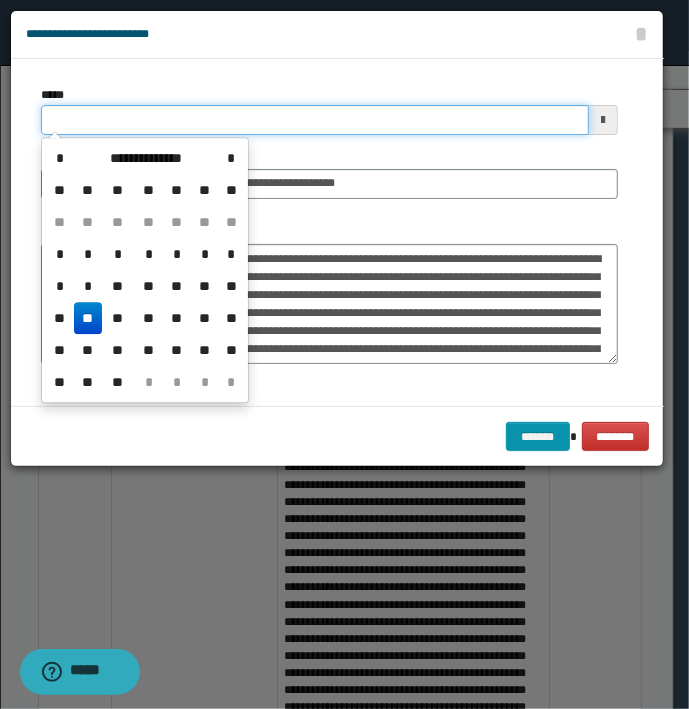 click on "*****" at bounding box center (315, 120) 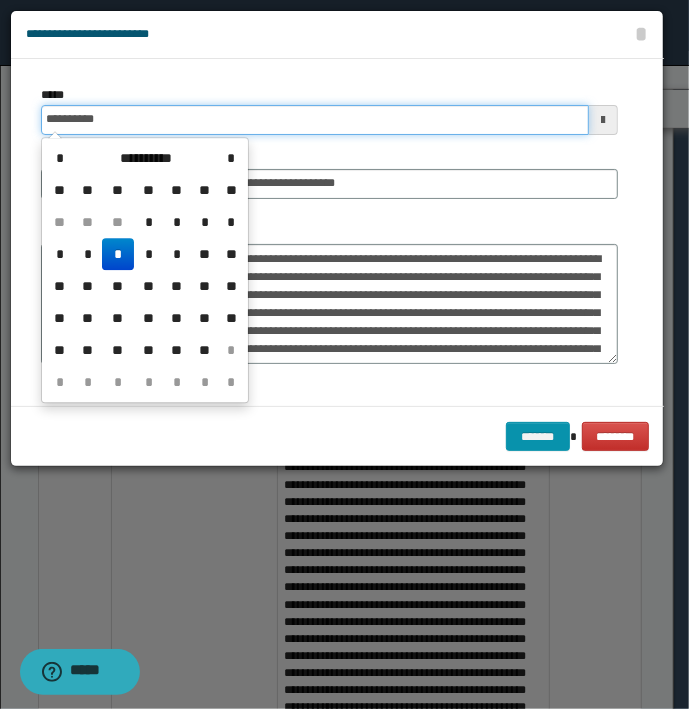 type on "**********" 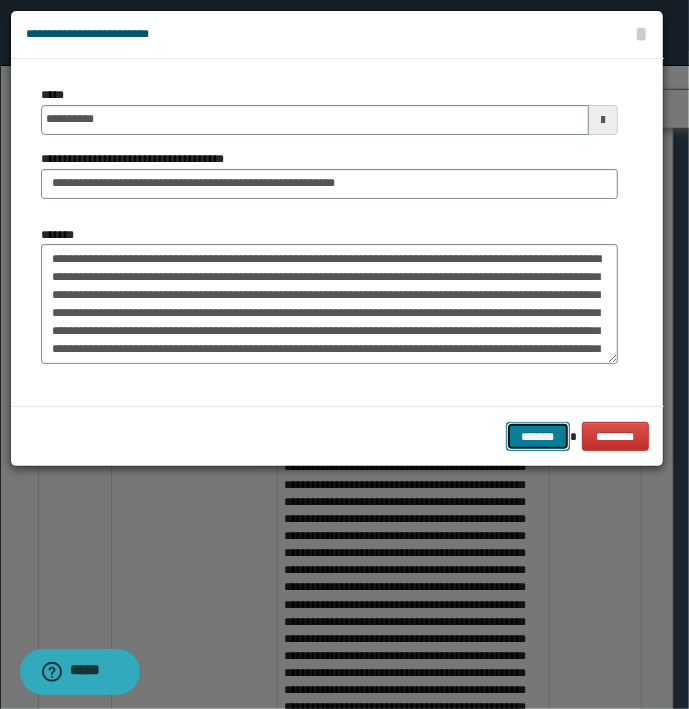 click on "*******" at bounding box center [538, 437] 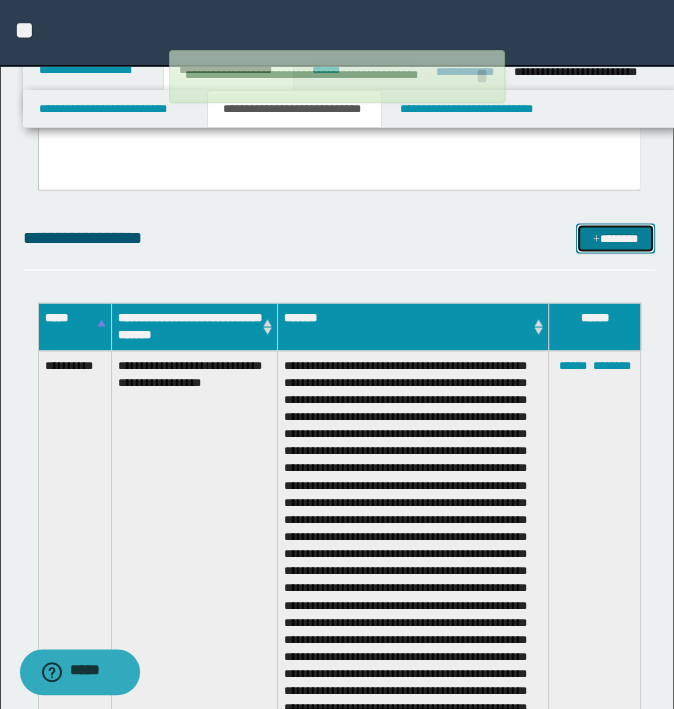 type 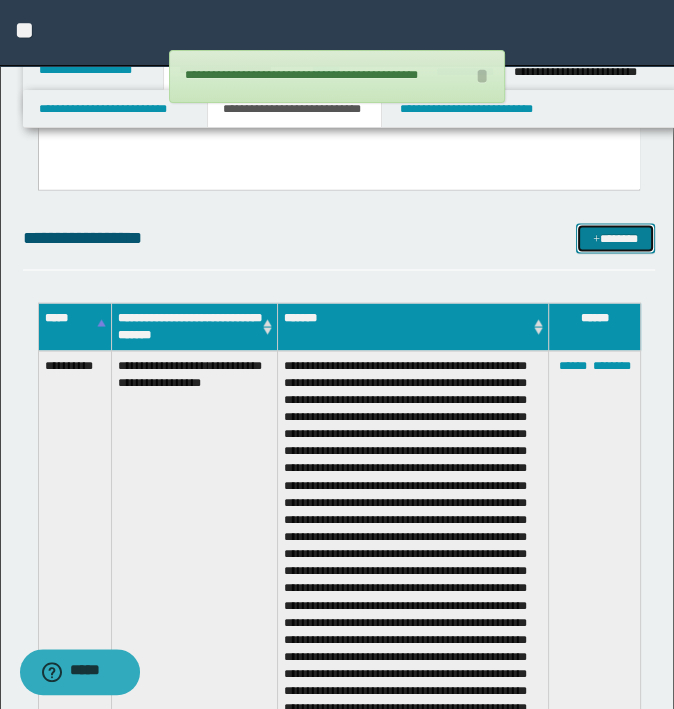 click on "*******" at bounding box center (615, 238) 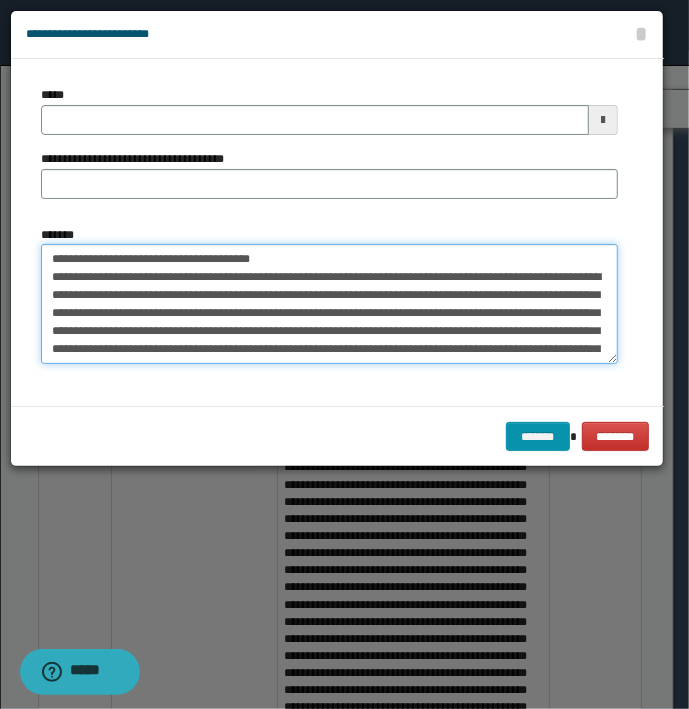 click on "*******" at bounding box center (329, 304) 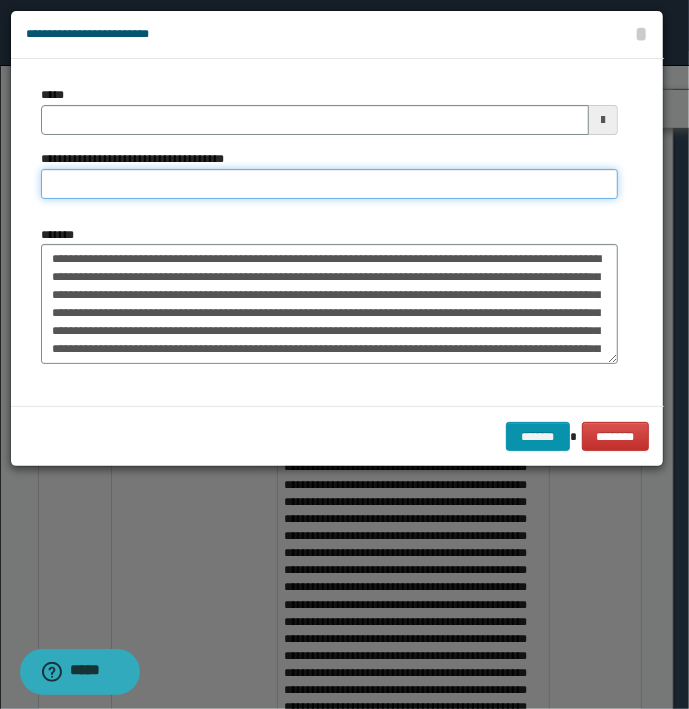 type on "**********" 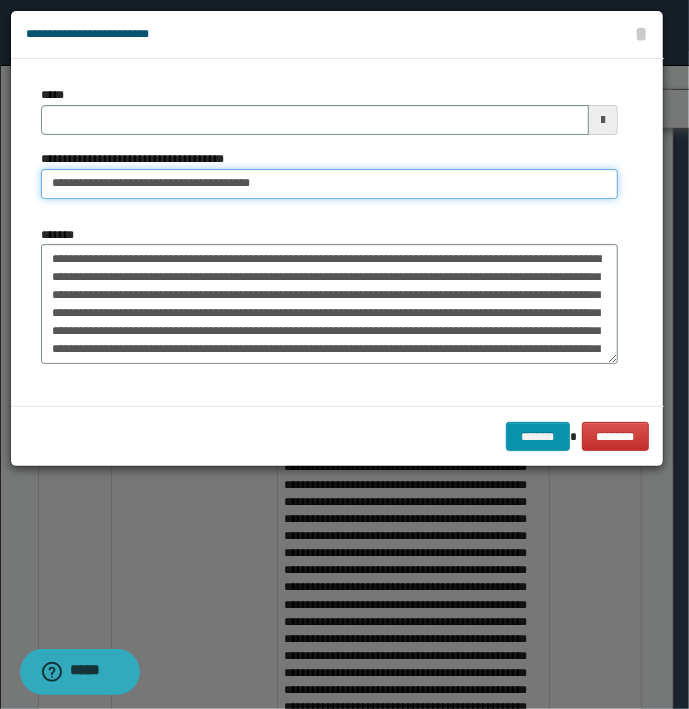 type 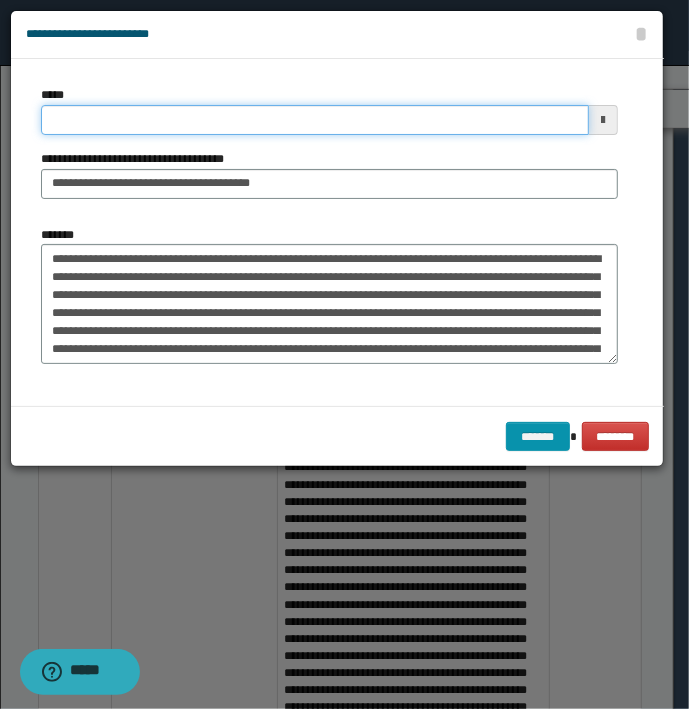 click on "*****" at bounding box center [315, 120] 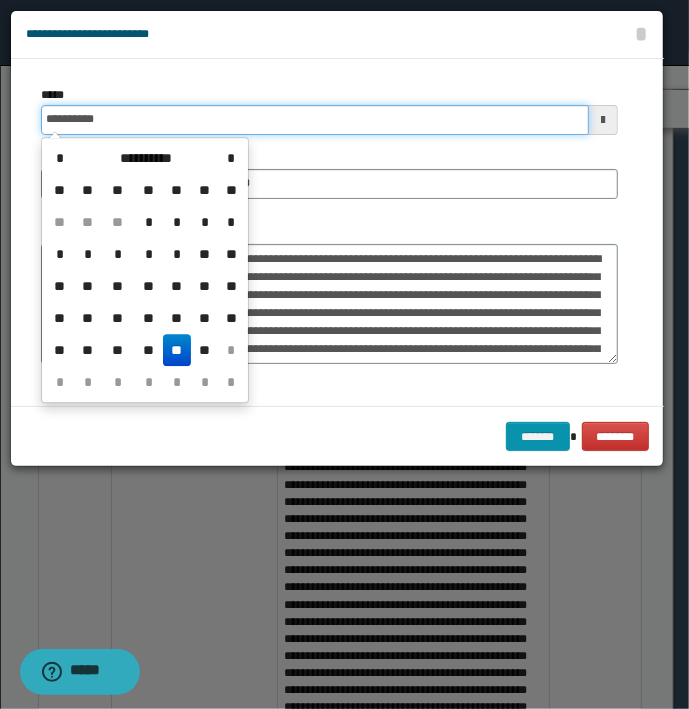 type on "**********" 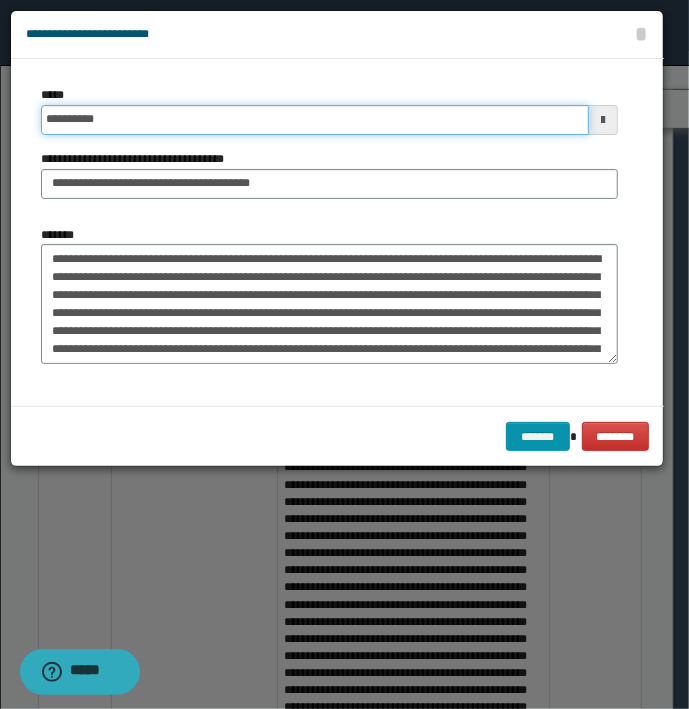 click on "*******" at bounding box center [538, 437] 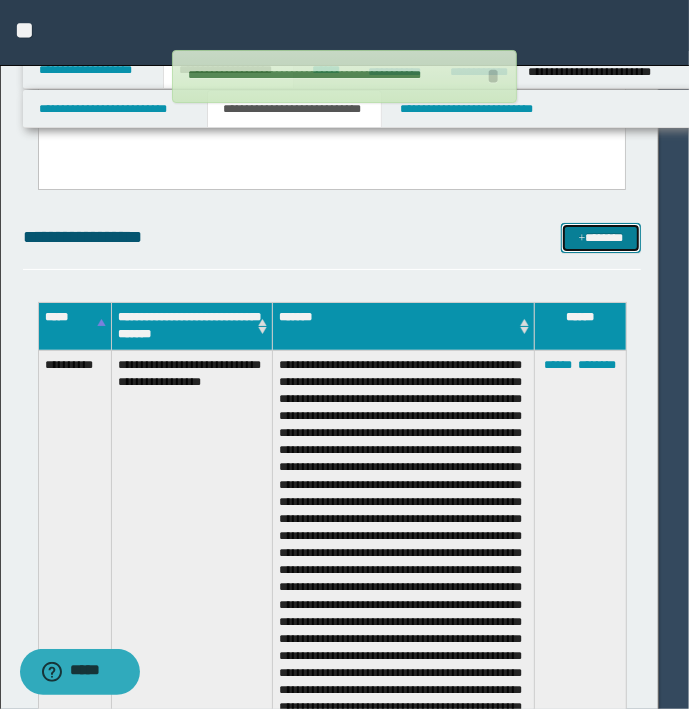 type 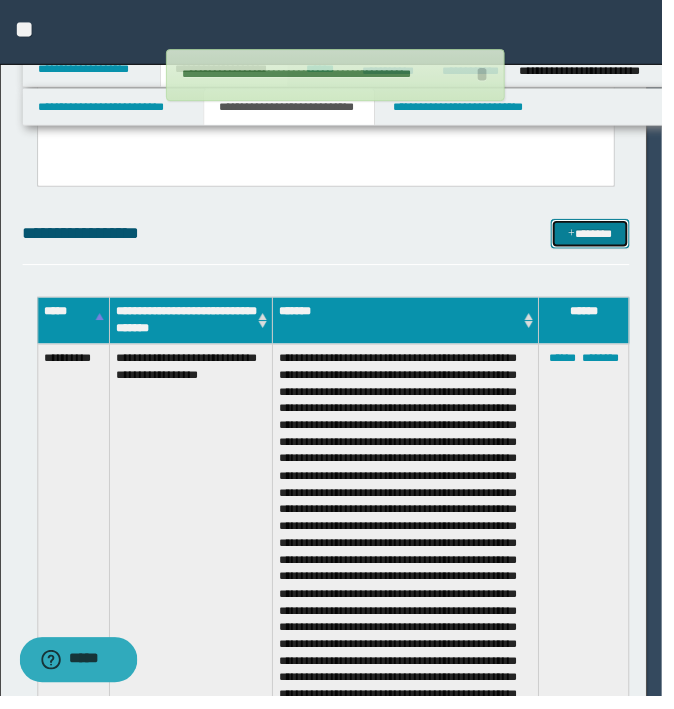 click on "*******" at bounding box center [600, 238] 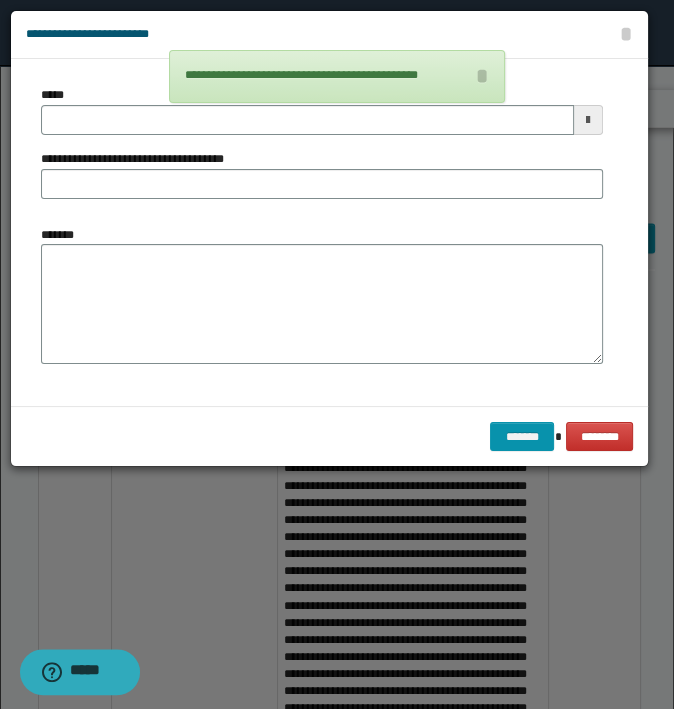 type 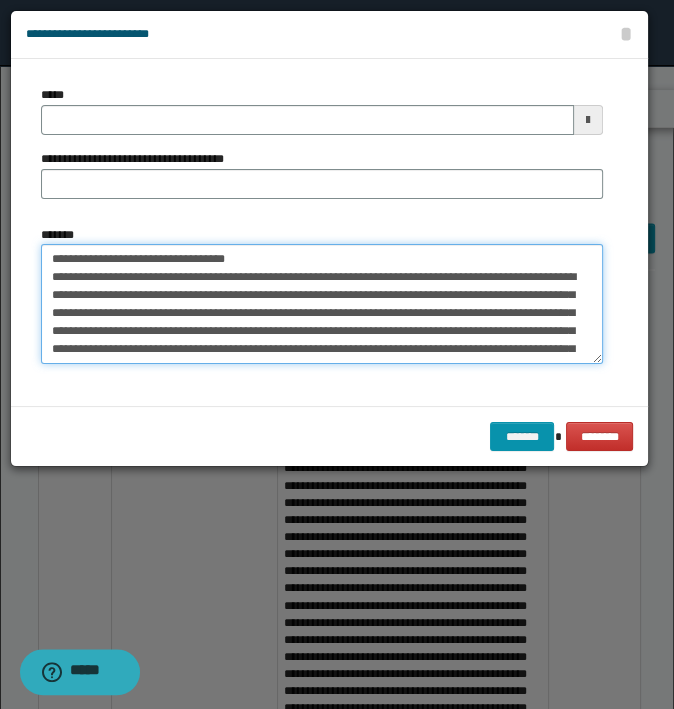 click on "*******" at bounding box center (322, 304) 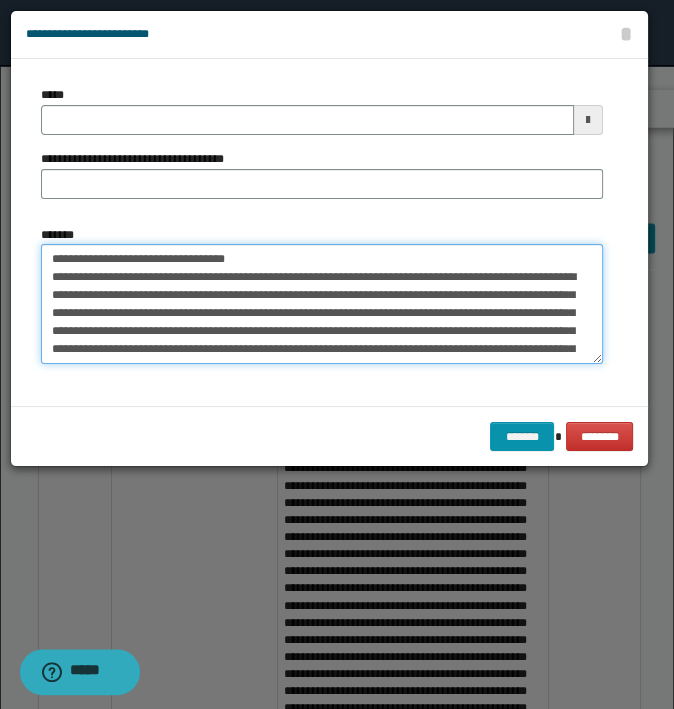 drag, startPoint x: 276, startPoint y: 261, endPoint x: -5, endPoint y: 246, distance: 281.4001 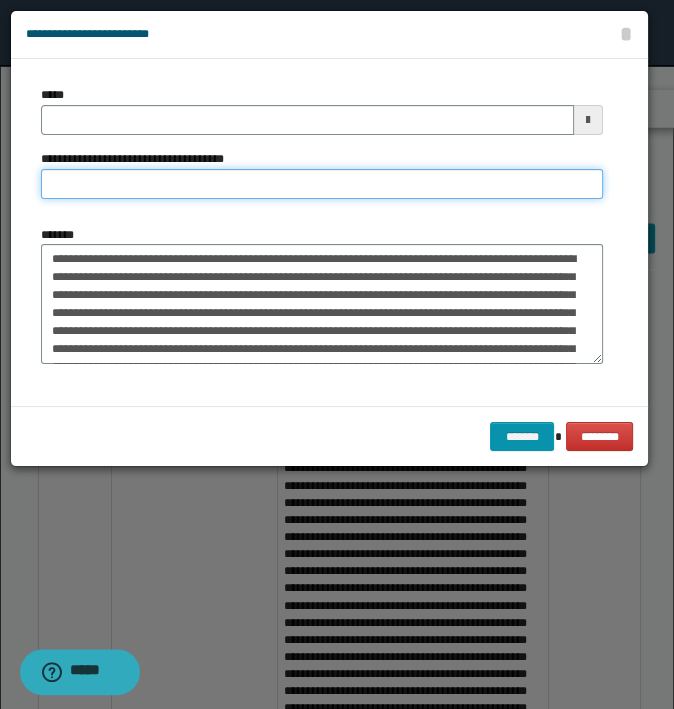 type on "**********" 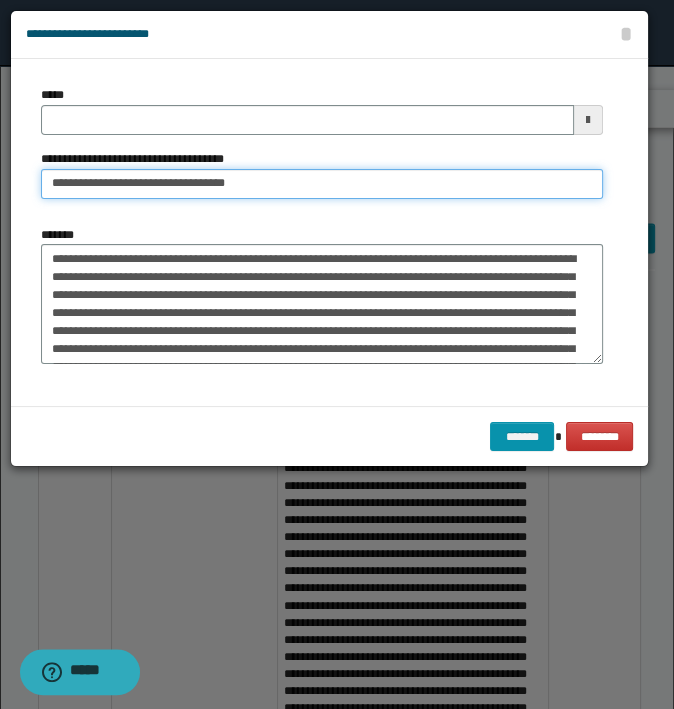 type 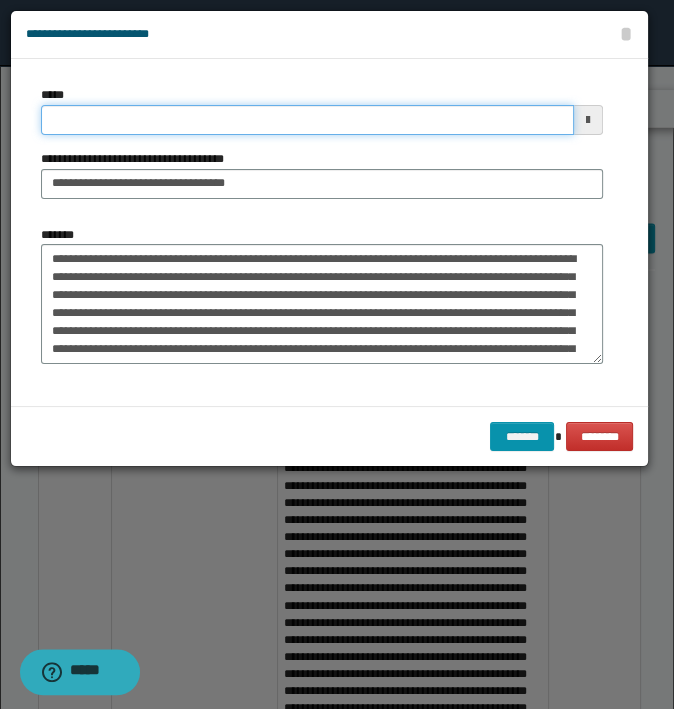 click on "*****" at bounding box center [307, 120] 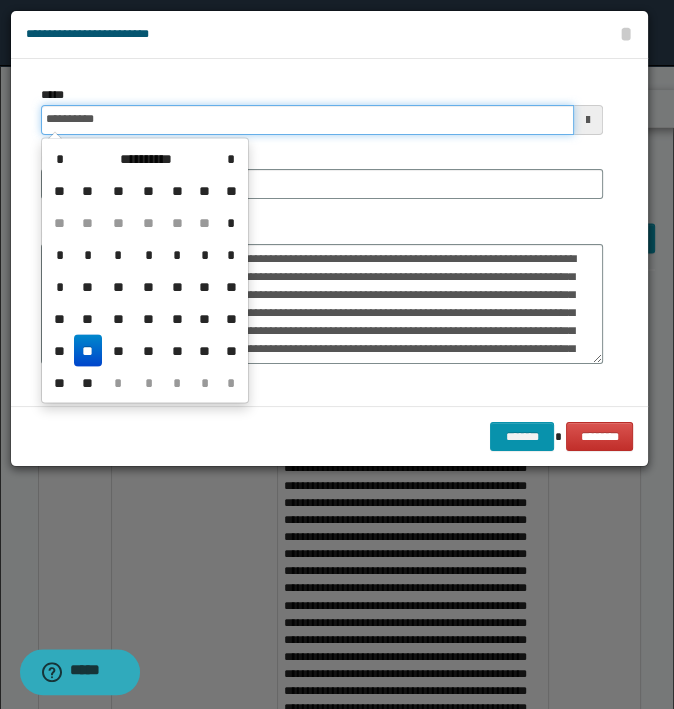 type on "**********" 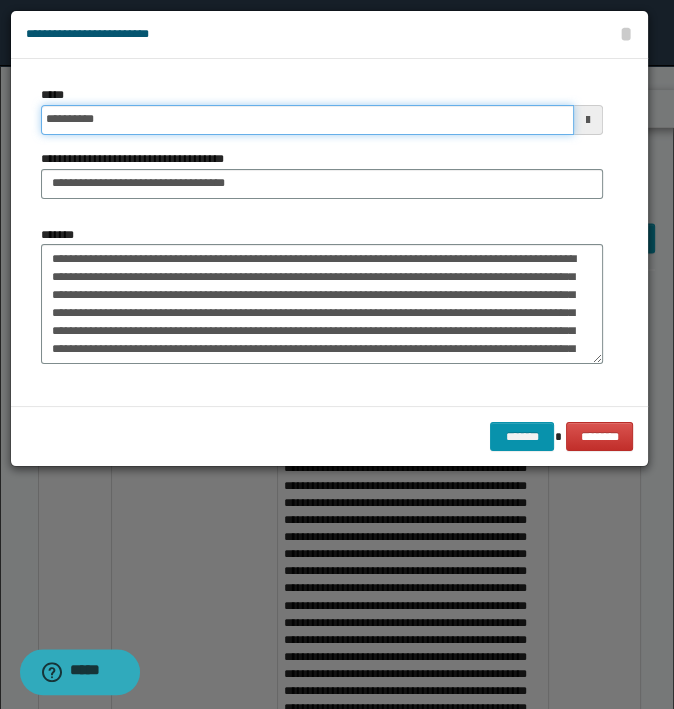 click on "*******" at bounding box center (522, 437) 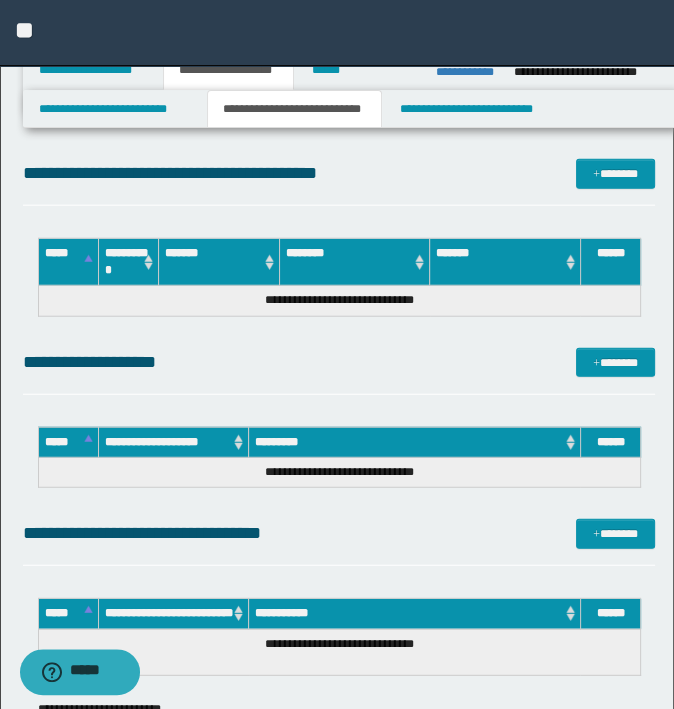 scroll, scrollTop: 7300, scrollLeft: 0, axis: vertical 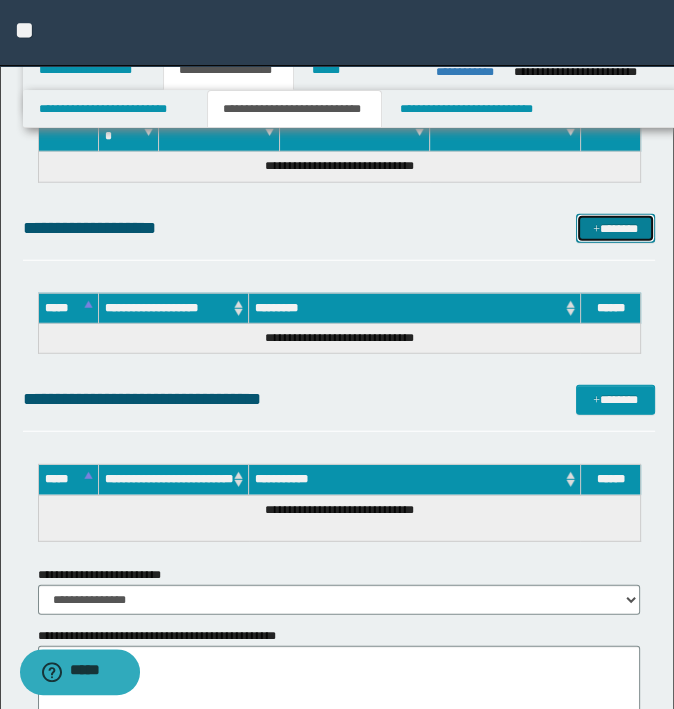 click on "*******" at bounding box center (615, 229) 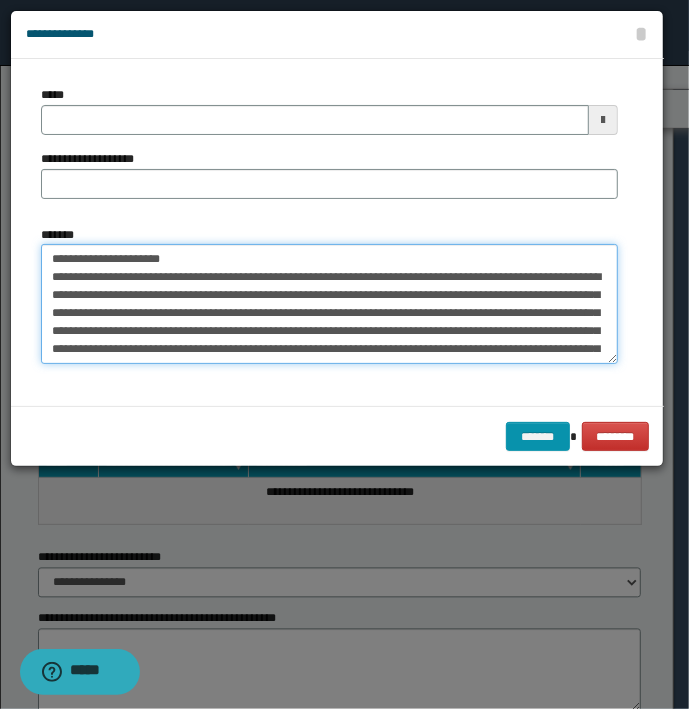 click on "**********" at bounding box center (329, 304) 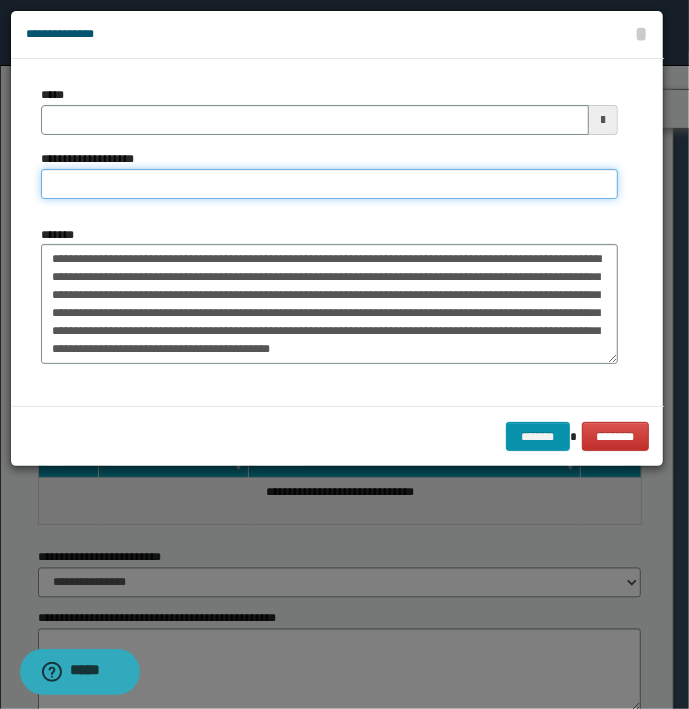 type on "**********" 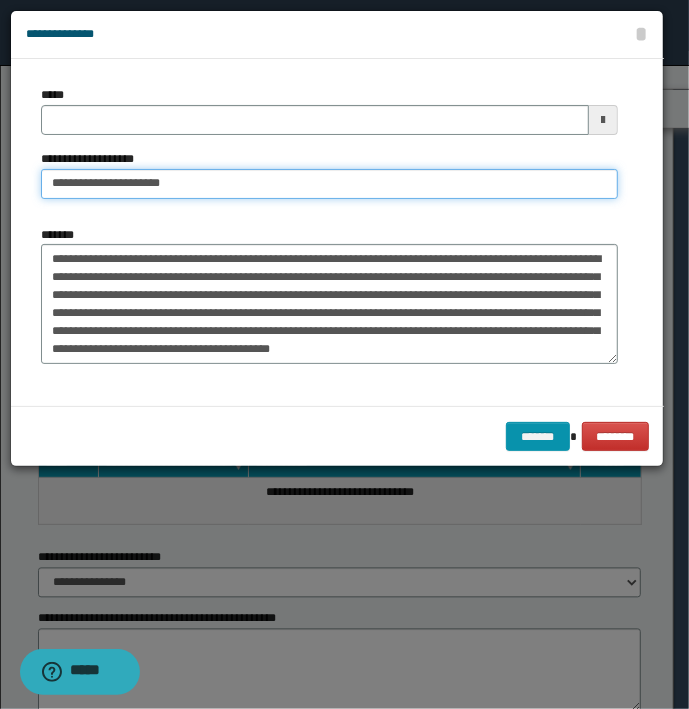 type 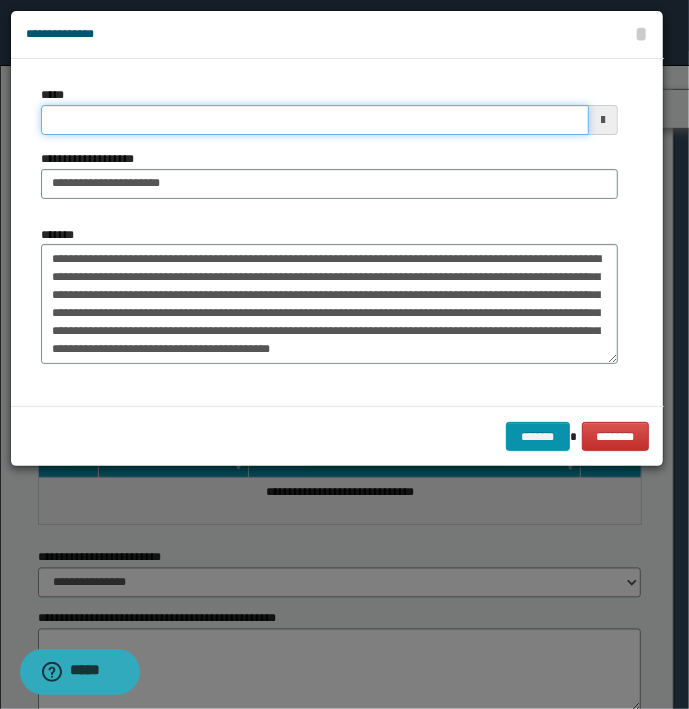 click on "*****" at bounding box center (315, 120) 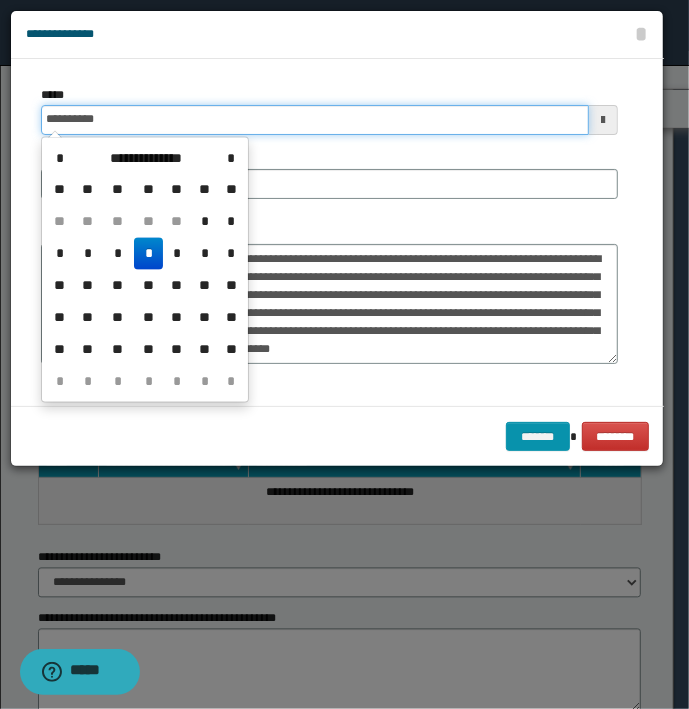 type on "**********" 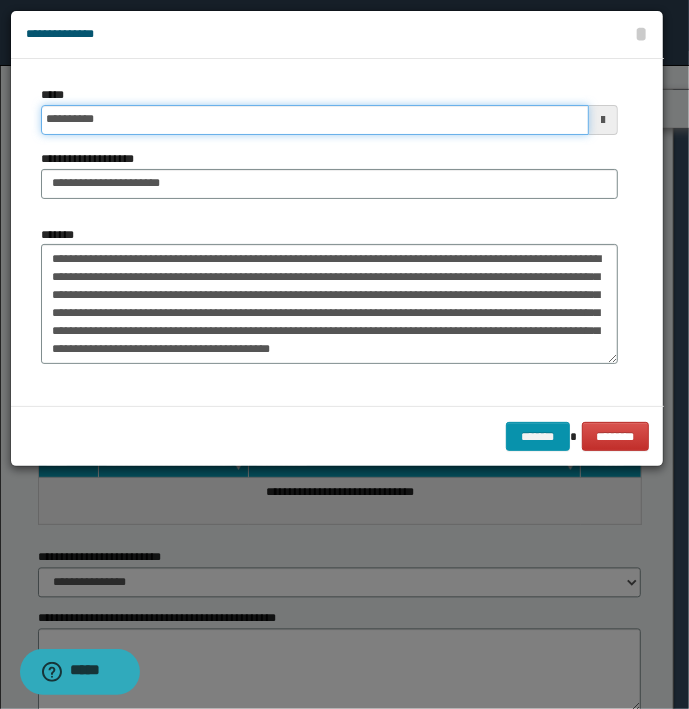 click on "*******" at bounding box center (538, 437) 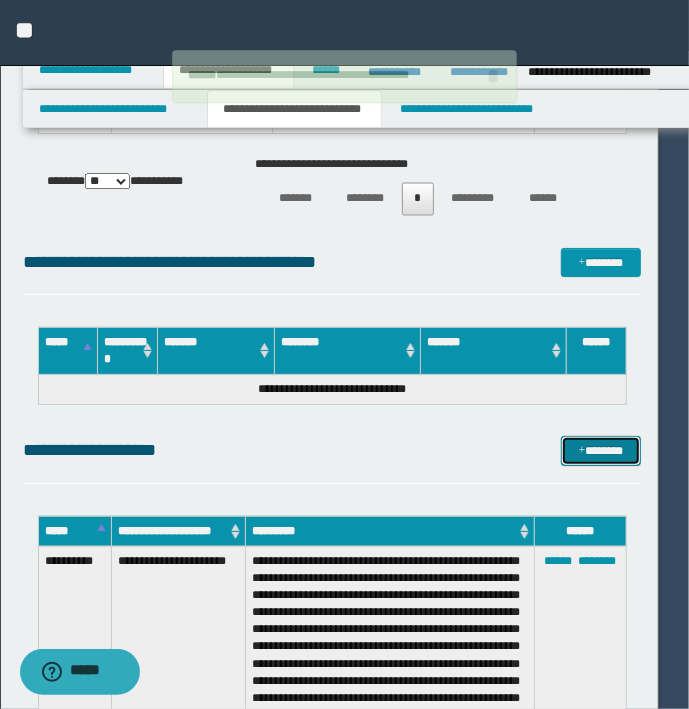 type 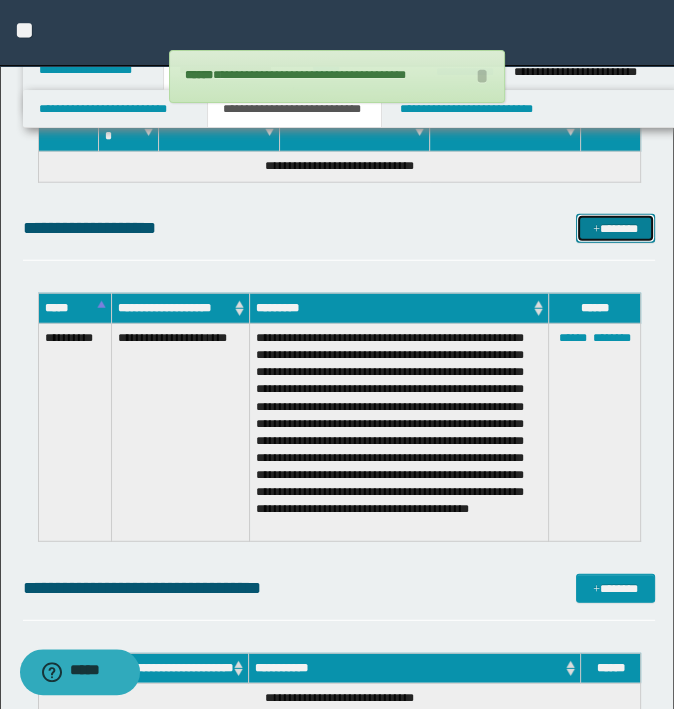 click on "*******" at bounding box center (615, 229) 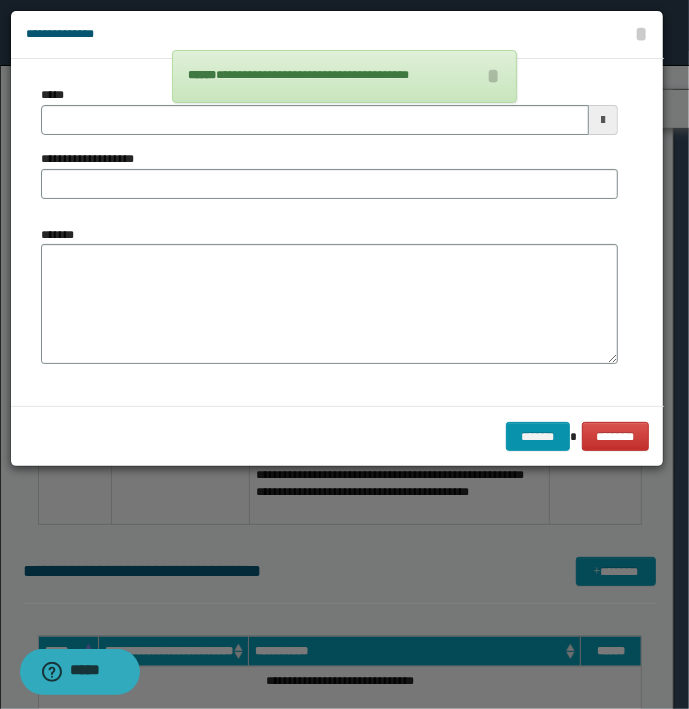 type 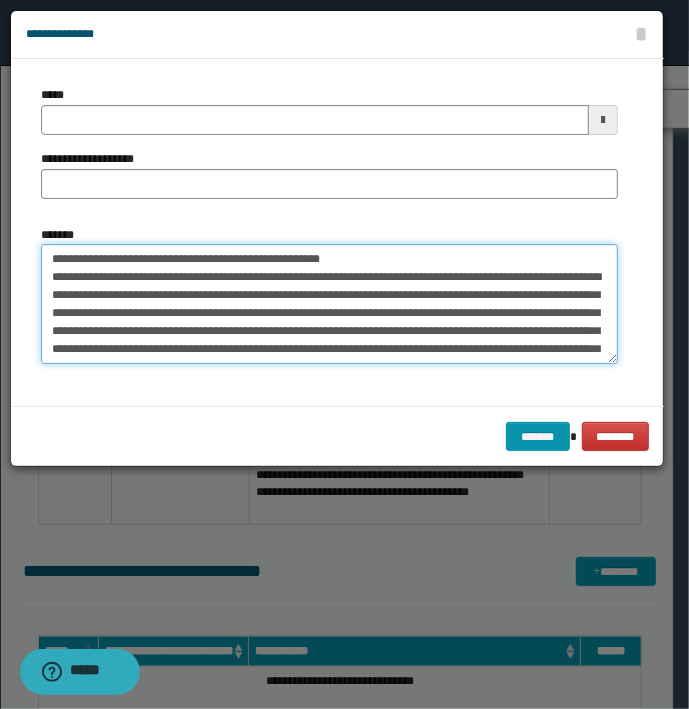click on "*******" at bounding box center [329, 304] 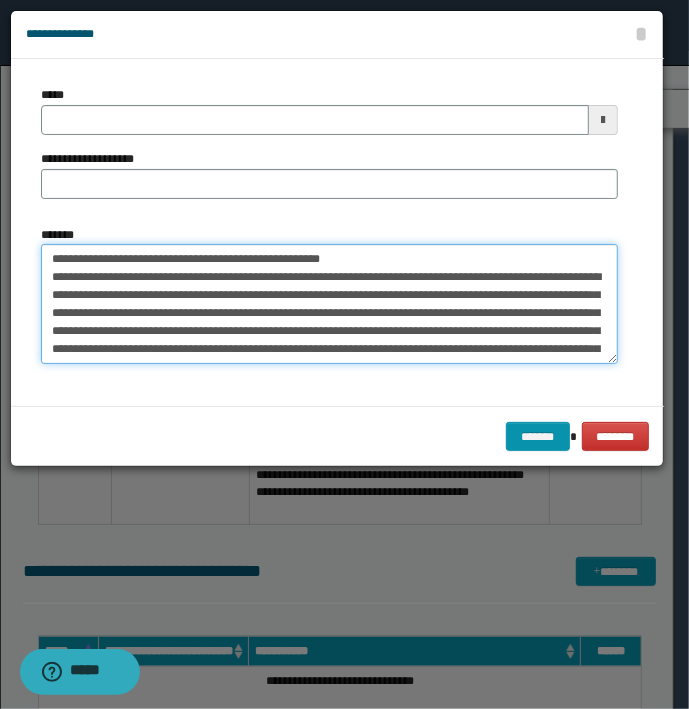 click on "*******" at bounding box center [329, 304] 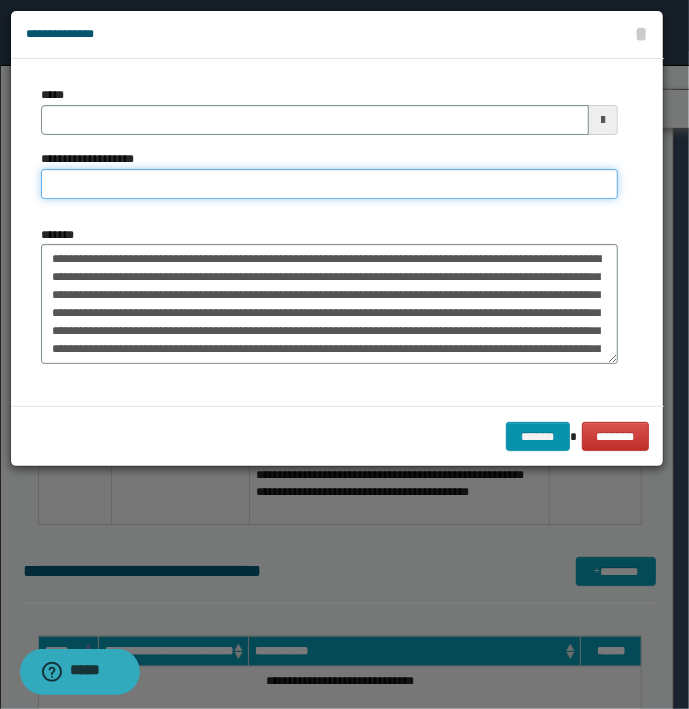 type on "**********" 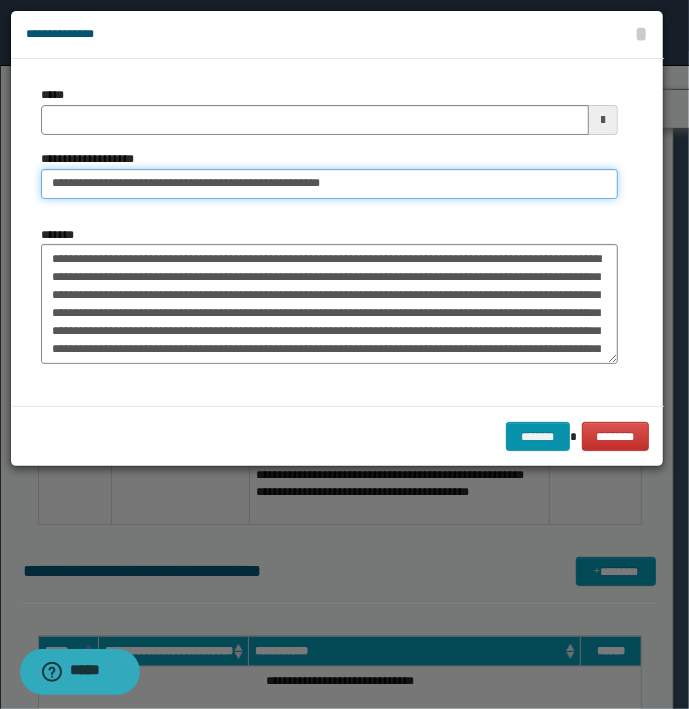 type 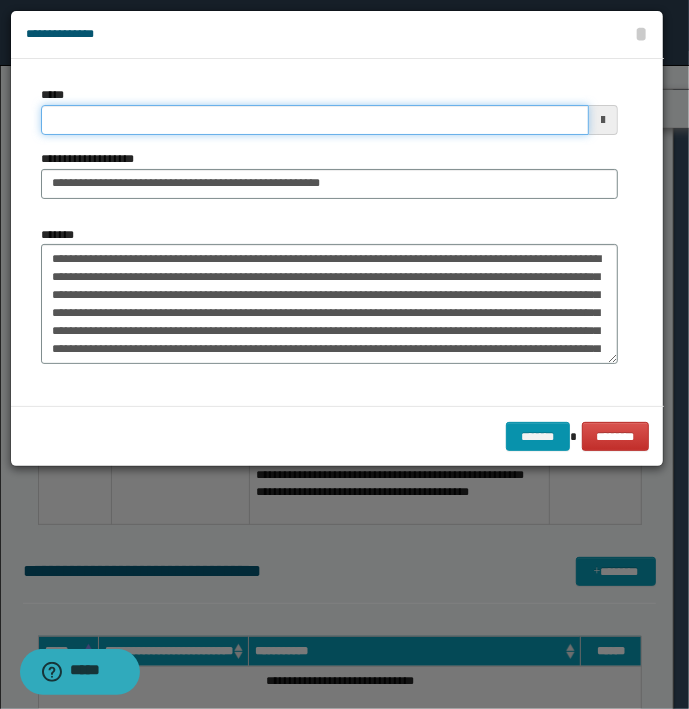 click on "*****" at bounding box center [315, 120] 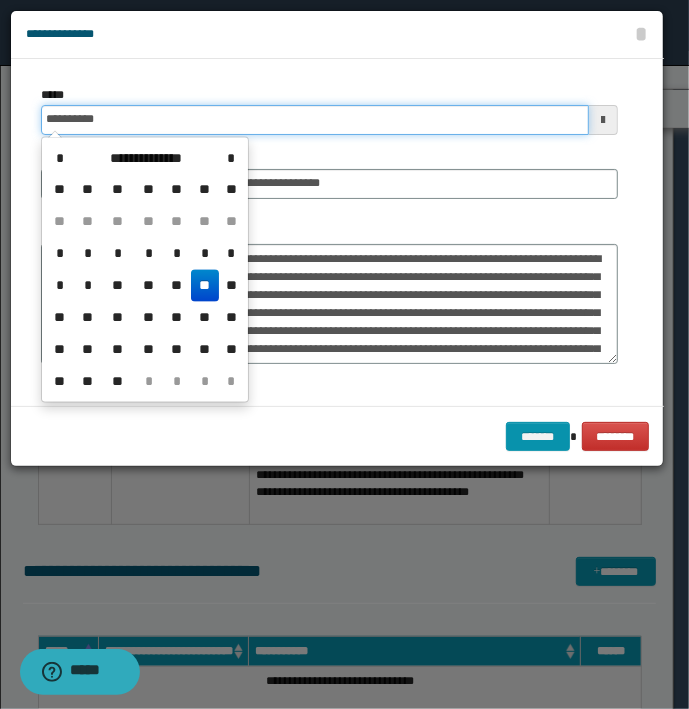type on "**********" 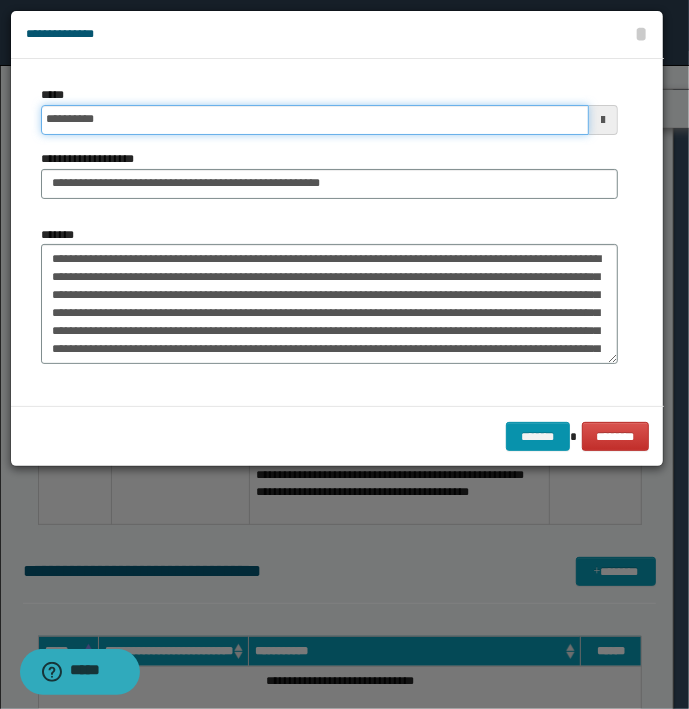 click on "*******" at bounding box center (538, 437) 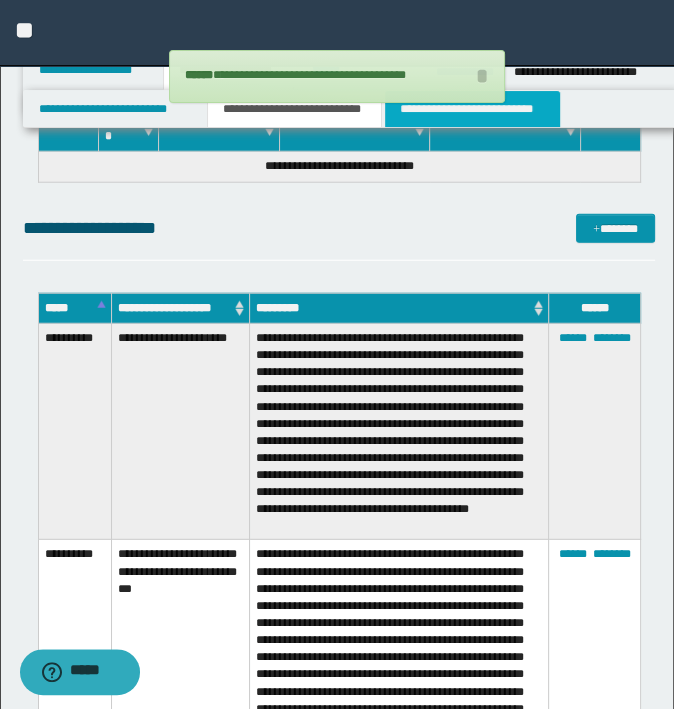 click on "**********" at bounding box center [472, 109] 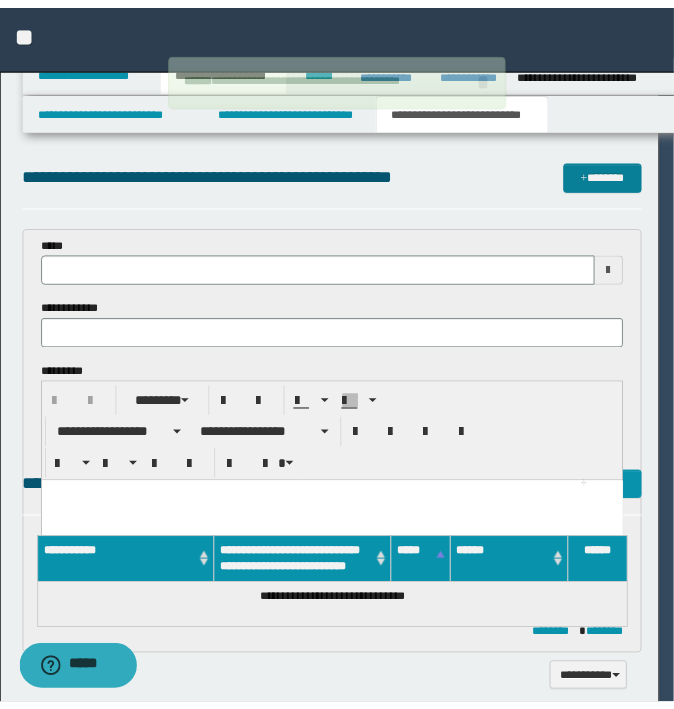 scroll, scrollTop: 0, scrollLeft: 0, axis: both 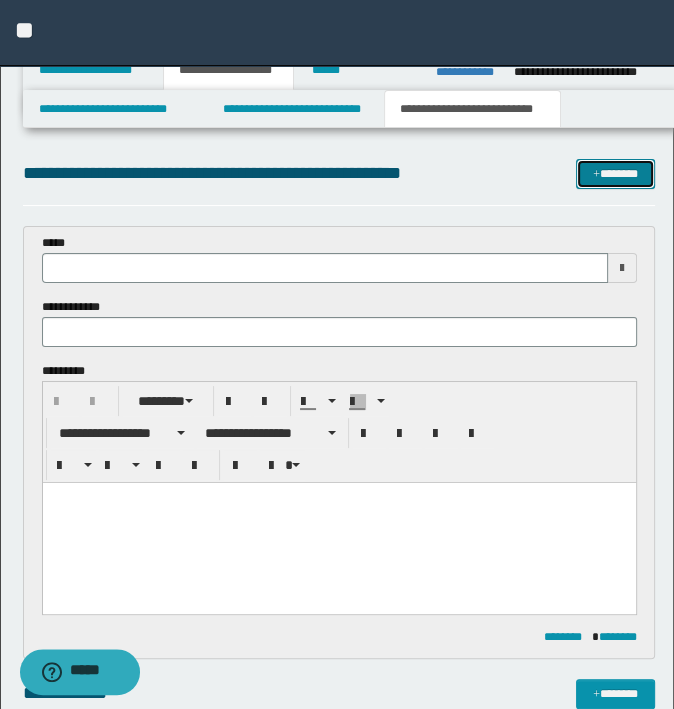 click at bounding box center (596, 175) 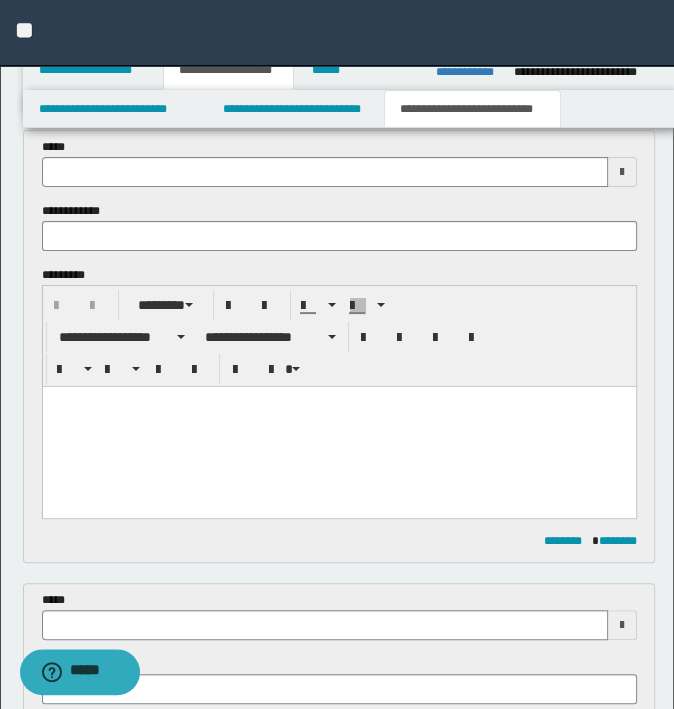 scroll, scrollTop: 0, scrollLeft: 0, axis: both 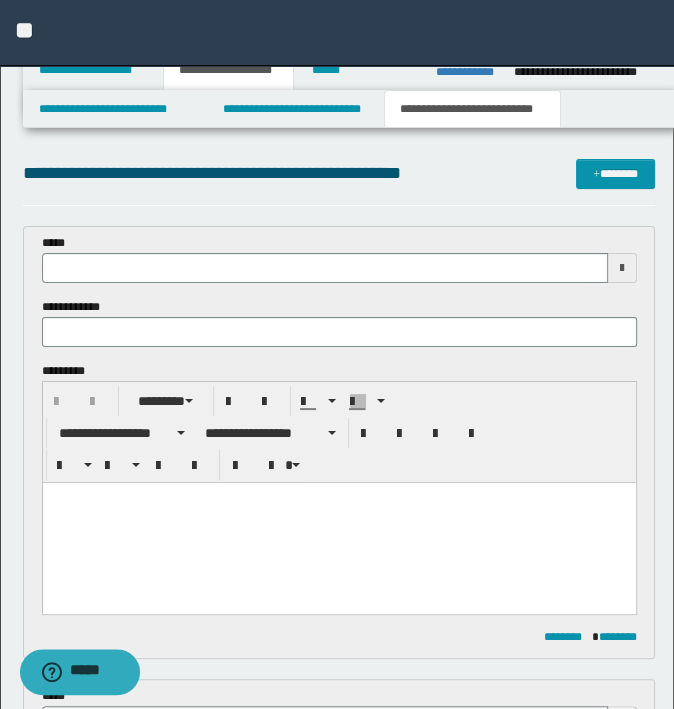 click at bounding box center [338, 522] 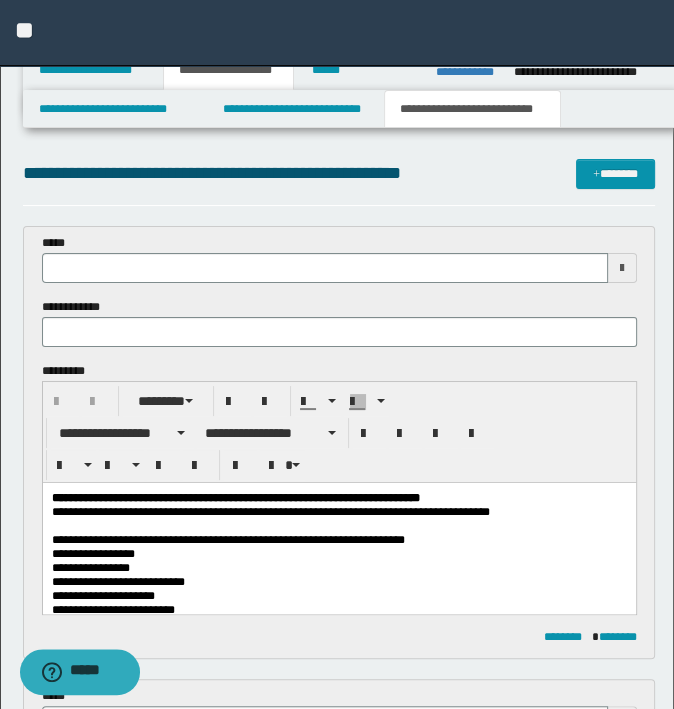 click on "**********" at bounding box center [227, 539] 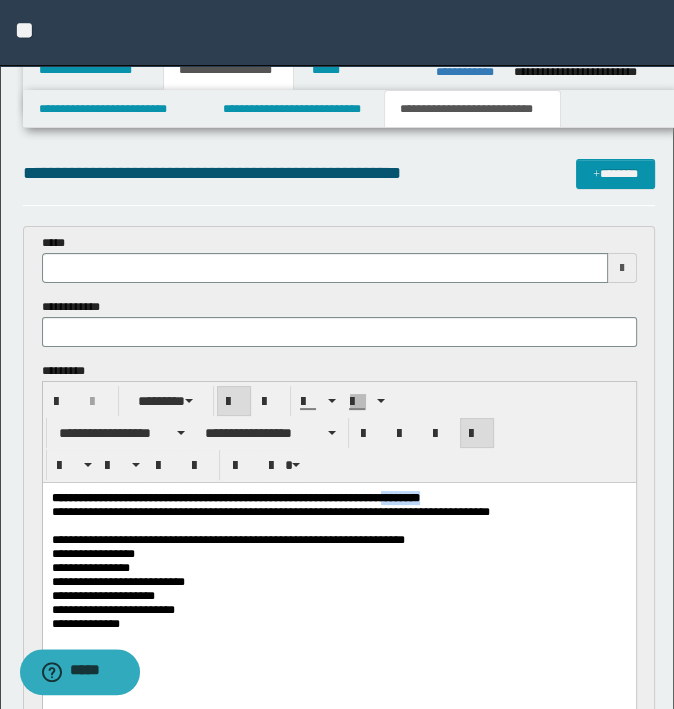 drag, startPoint x: 527, startPoint y: 504, endPoint x: 16, endPoint y: 526, distance: 511.47336 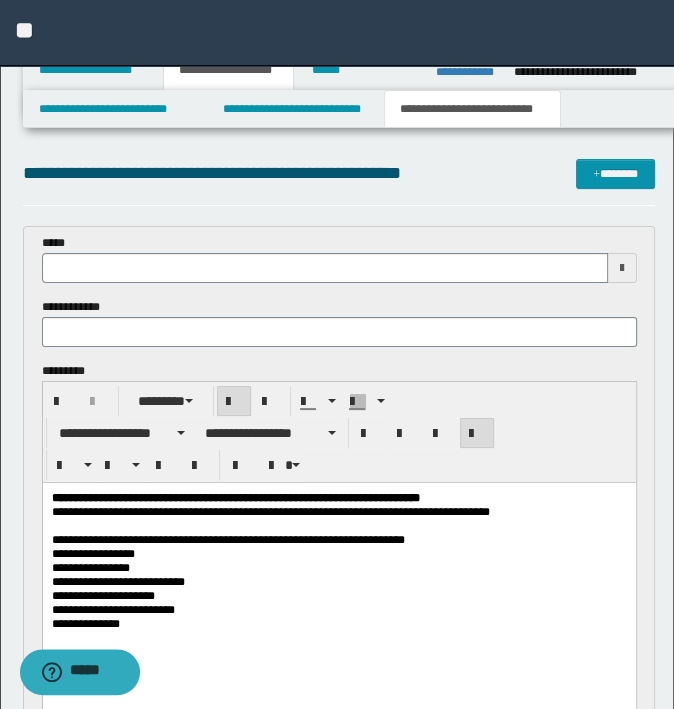 click on "**********" at bounding box center [338, 539] 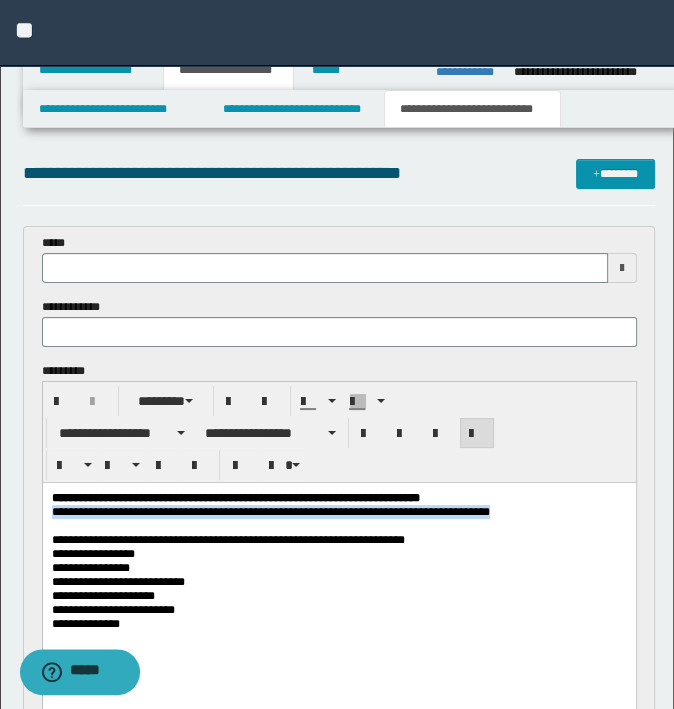 drag, startPoint x: 513, startPoint y: 512, endPoint x: -5, endPoint y: 517, distance: 518.0241 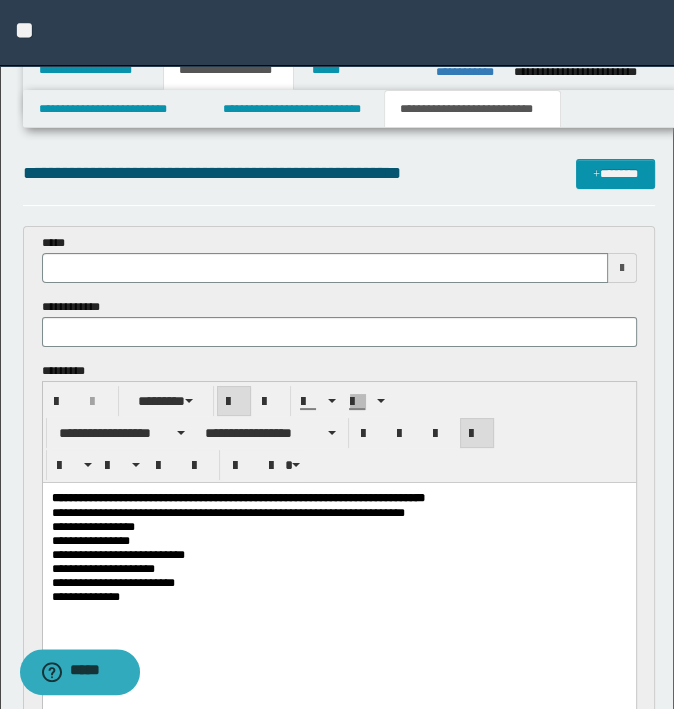 click at bounding box center [339, 332] 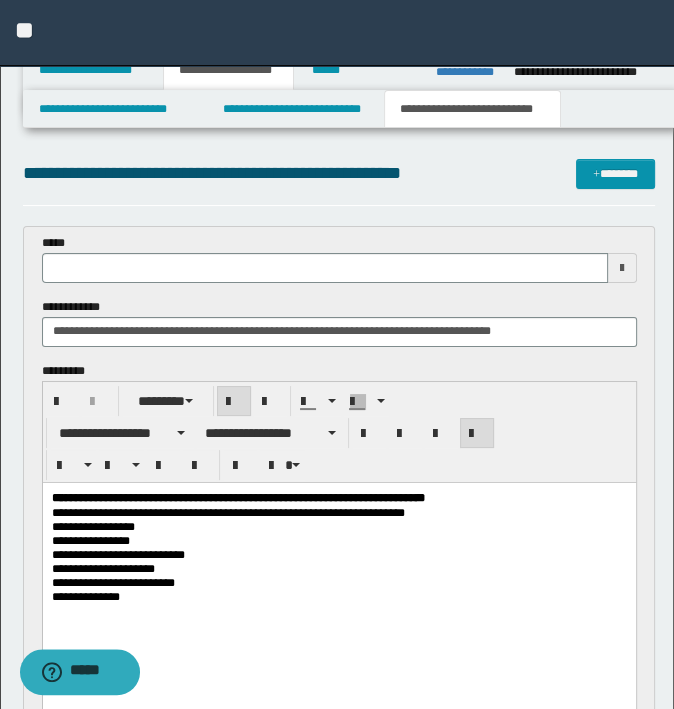 type on "**********" 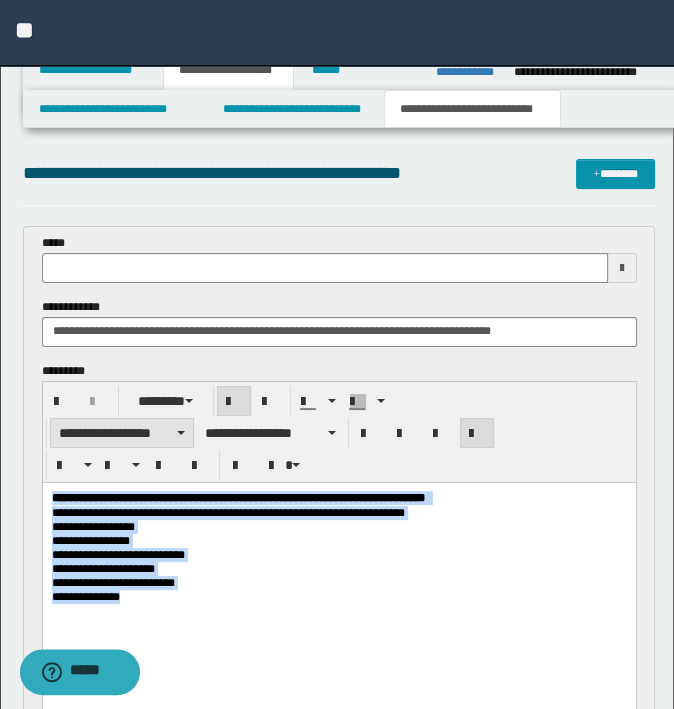 click on "**********" at bounding box center (122, 433) 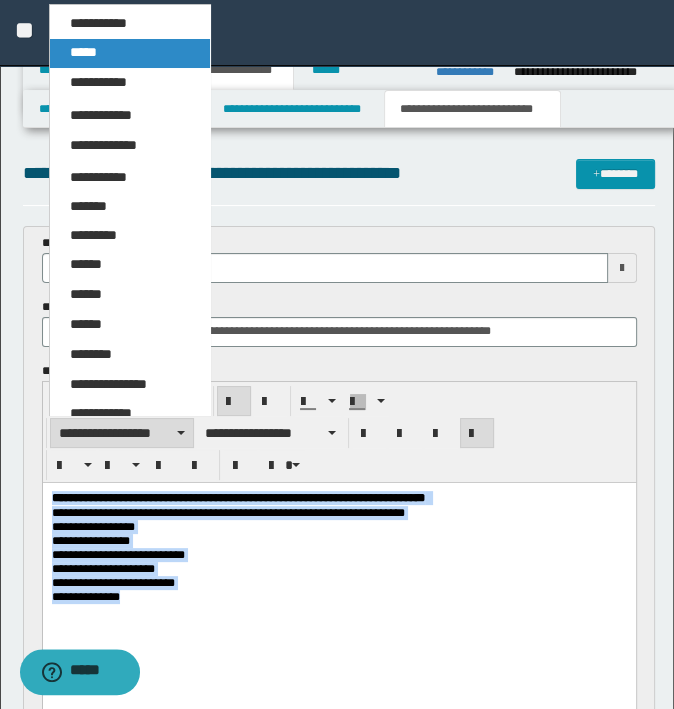click on "*****" at bounding box center (83, 52) 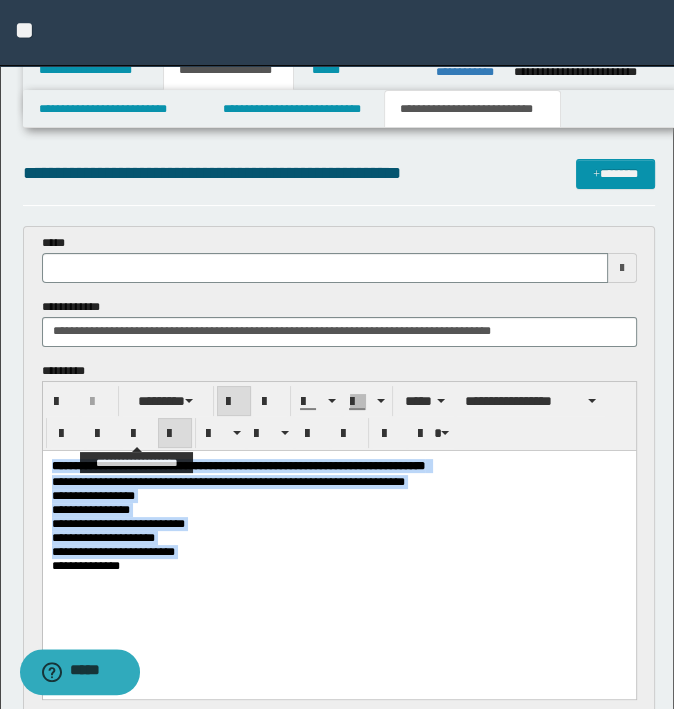 drag, startPoint x: 147, startPoint y: 432, endPoint x: 165, endPoint y: 433, distance: 18.027756 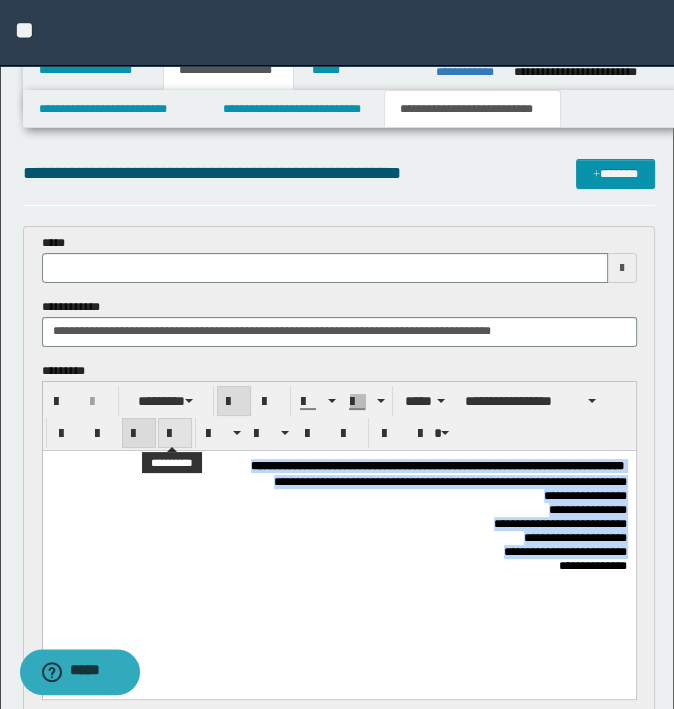 click at bounding box center (175, 434) 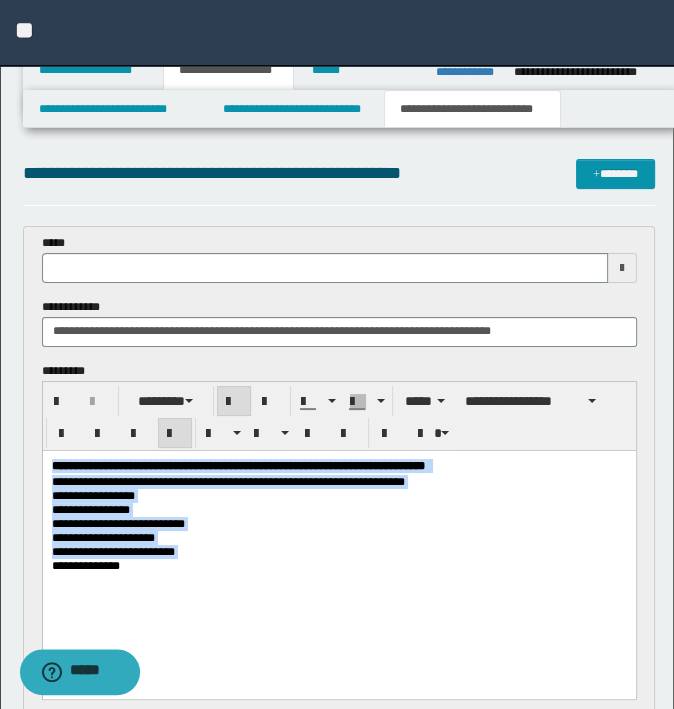 copy on "**********" 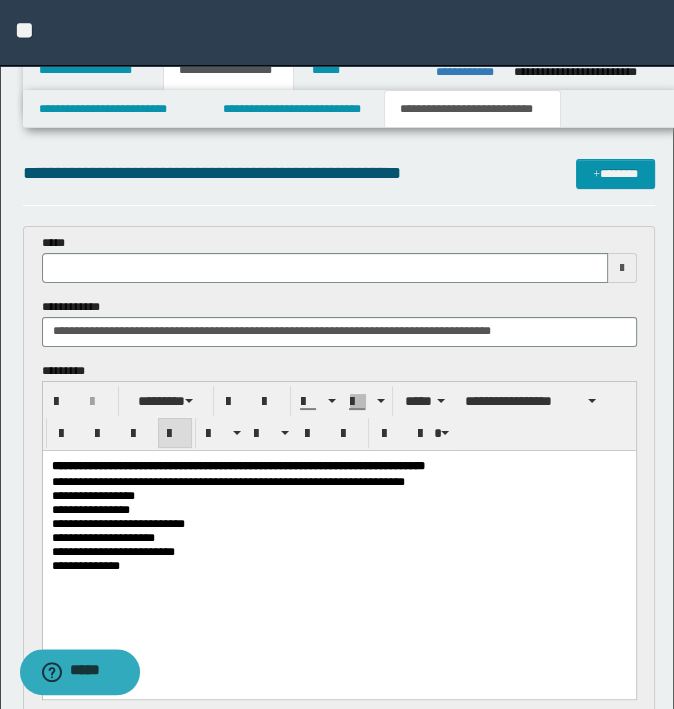 scroll, scrollTop: 600, scrollLeft: 0, axis: vertical 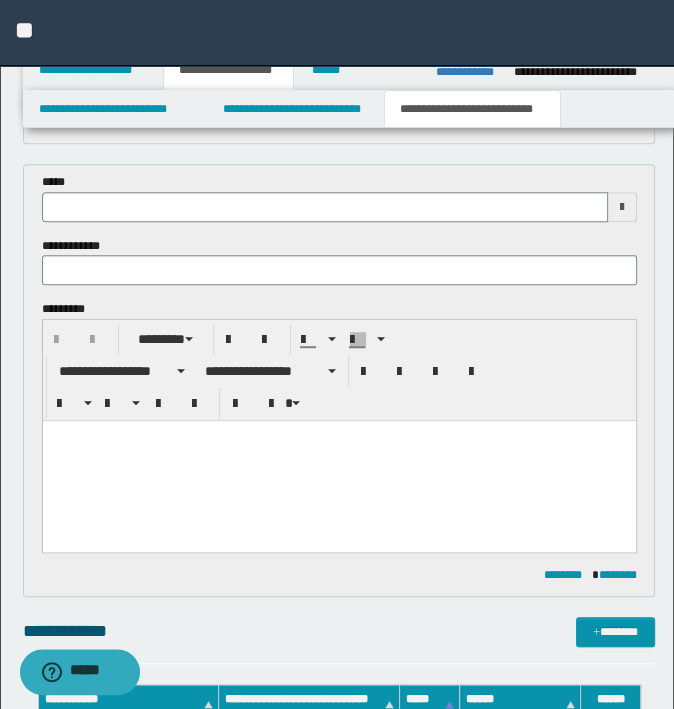 click at bounding box center (338, 461) 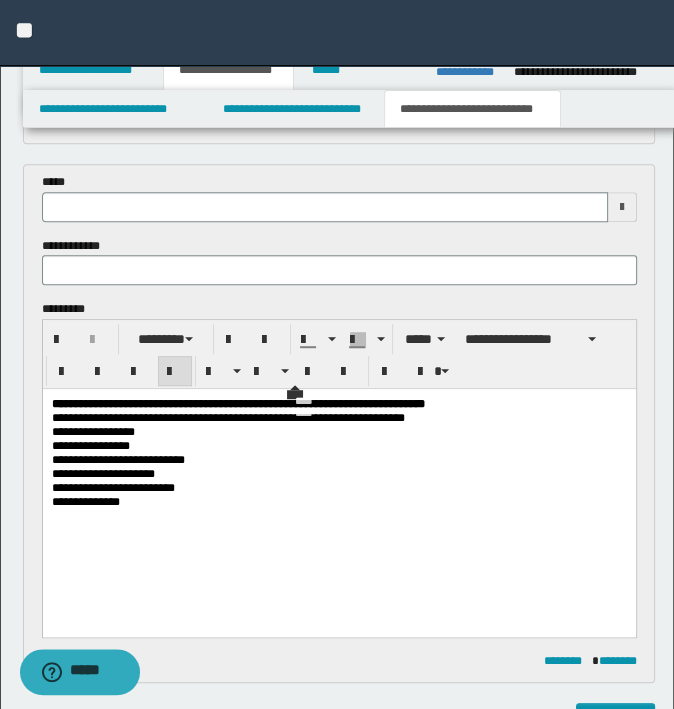 scroll, scrollTop: 100, scrollLeft: 0, axis: vertical 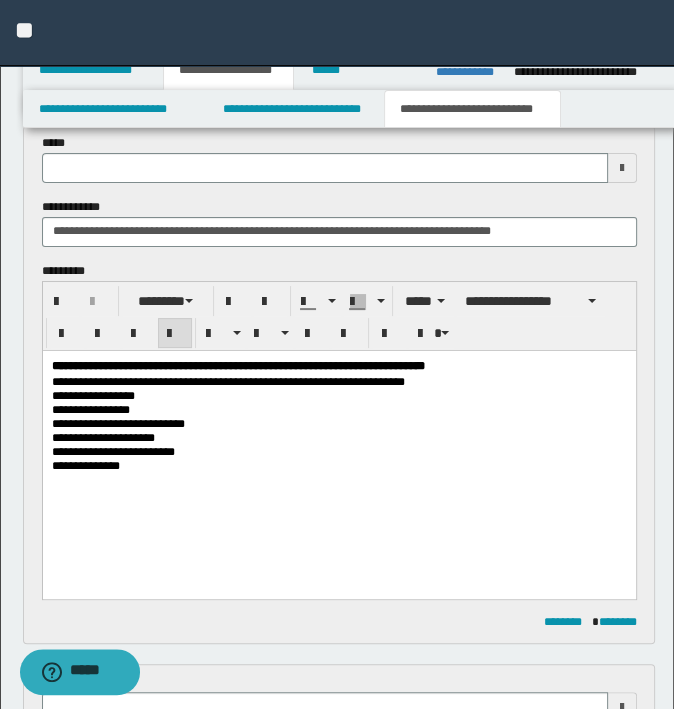 click on "*****" at bounding box center [339, 158] 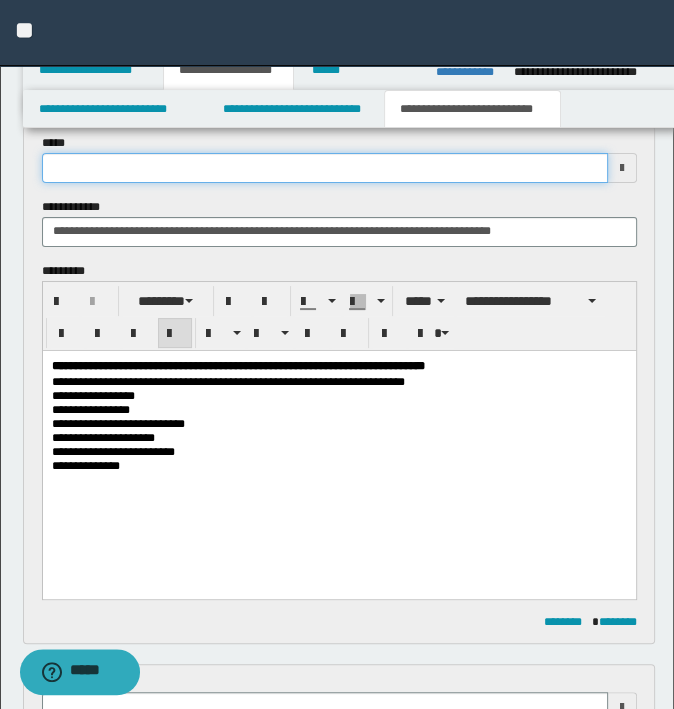 click at bounding box center (325, 168) 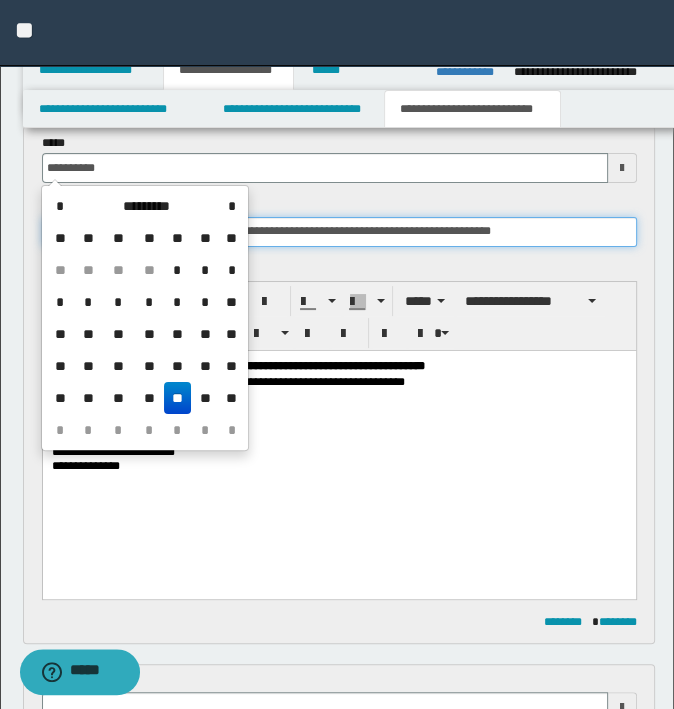 type on "**********" 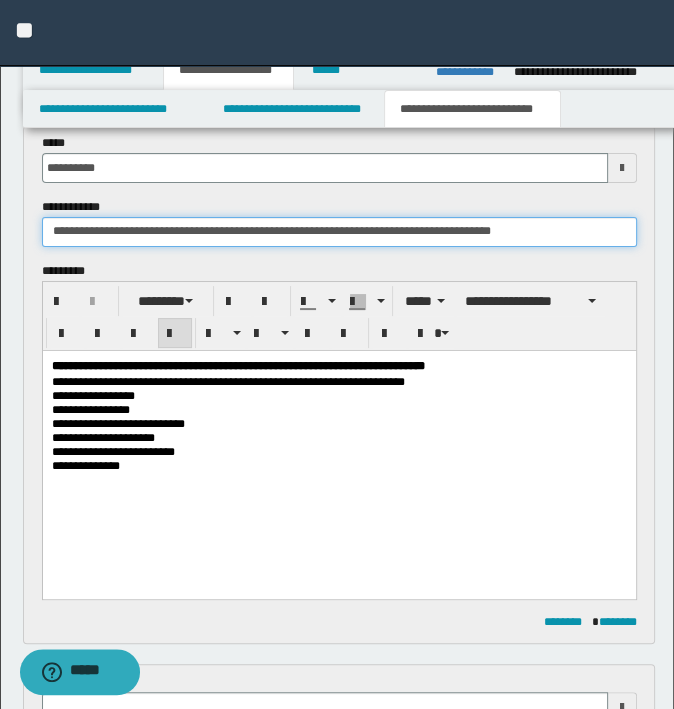 click on "**********" at bounding box center [339, 232] 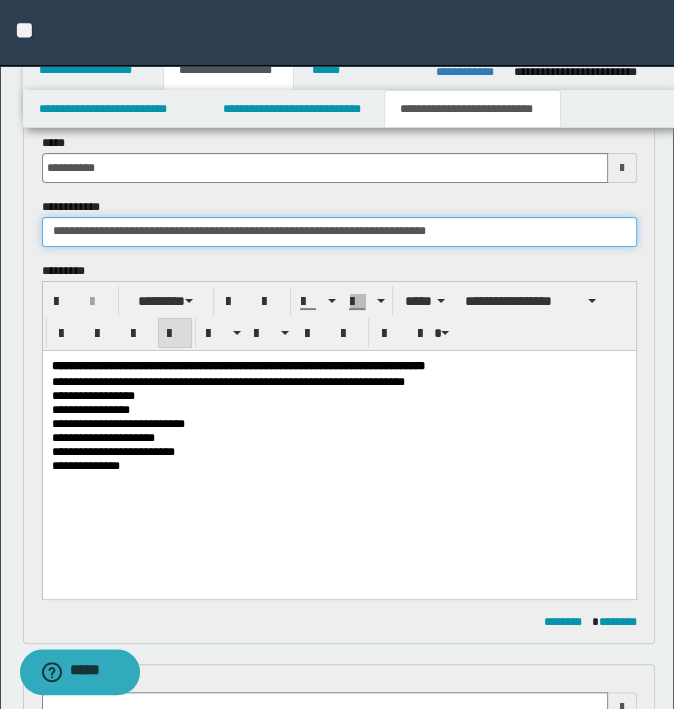 drag, startPoint x: 294, startPoint y: 228, endPoint x: 149, endPoint y: 229, distance: 145.00345 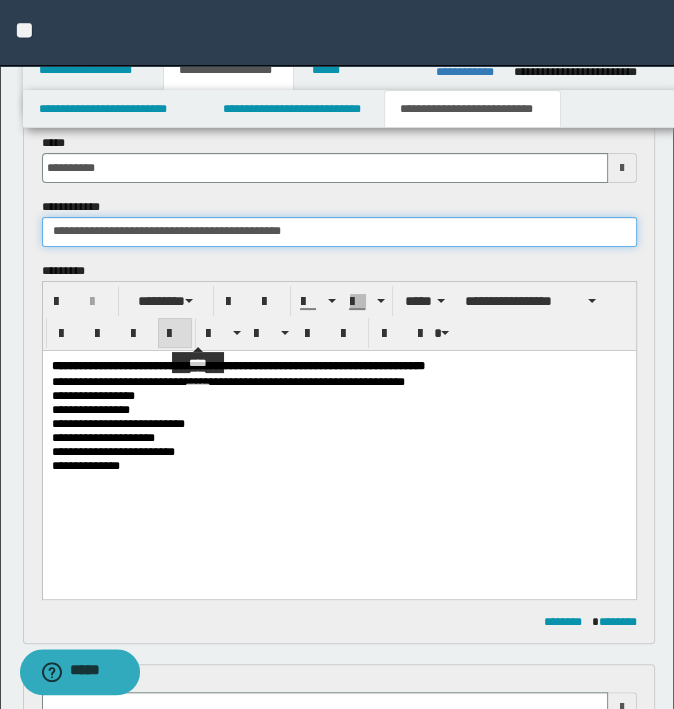 type on "**********" 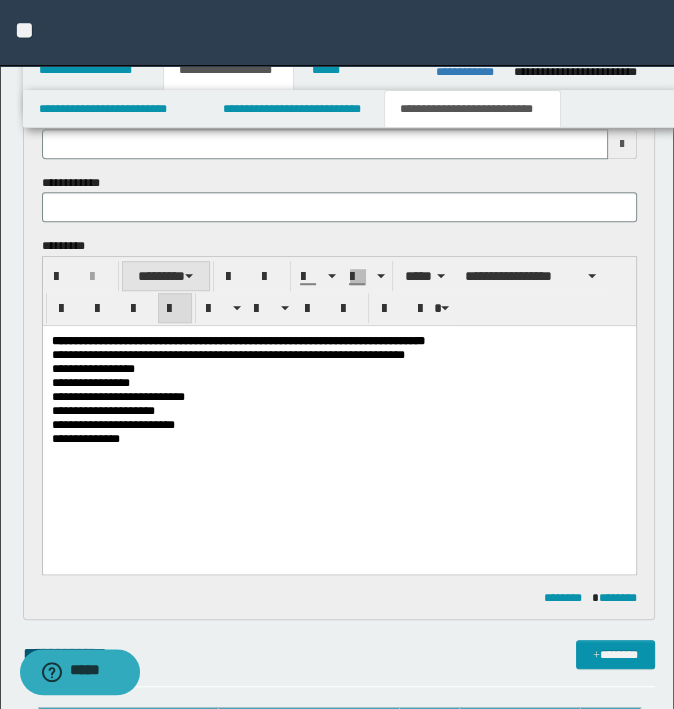 scroll, scrollTop: 600, scrollLeft: 0, axis: vertical 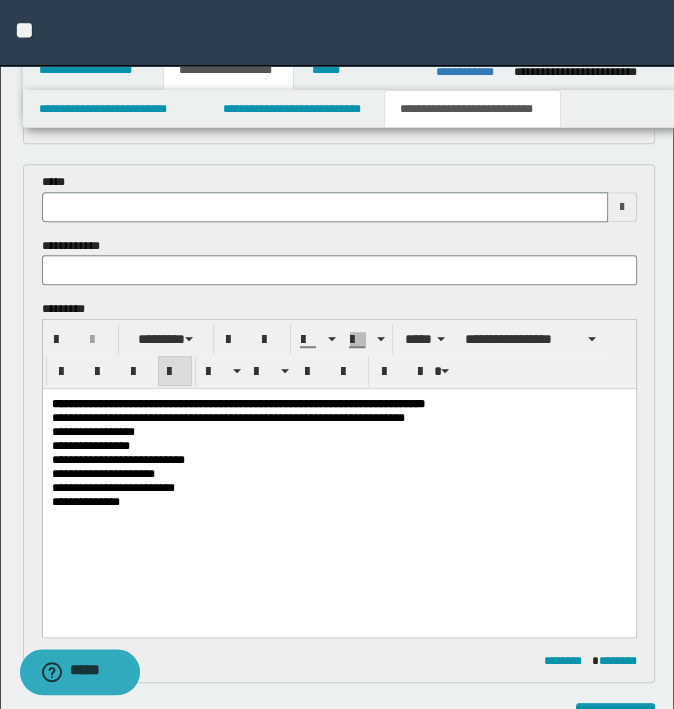 type 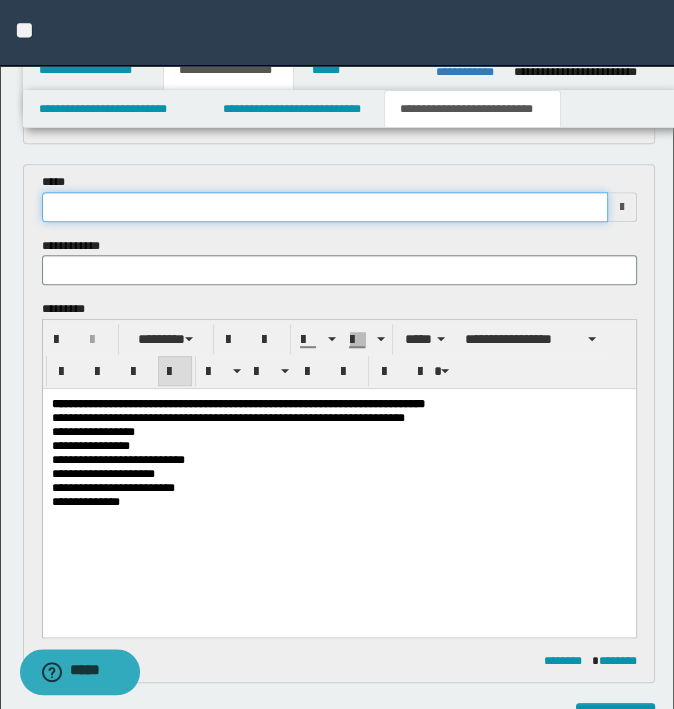 click at bounding box center (325, 207) 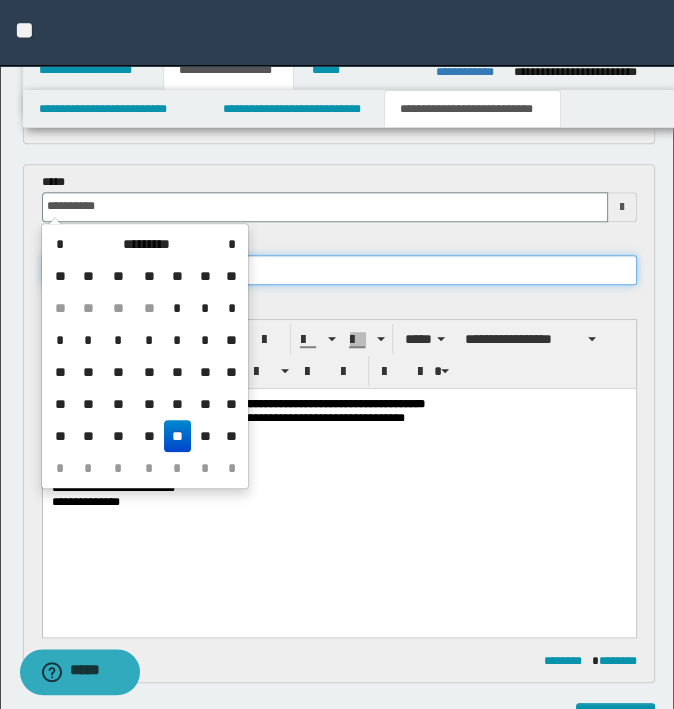 type on "**********" 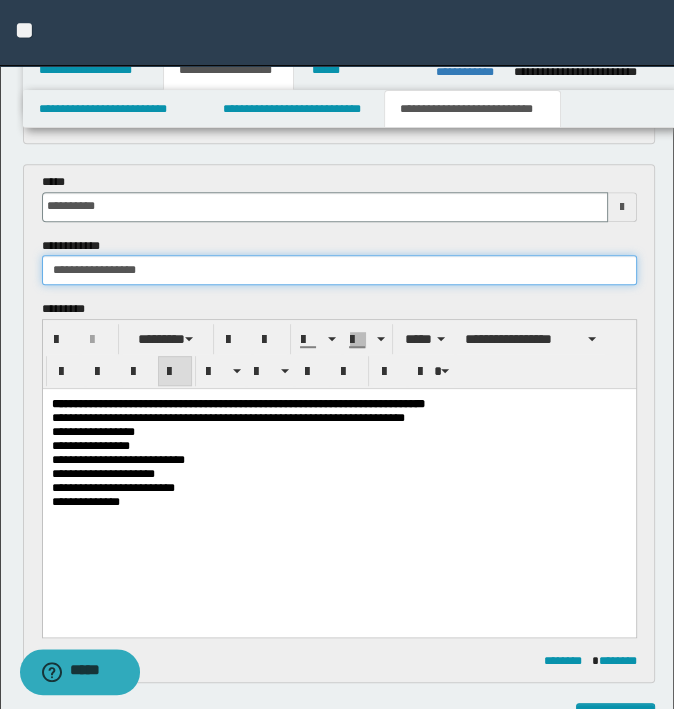 click on "**********" at bounding box center (339, 270) 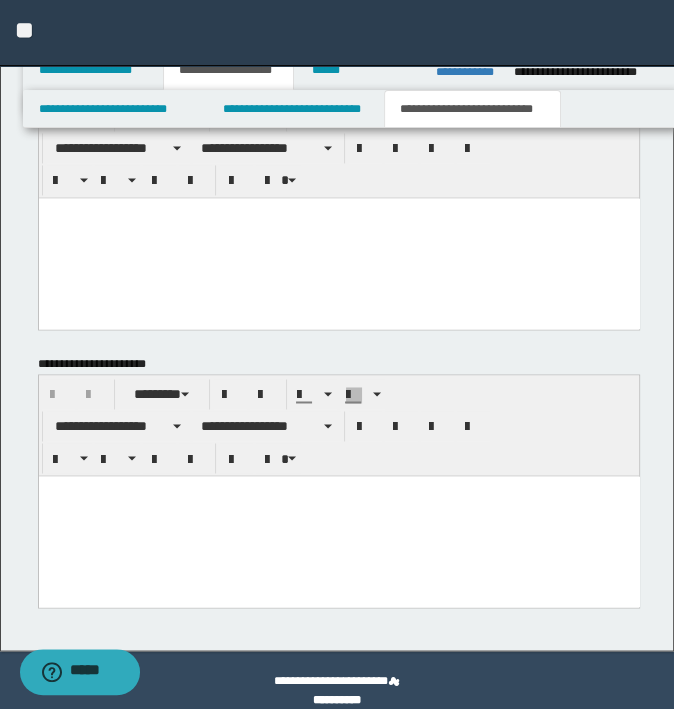 scroll, scrollTop: 1760, scrollLeft: 0, axis: vertical 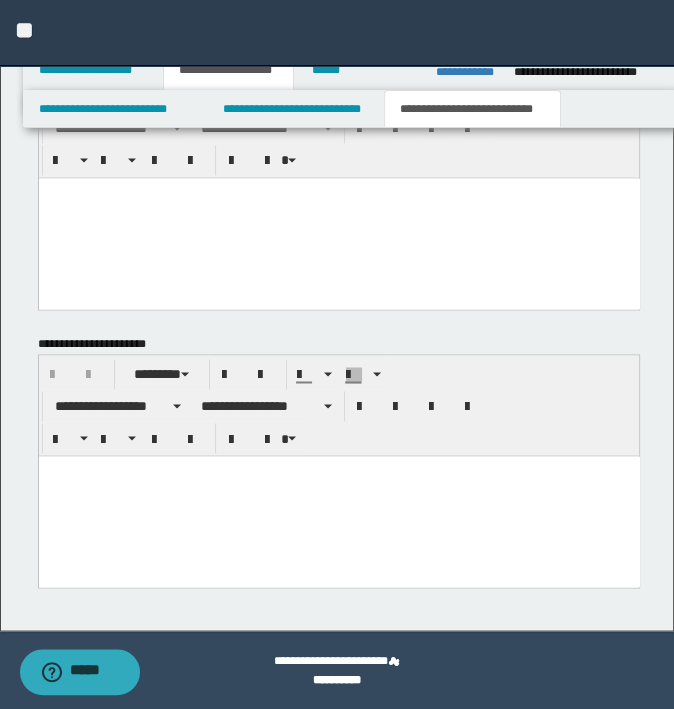 type on "**********" 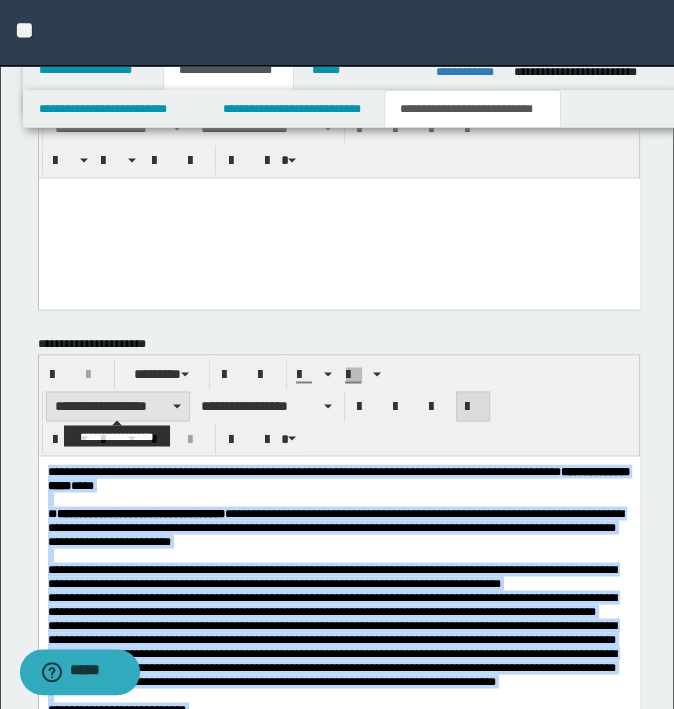 click on "**********" at bounding box center (118, 406) 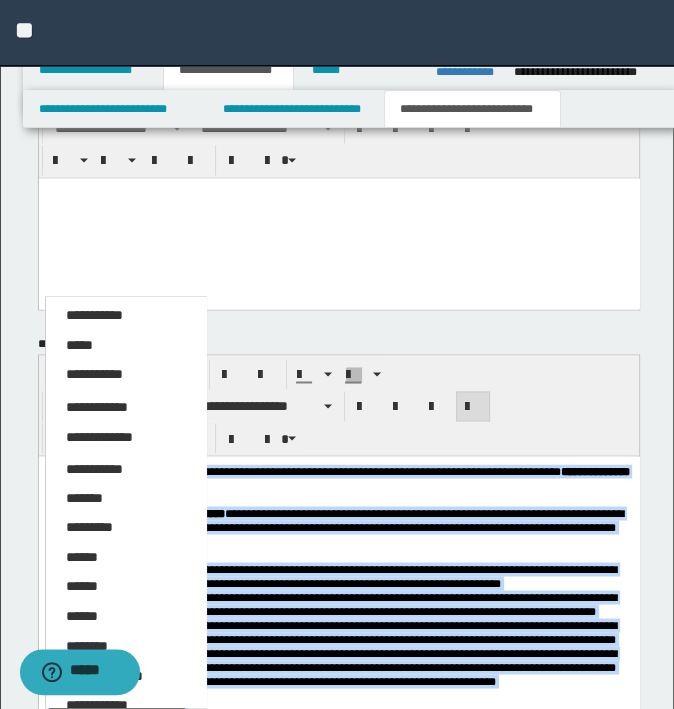 click on "*****" at bounding box center (126, 346) 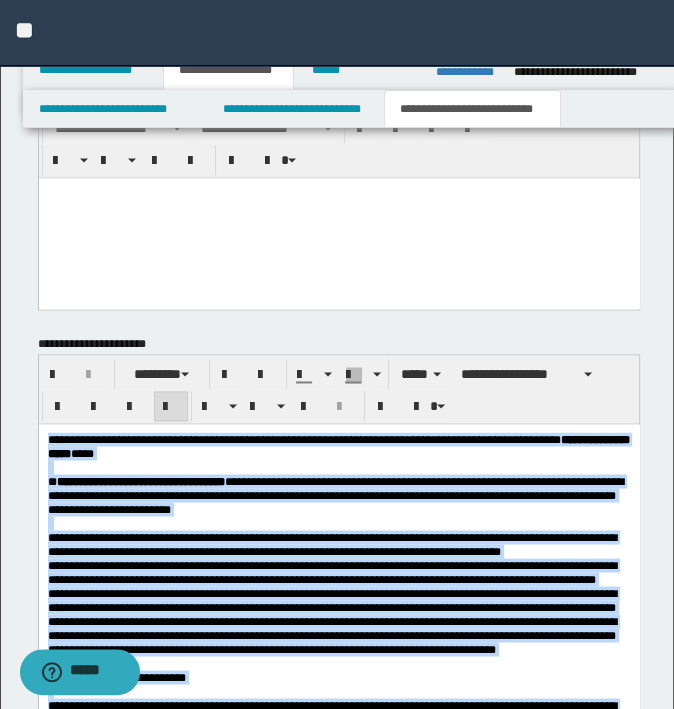 click at bounding box center [171, 406] 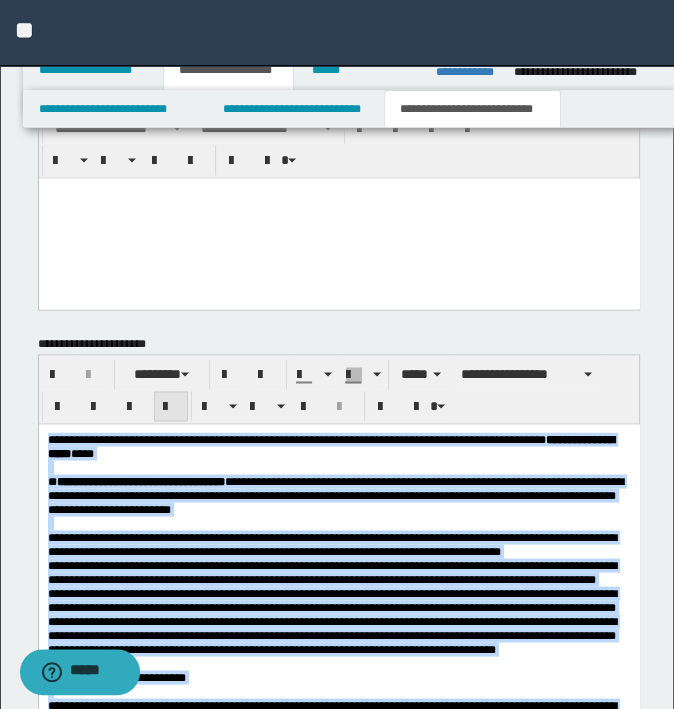 click at bounding box center (171, 407) 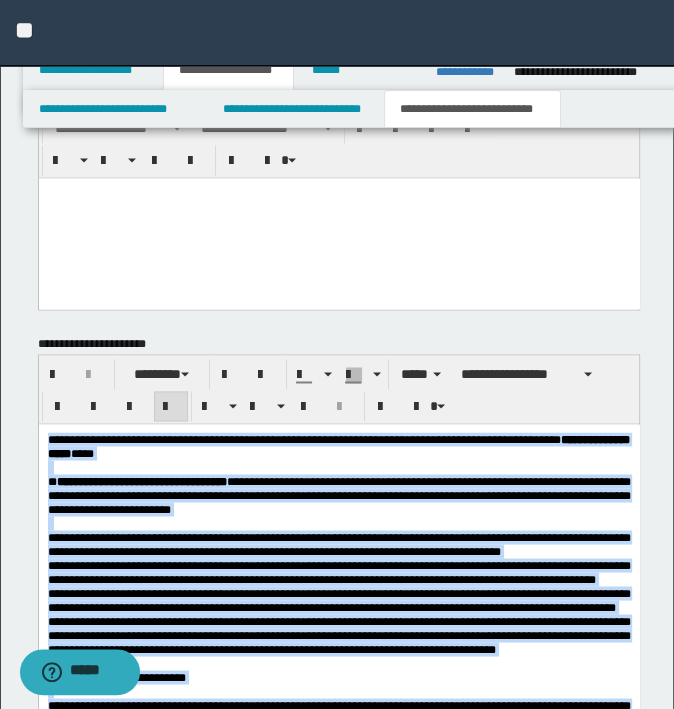 click at bounding box center (338, 467) 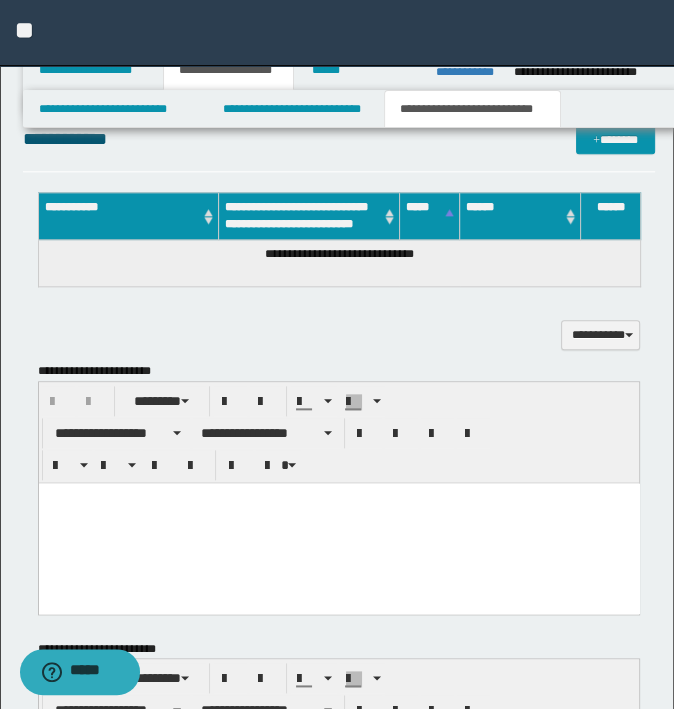 scroll, scrollTop: 1060, scrollLeft: 0, axis: vertical 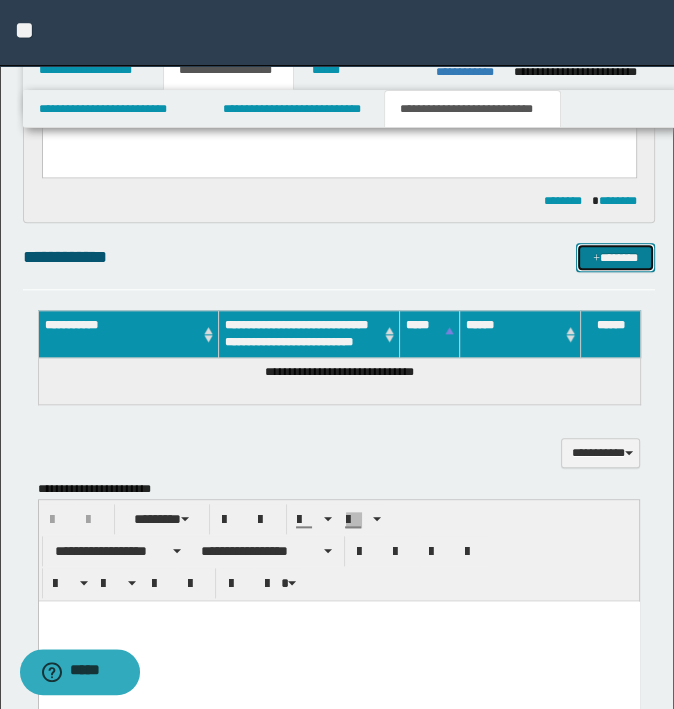 click on "*******" at bounding box center [615, 258] 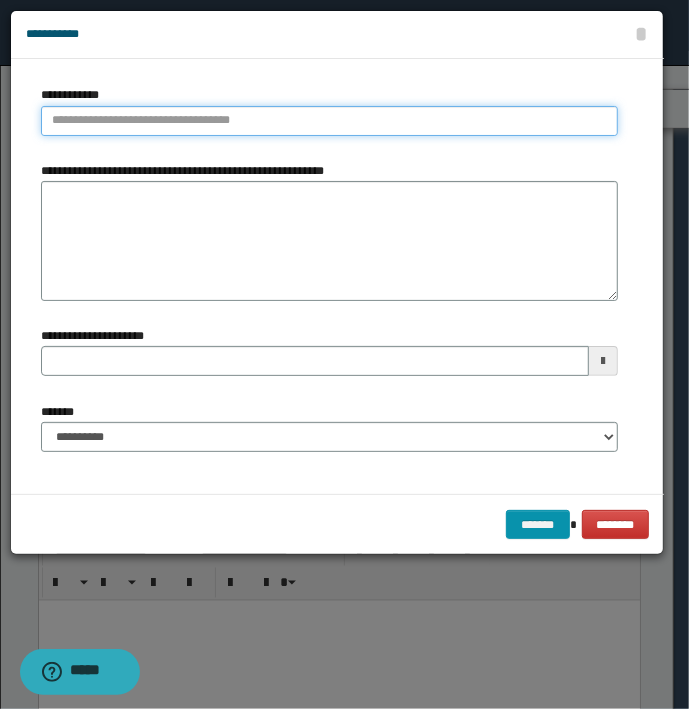 click on "**********" at bounding box center [329, 121] 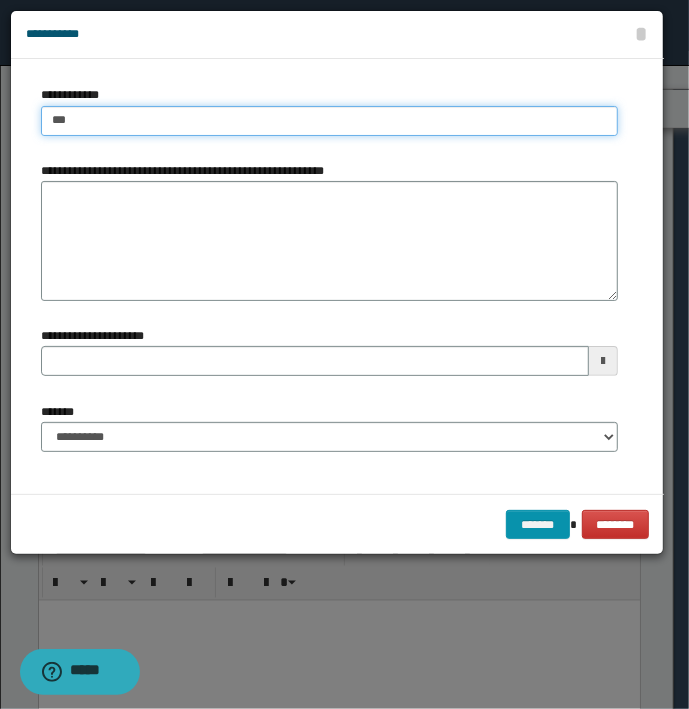 type on "****" 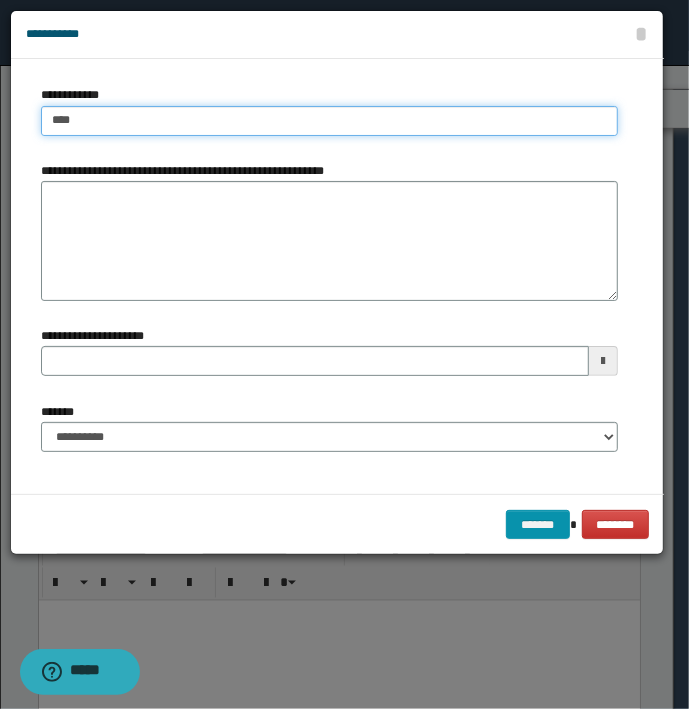 type on "****" 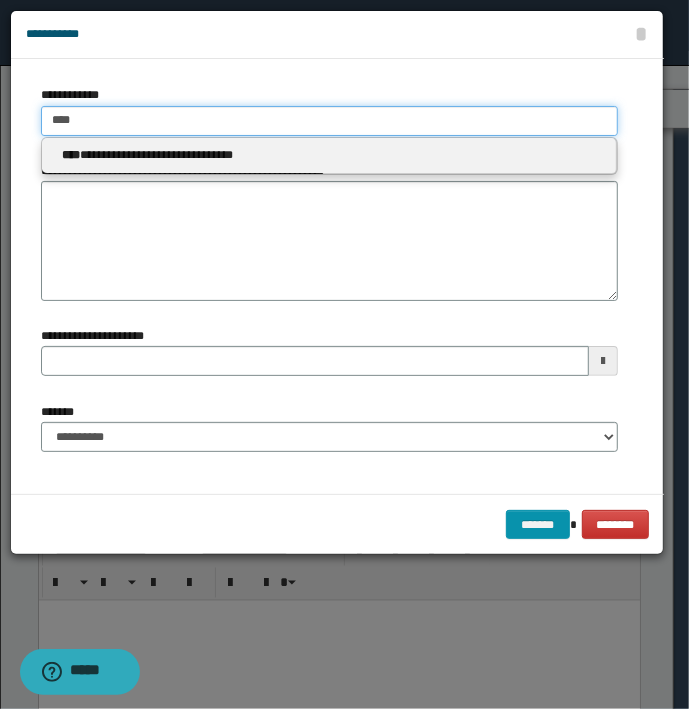 type 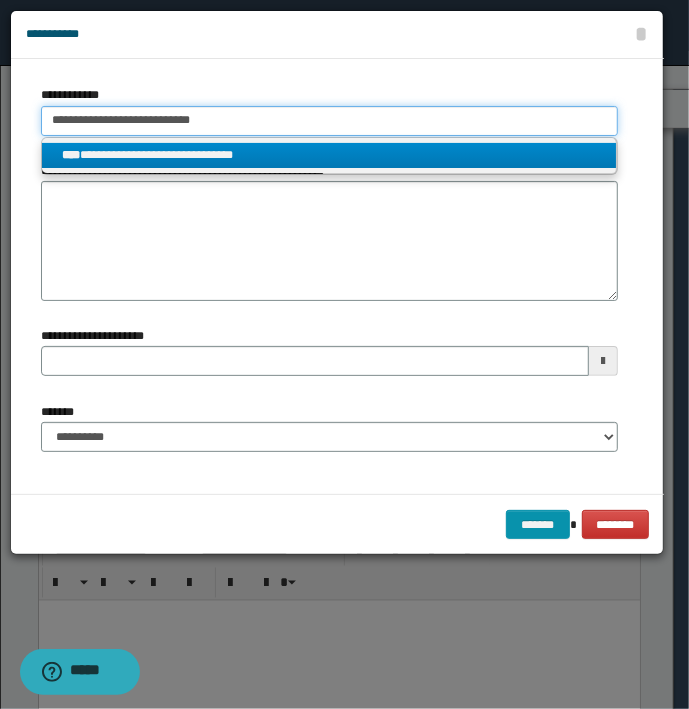 type on "**********" 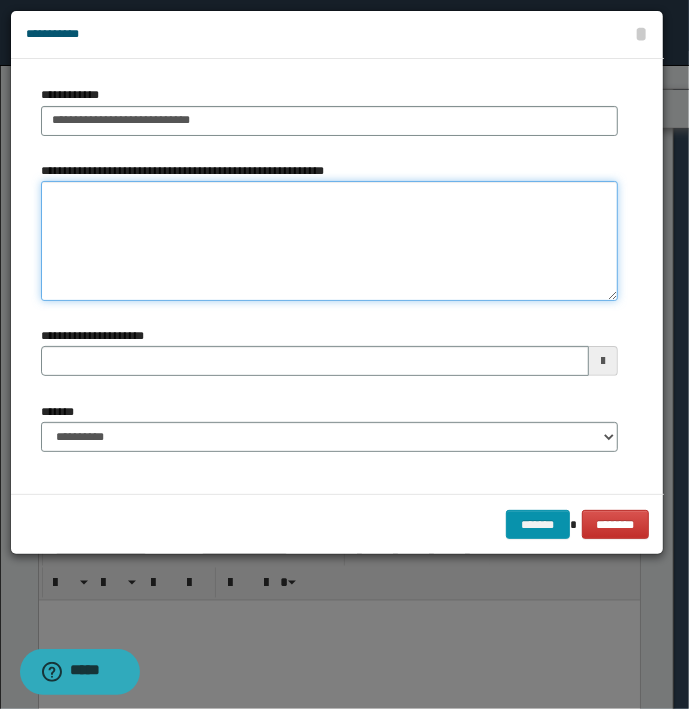 type on "**********" 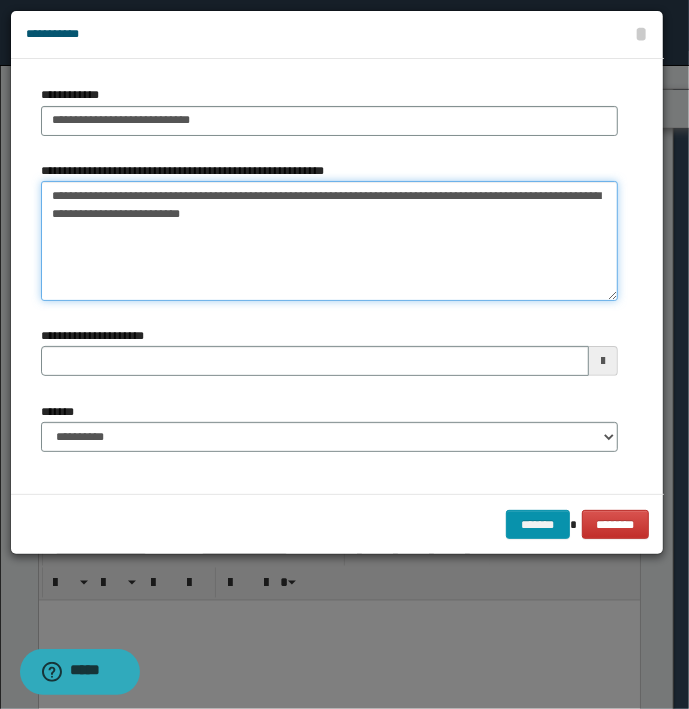 click on "**********" at bounding box center [329, 241] 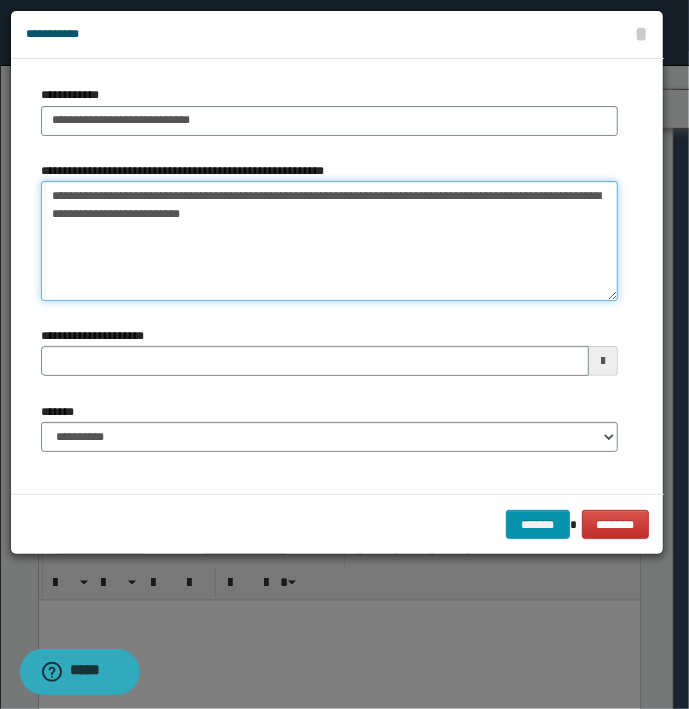type on "**********" 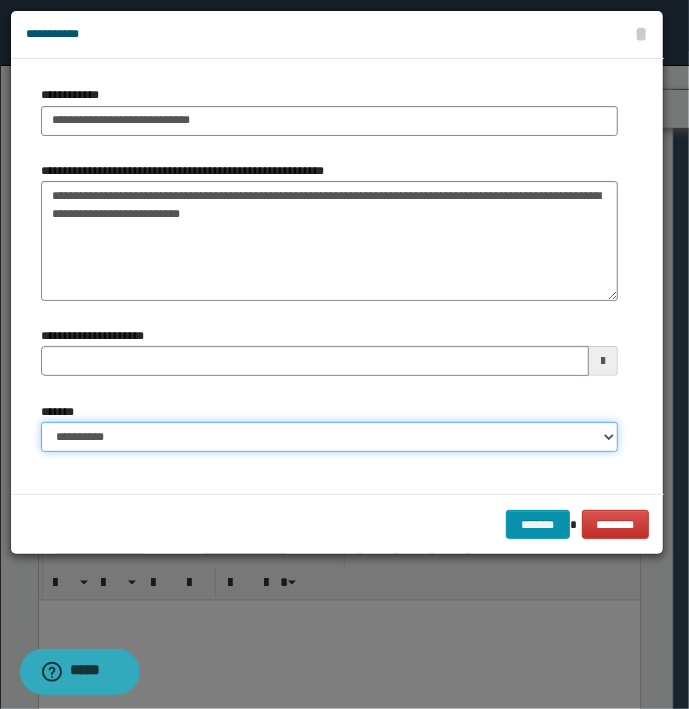 click on "**********" at bounding box center [329, 437] 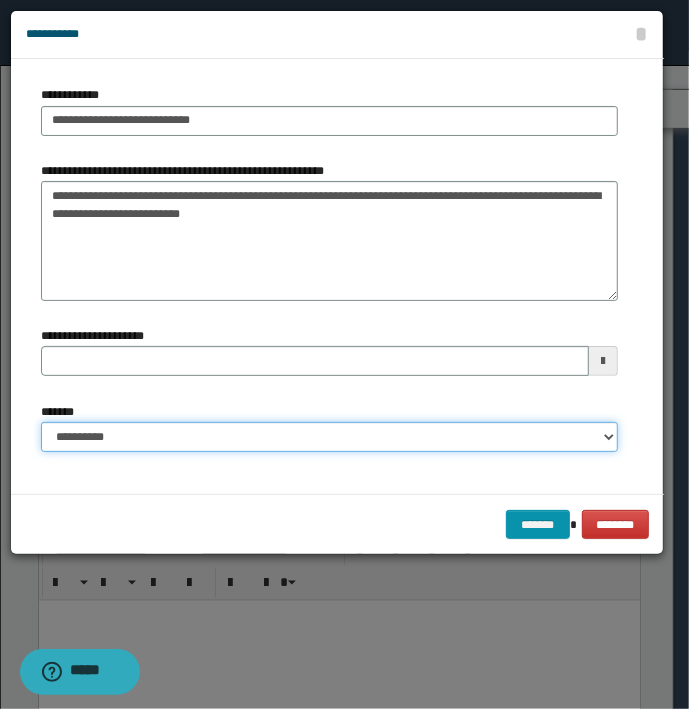 select on "*" 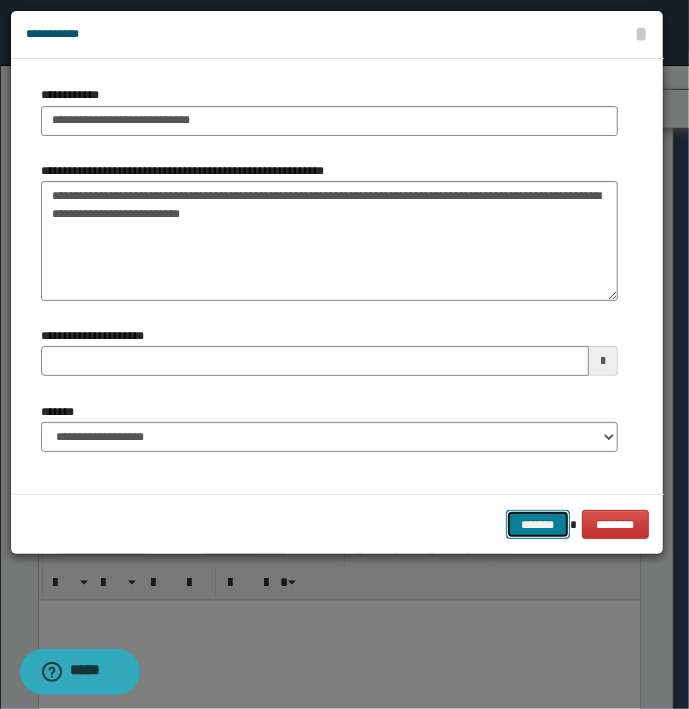 click on "*******" at bounding box center (538, 525) 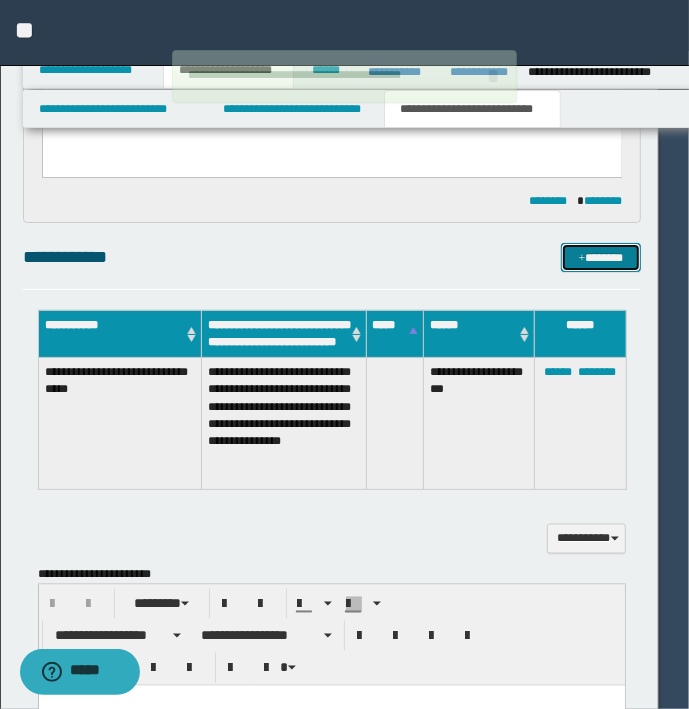 type 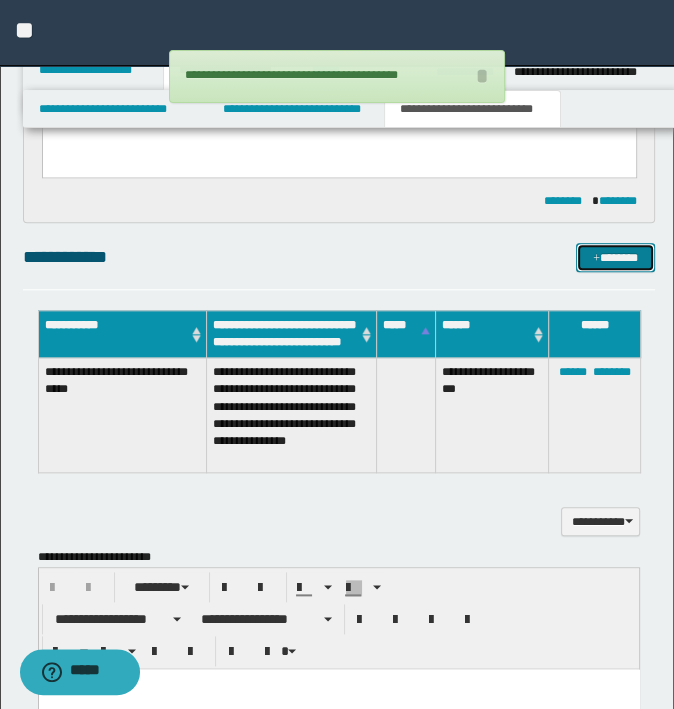 type 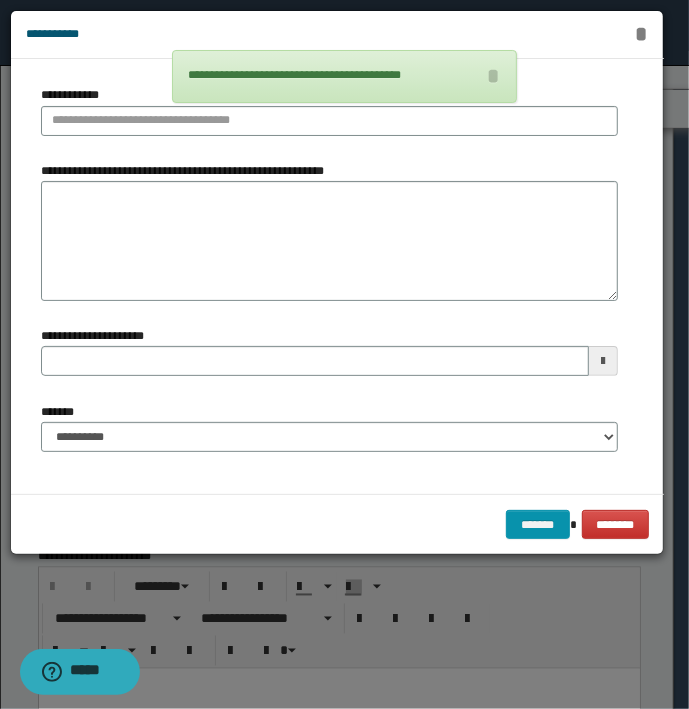 type 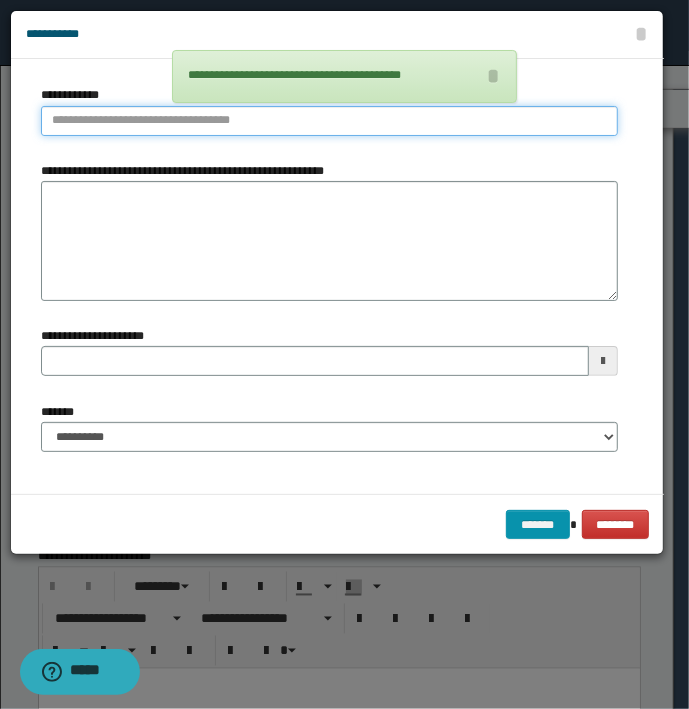 type on "**********" 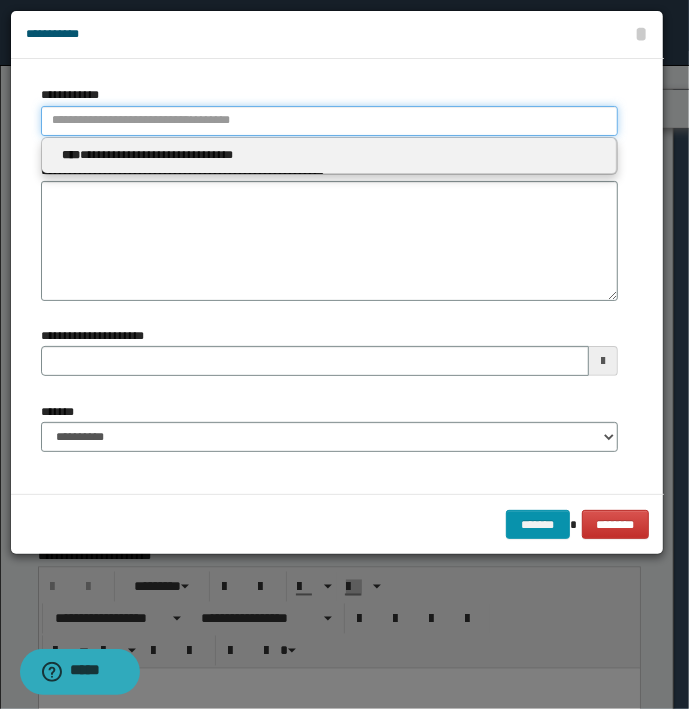 type 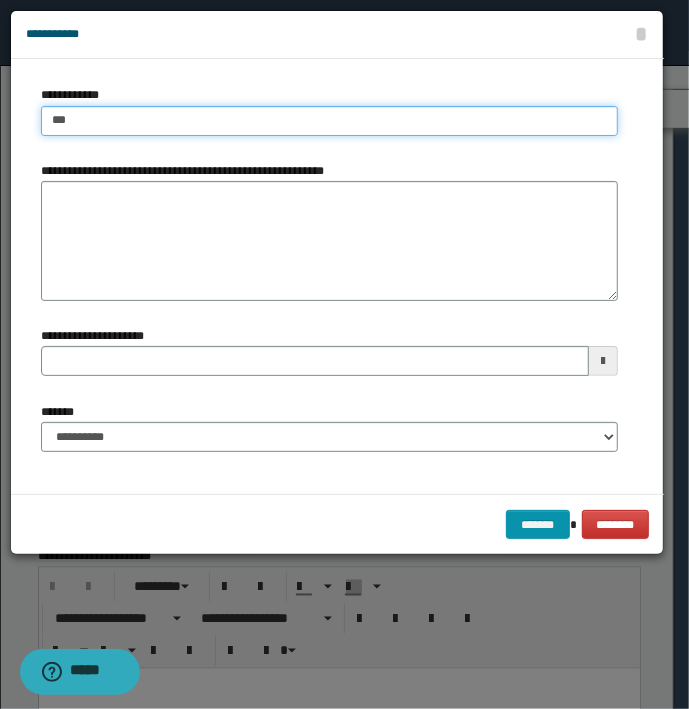 type on "****" 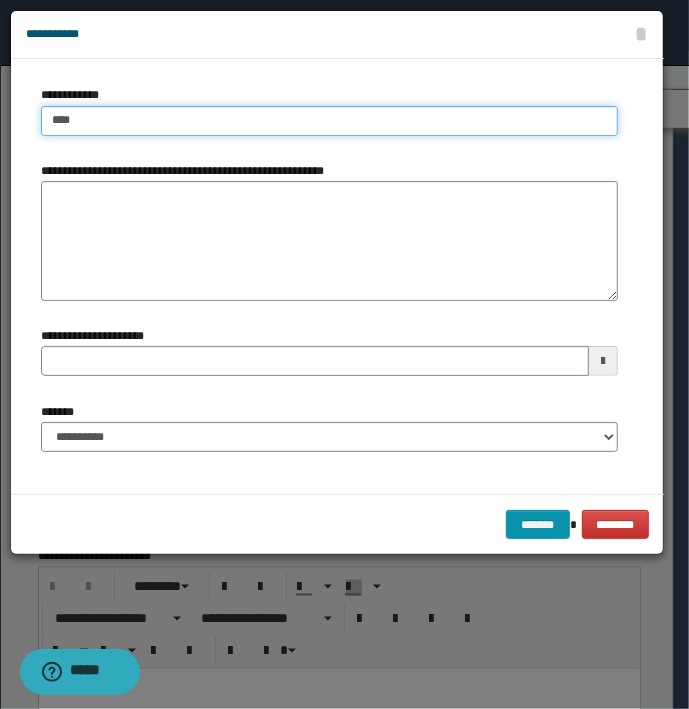 type on "****" 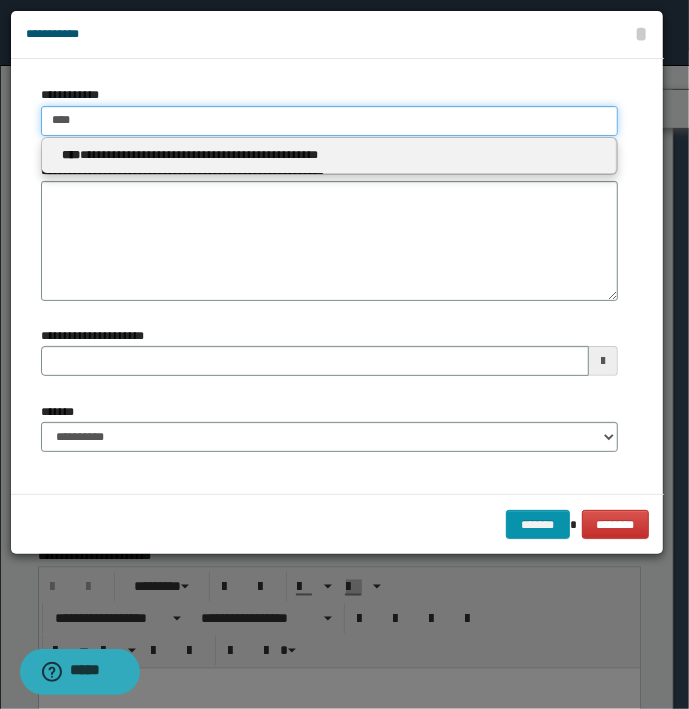 type 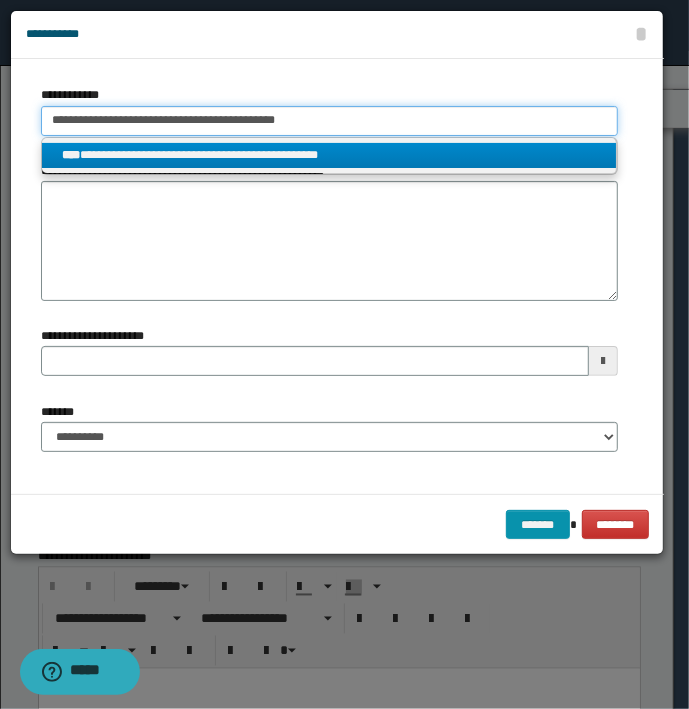 type on "**********" 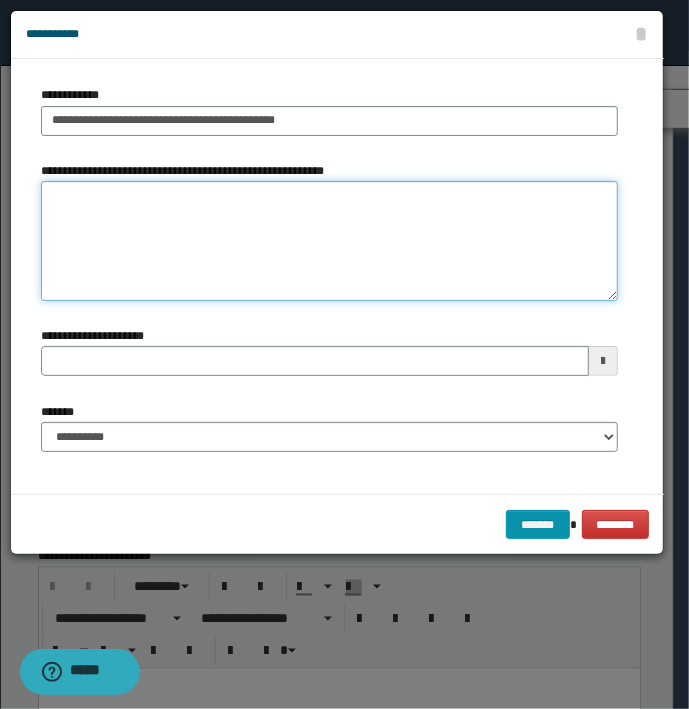 click on "**********" at bounding box center (329, 241) 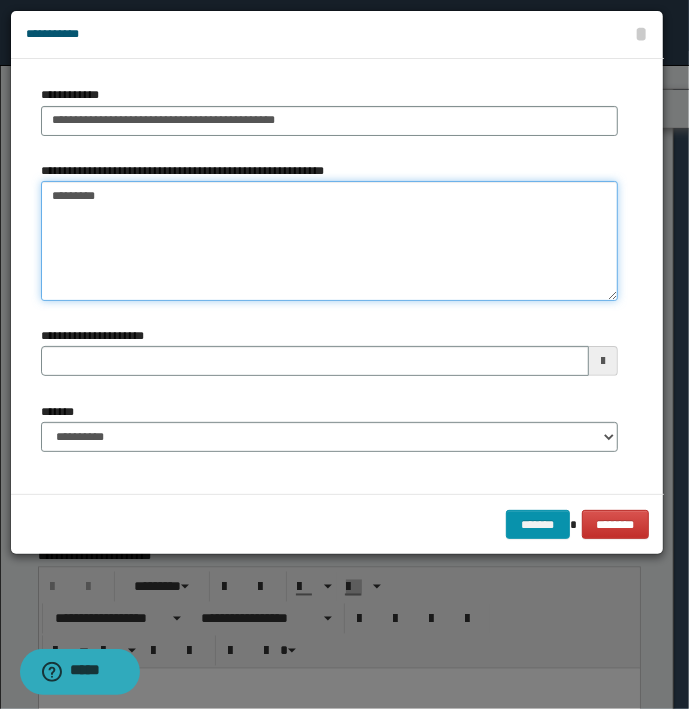 type on "*********" 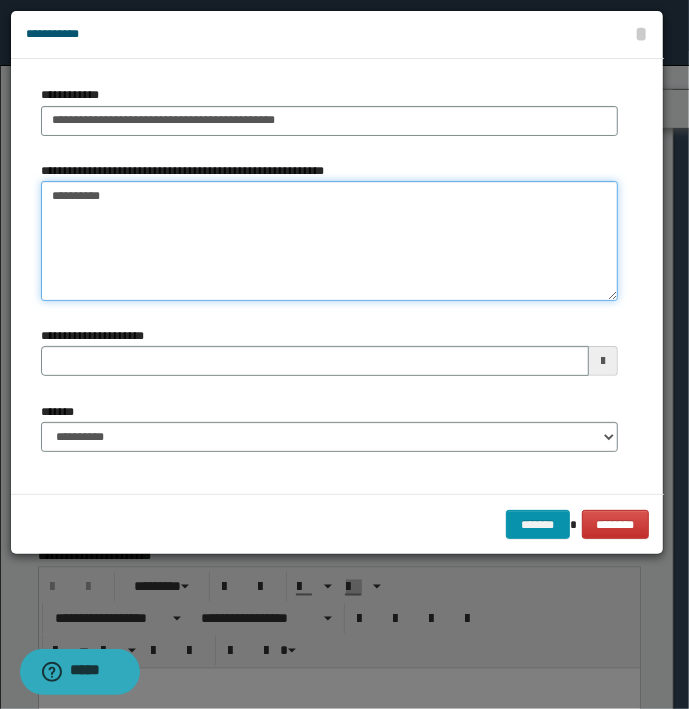 type 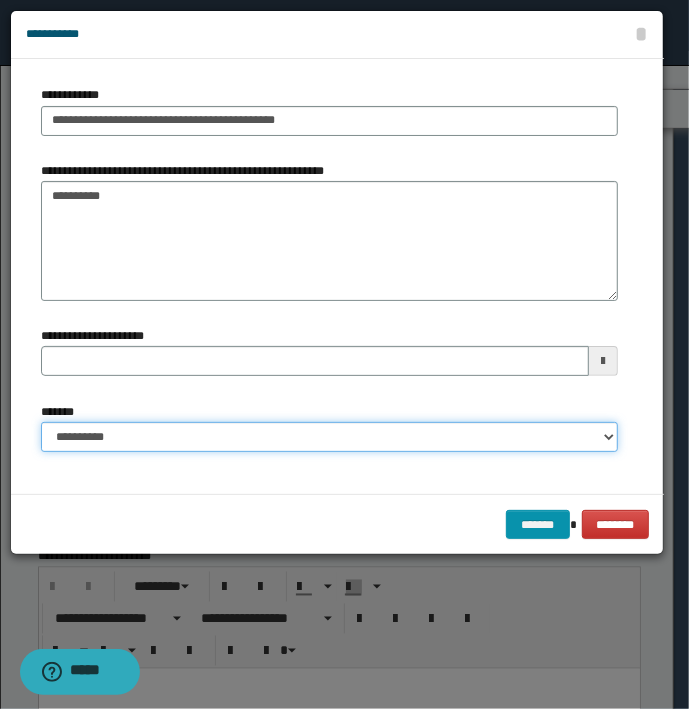 click on "**********" at bounding box center [329, 437] 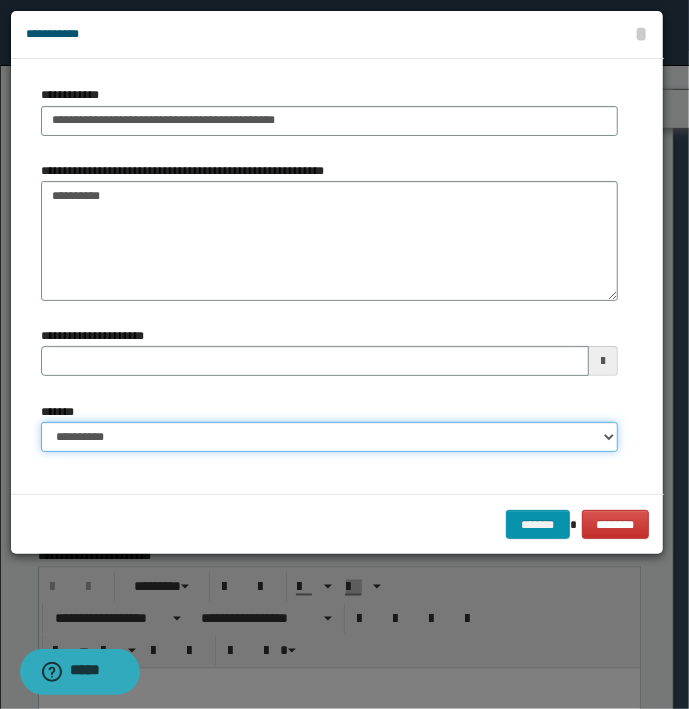 select on "*" 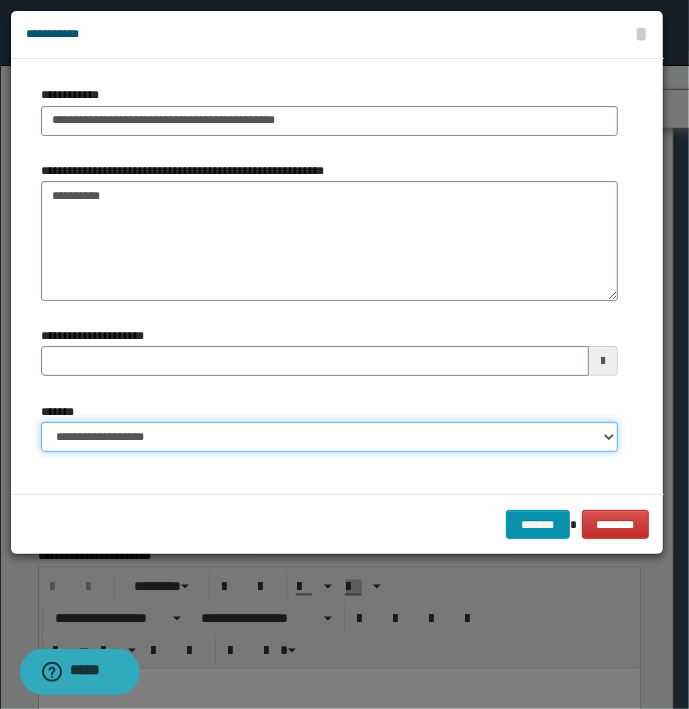 click on "**********" at bounding box center (329, 437) 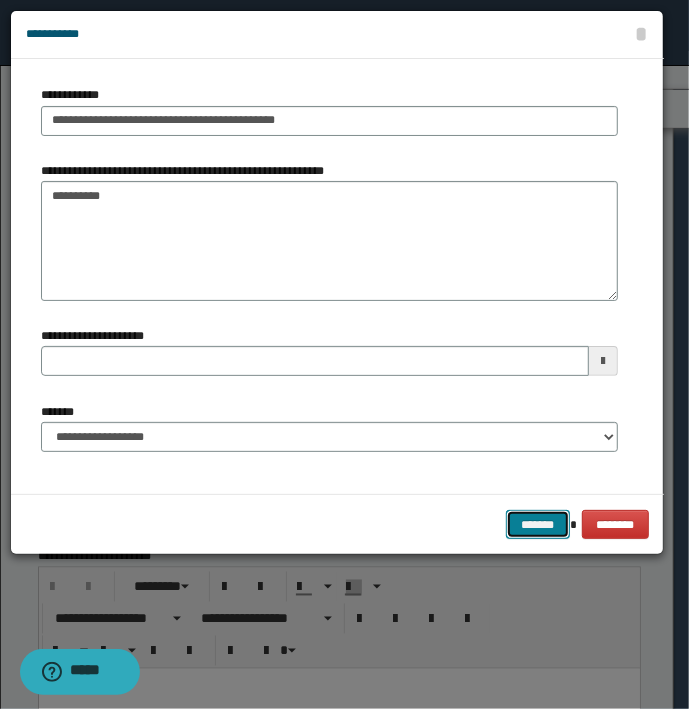 click on "*******" at bounding box center [538, 525] 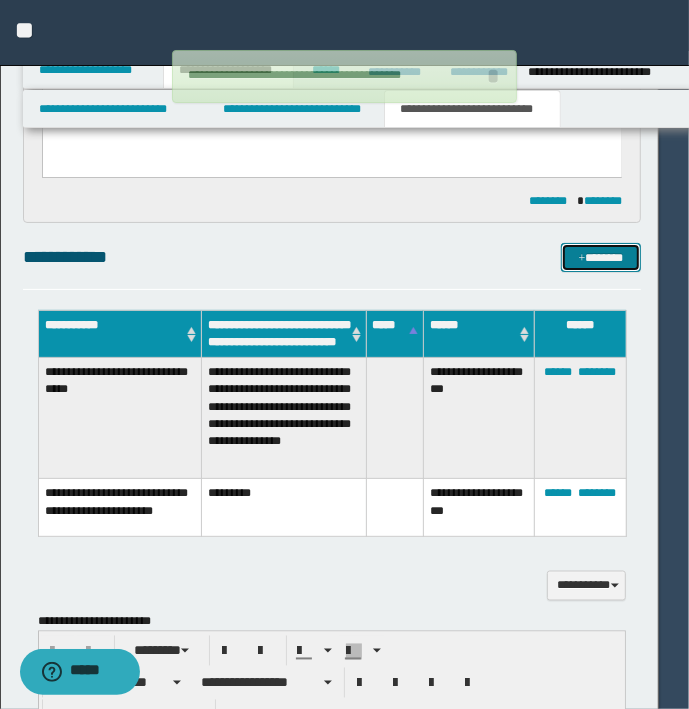 type 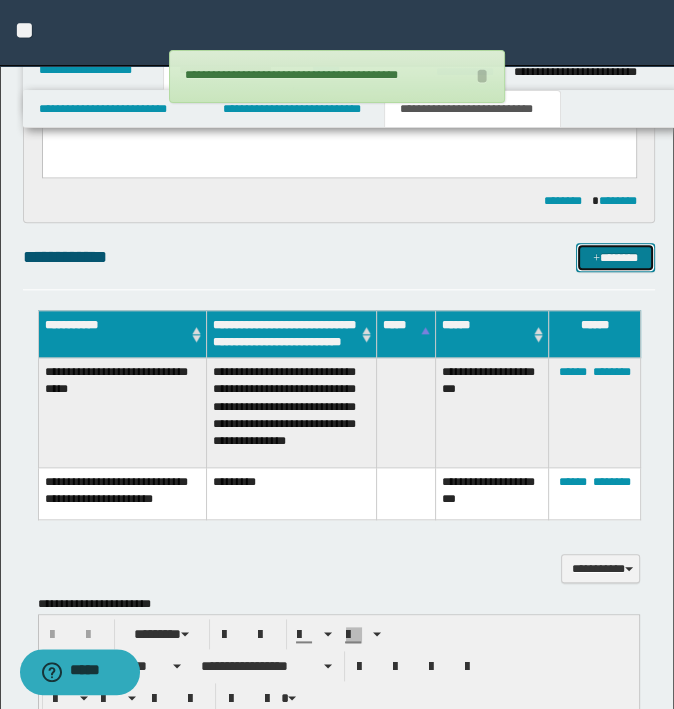 click on "*******" at bounding box center (615, 258) 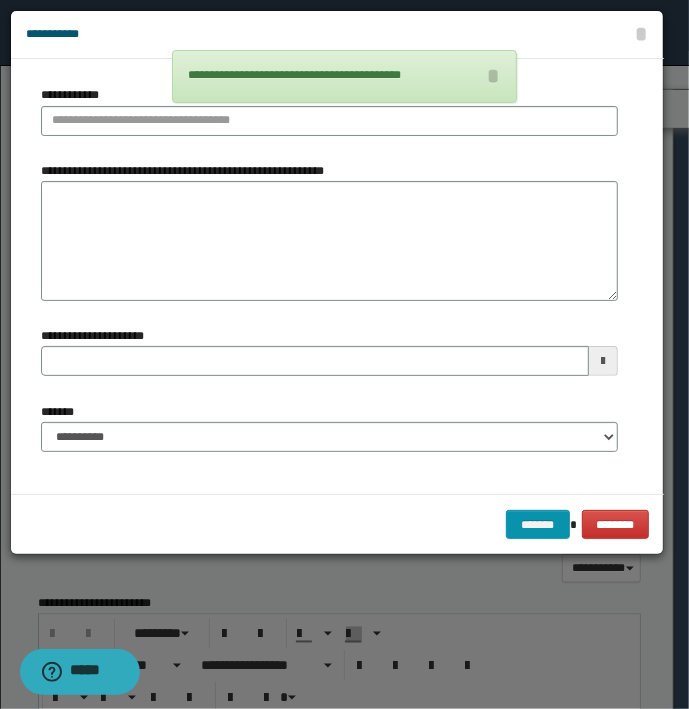type 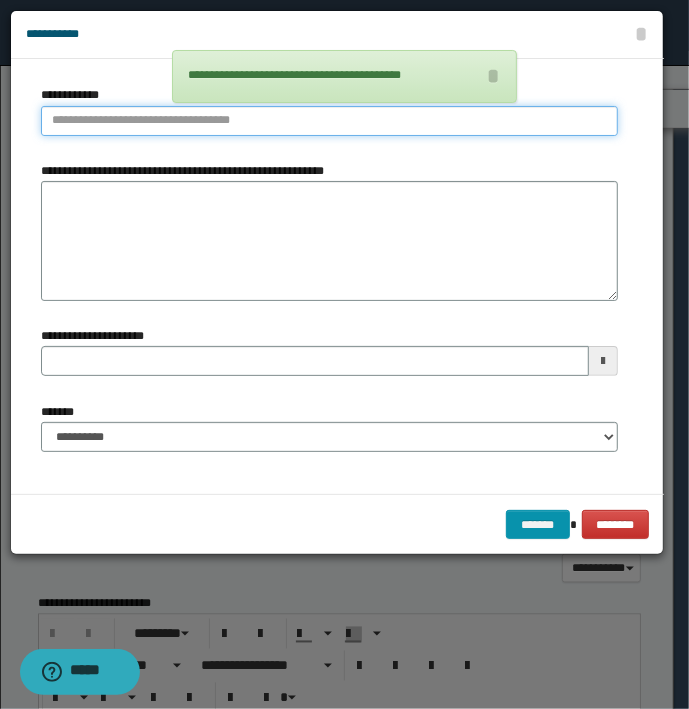 type on "**********" 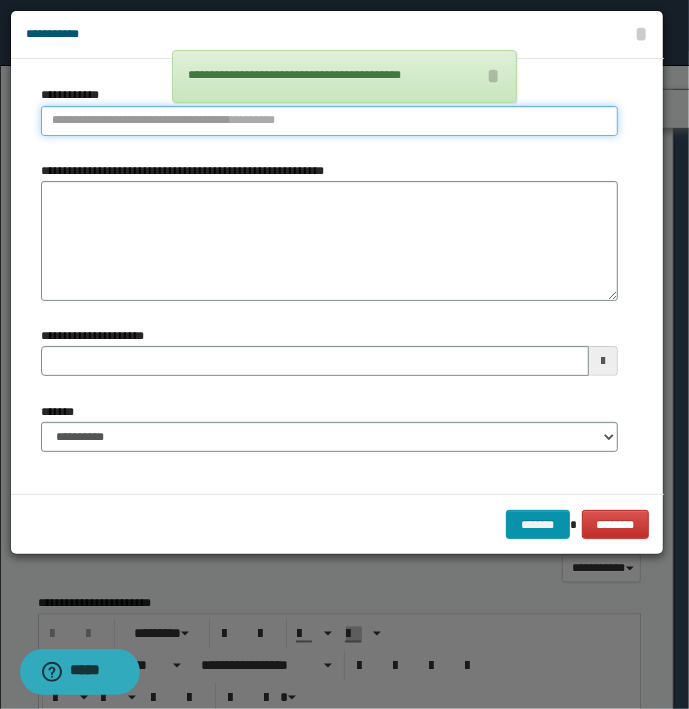 click on "**********" at bounding box center (329, 121) 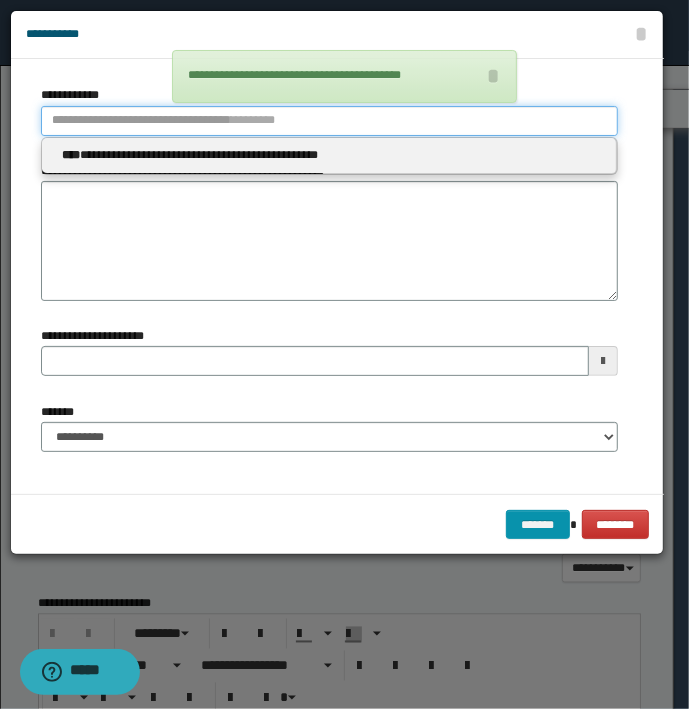 type 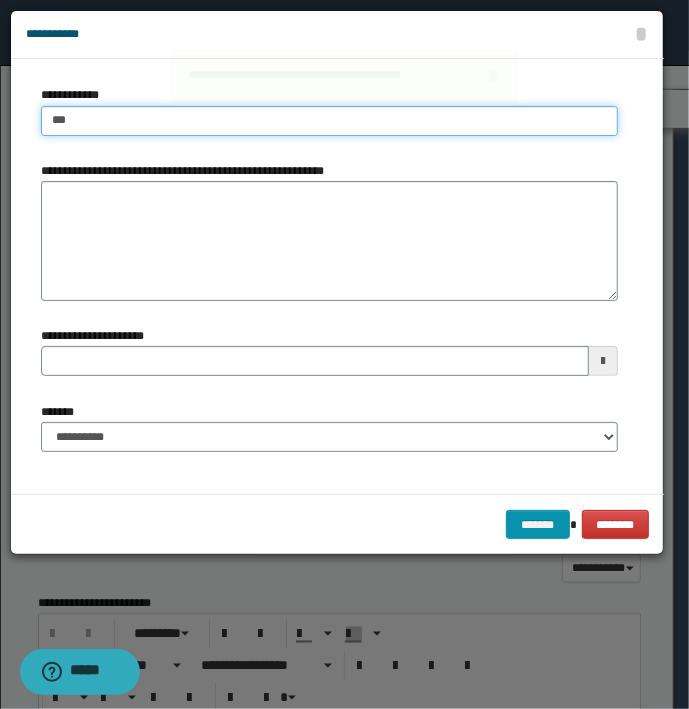 type on "****" 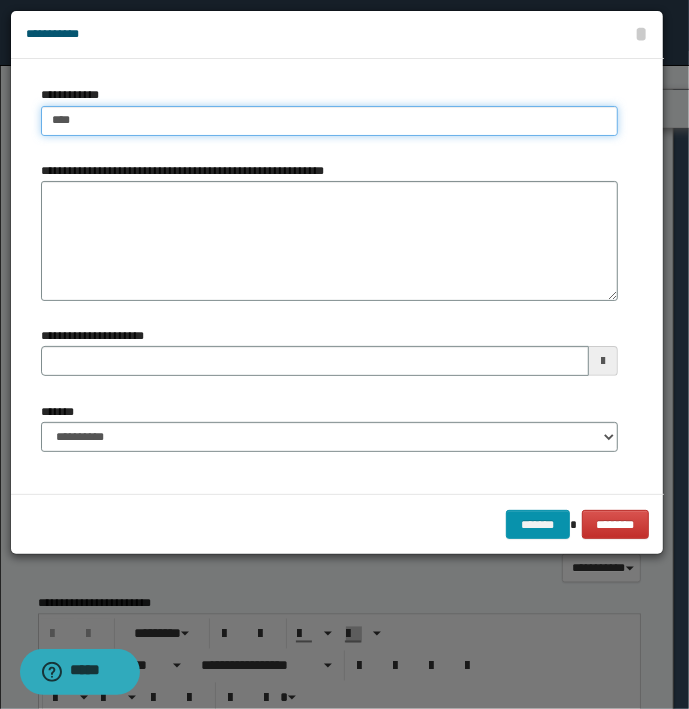 type on "****" 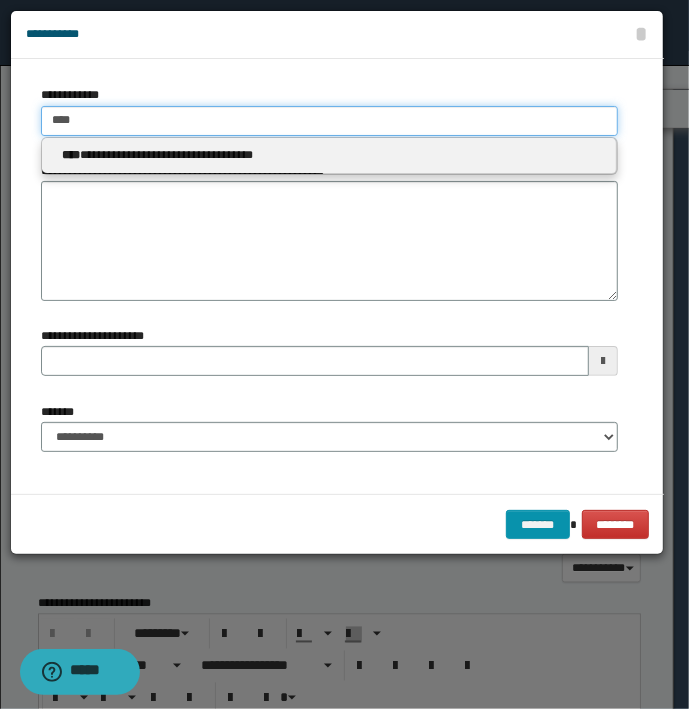 type 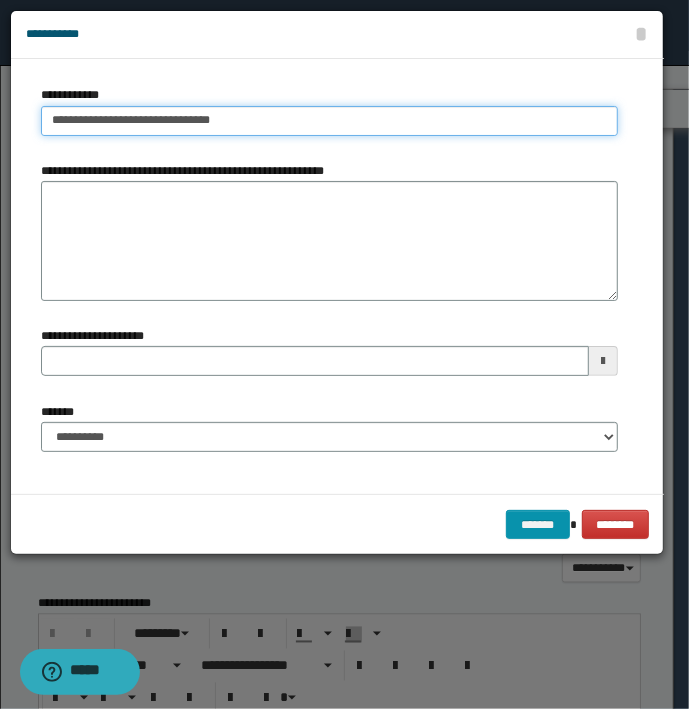type on "**********" 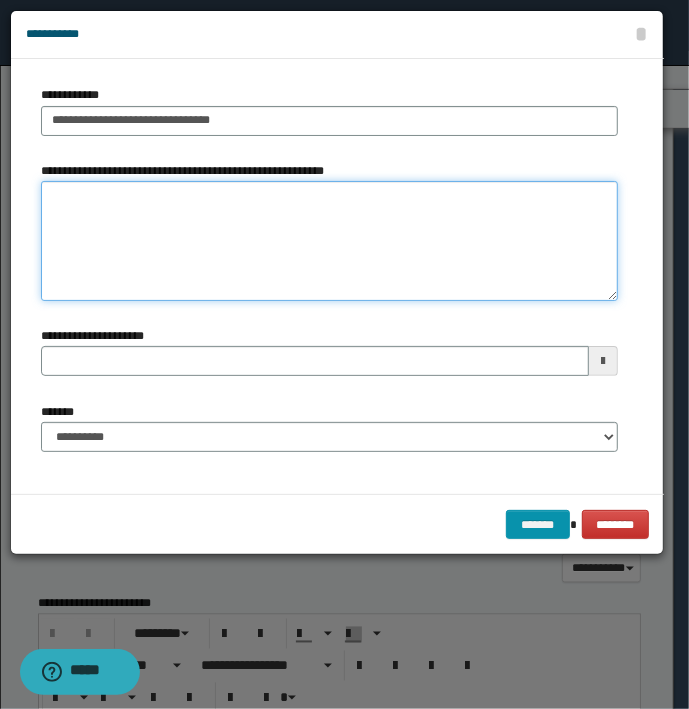 type on "**********" 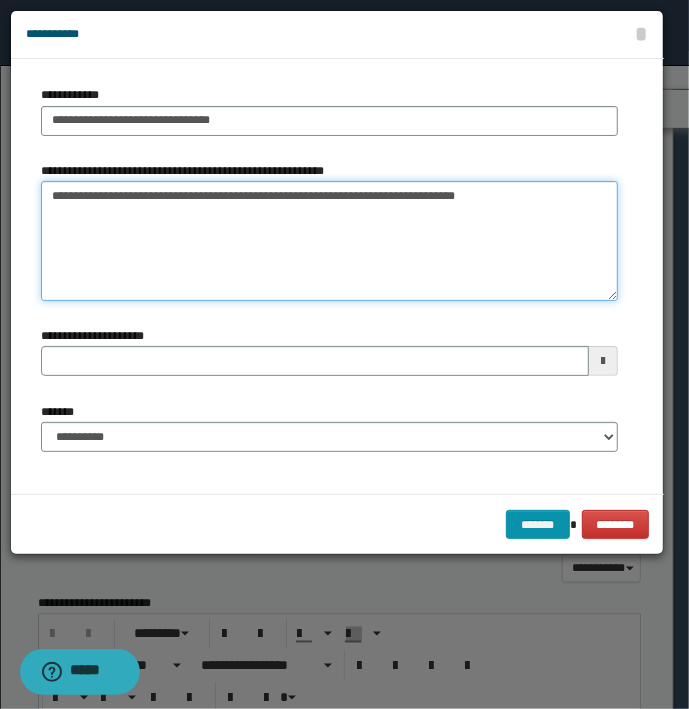 click on "**********" at bounding box center (329, 241) 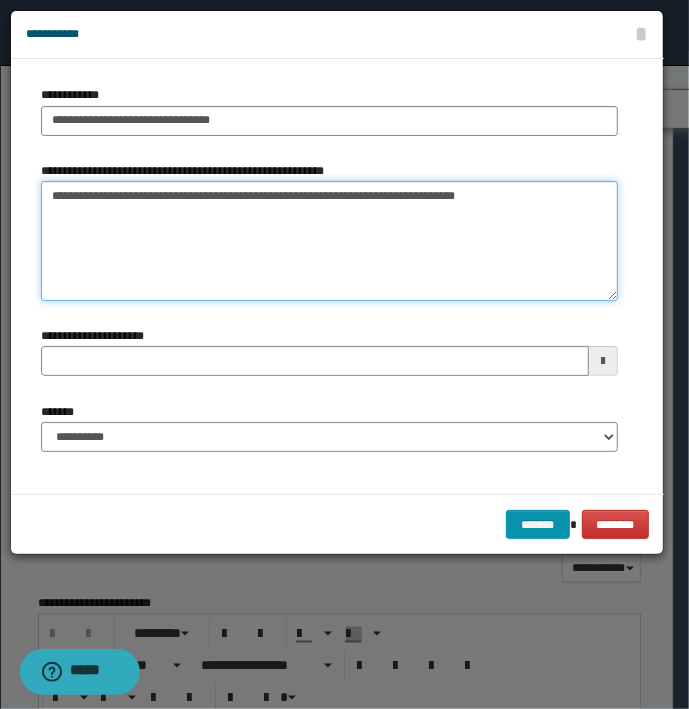 type on "**********" 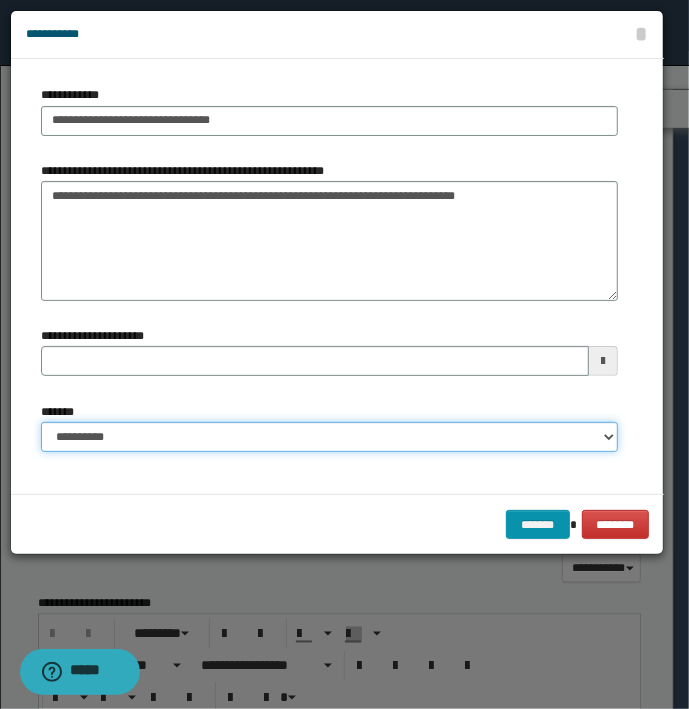 click on "**********" at bounding box center [329, 437] 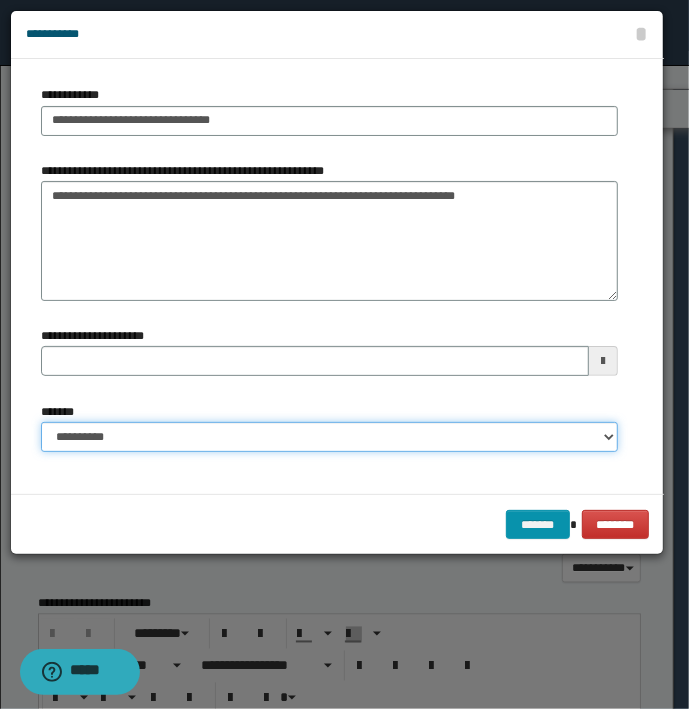 select on "*" 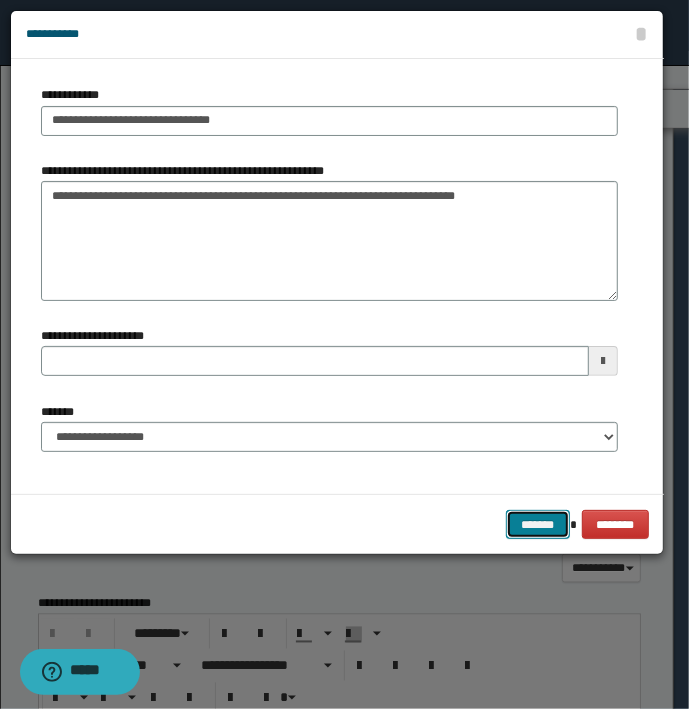click on "*******" at bounding box center [538, 525] 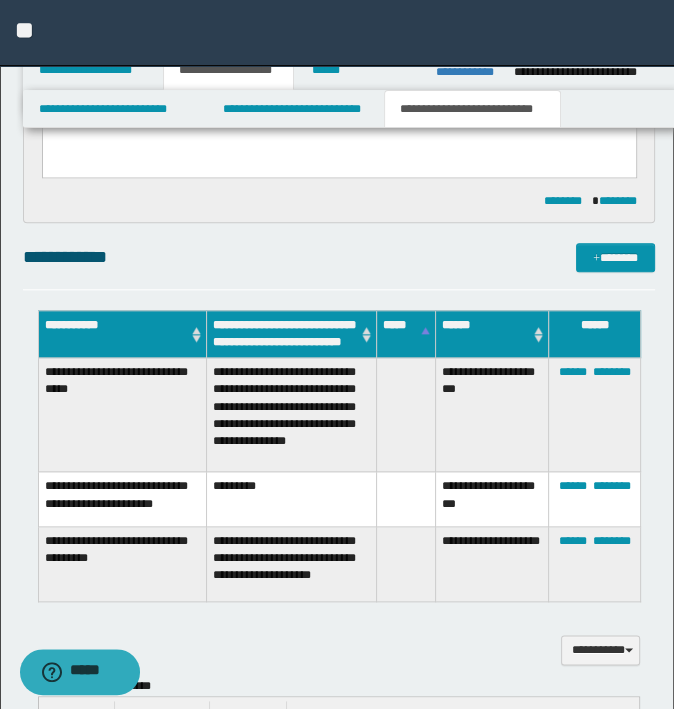 click on "**********" at bounding box center (337, 33) 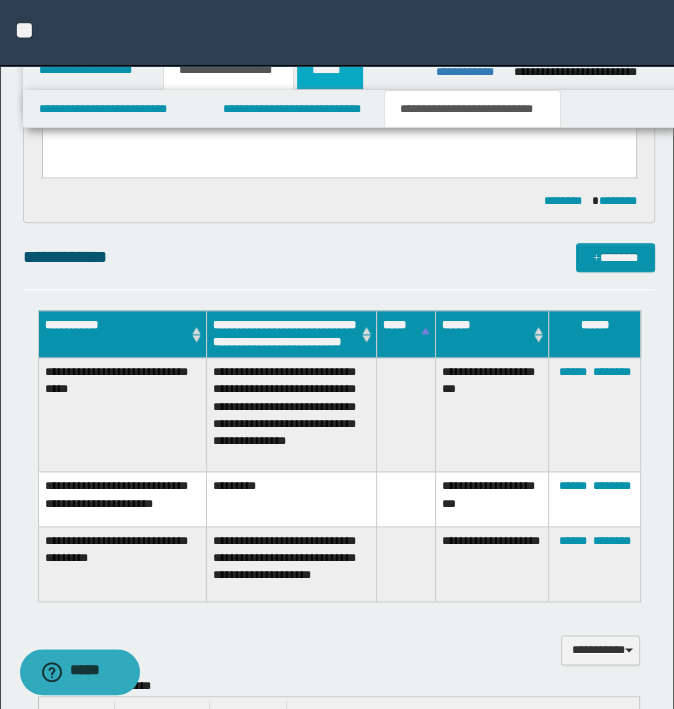 click on "******" at bounding box center [330, 70] 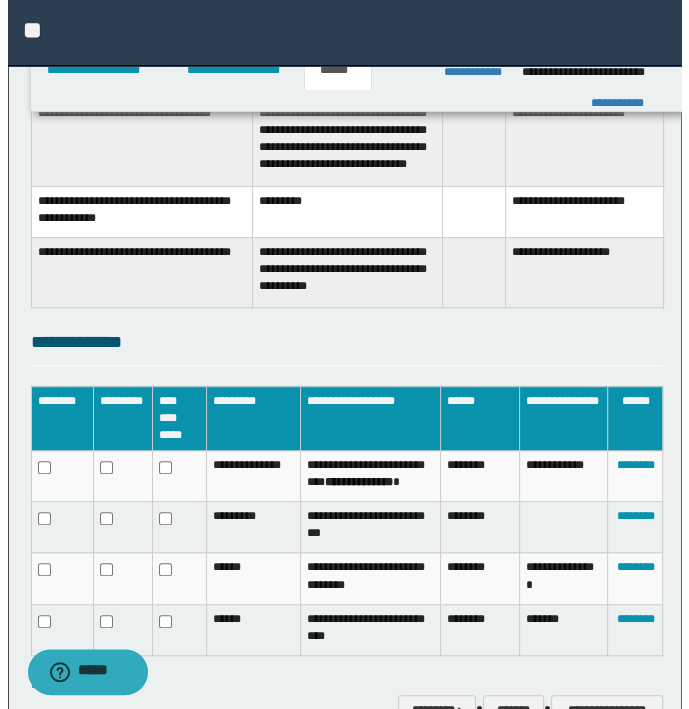 scroll, scrollTop: 662, scrollLeft: 0, axis: vertical 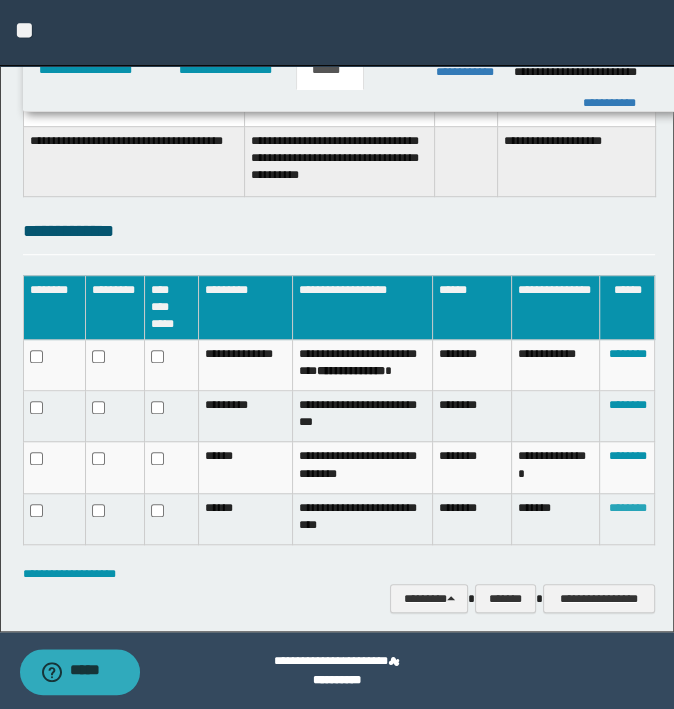 click on "********" at bounding box center [627, 508] 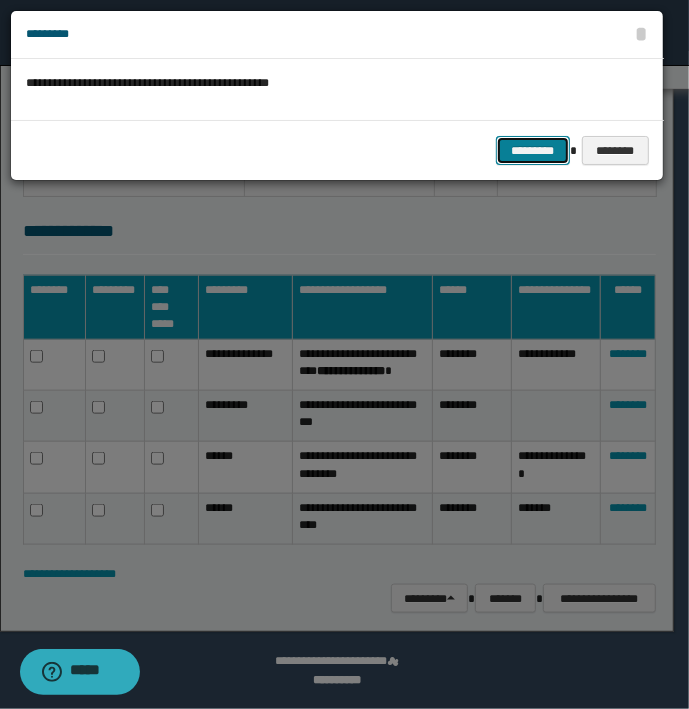 click on "*********" at bounding box center [533, 151] 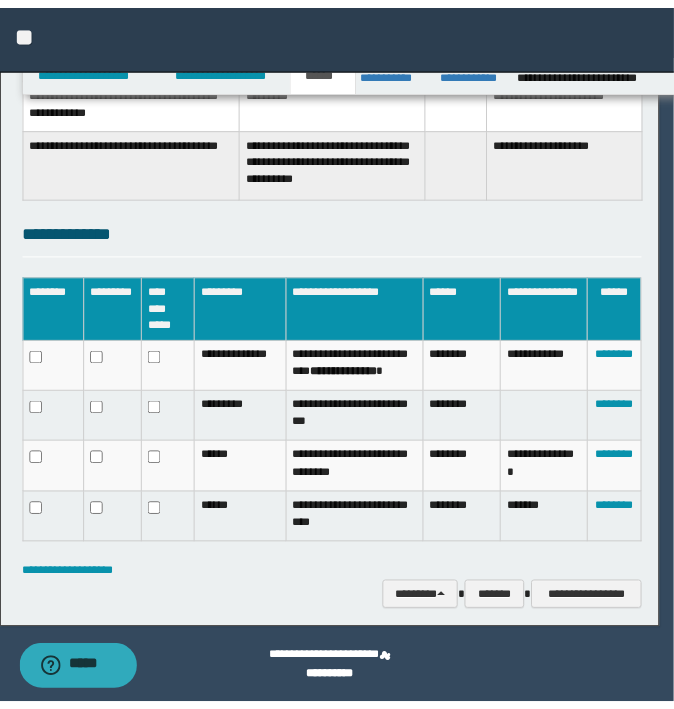 scroll, scrollTop: 597, scrollLeft: 0, axis: vertical 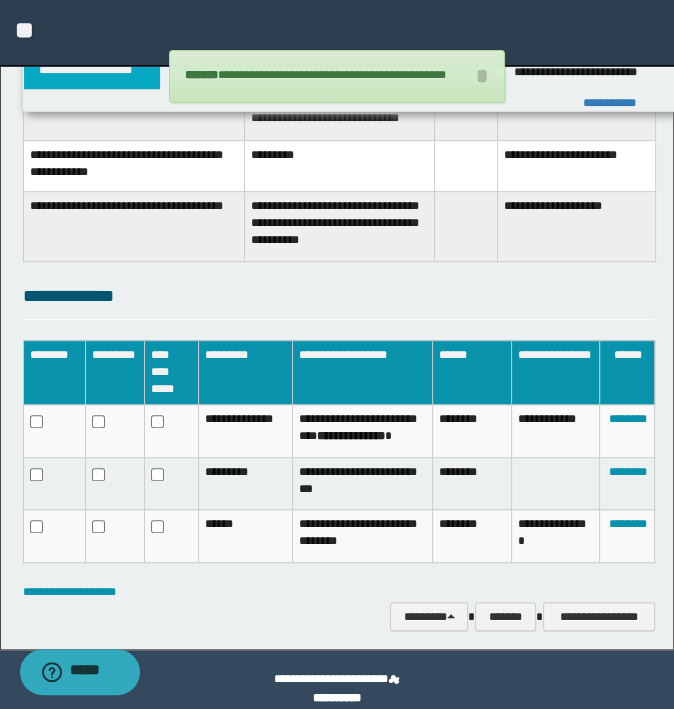 click on "**********" at bounding box center [92, 70] 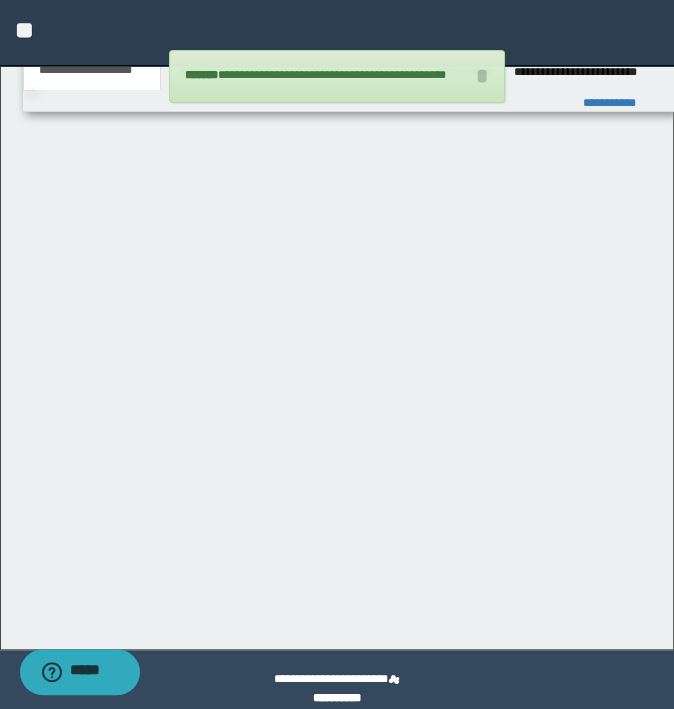 scroll, scrollTop: 628, scrollLeft: 0, axis: vertical 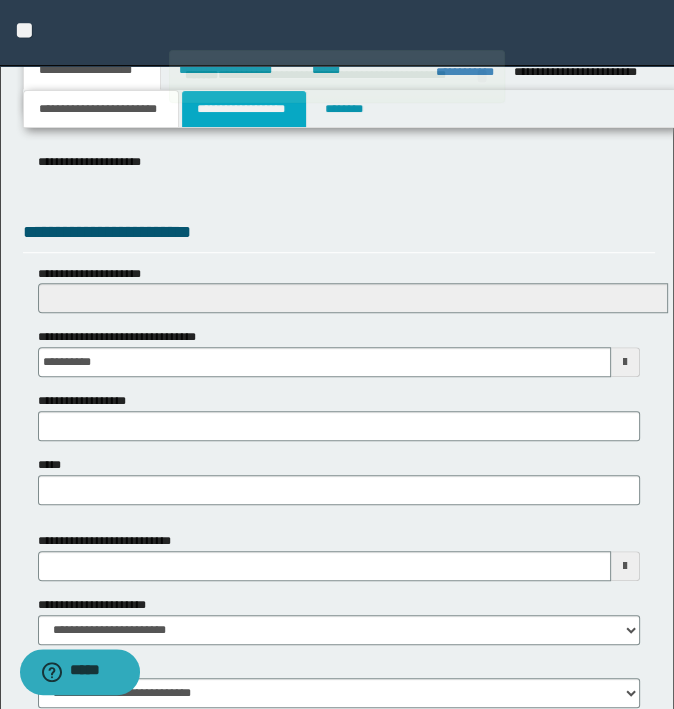 click on "**********" at bounding box center [244, 109] 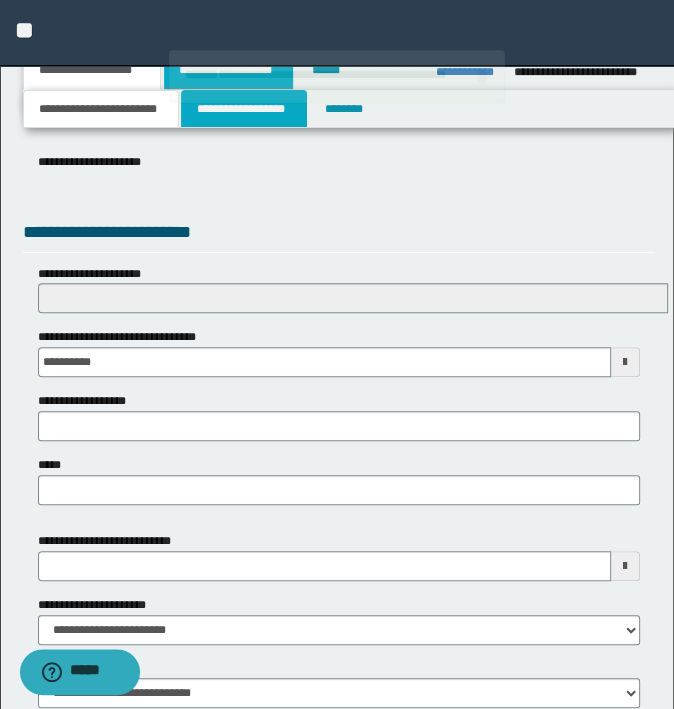 scroll, scrollTop: 0, scrollLeft: 0, axis: both 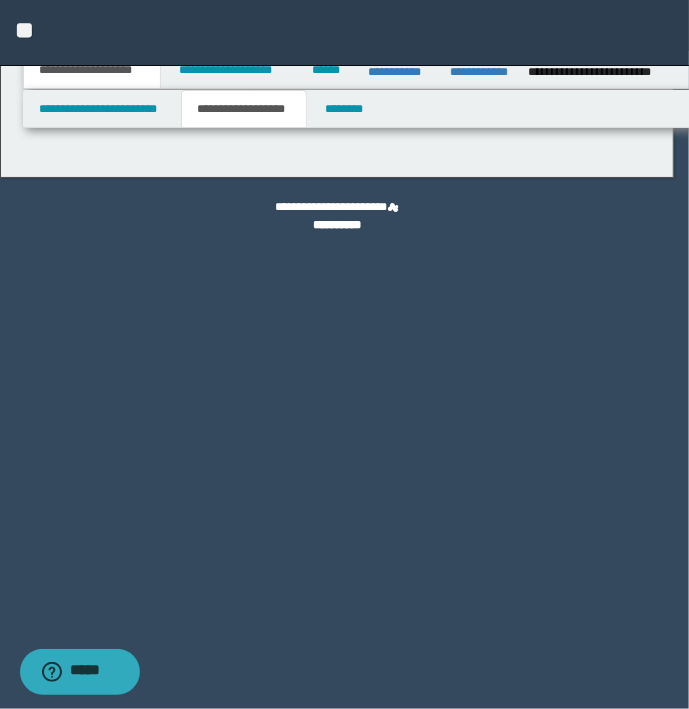 type on "********" 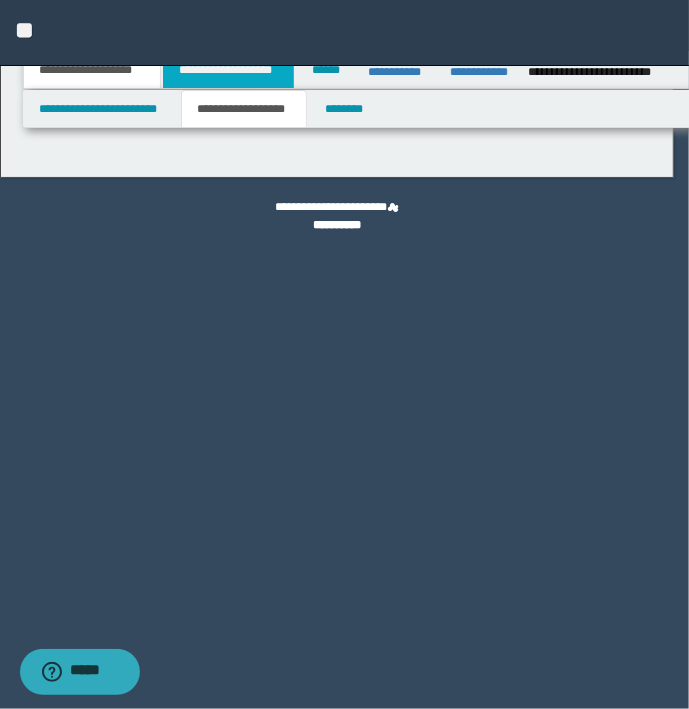 click on "**********" at bounding box center (228, 70) 